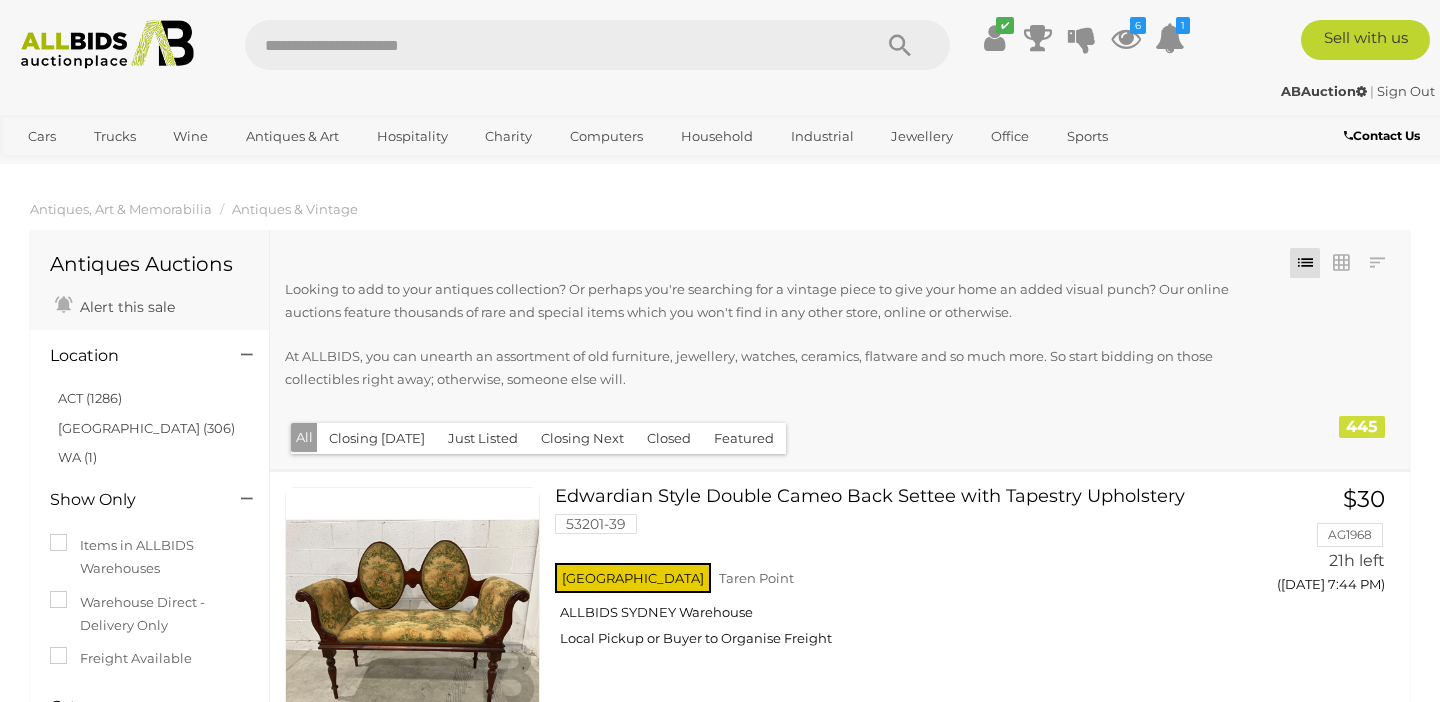 scroll, scrollTop: 0, scrollLeft: 0, axis: both 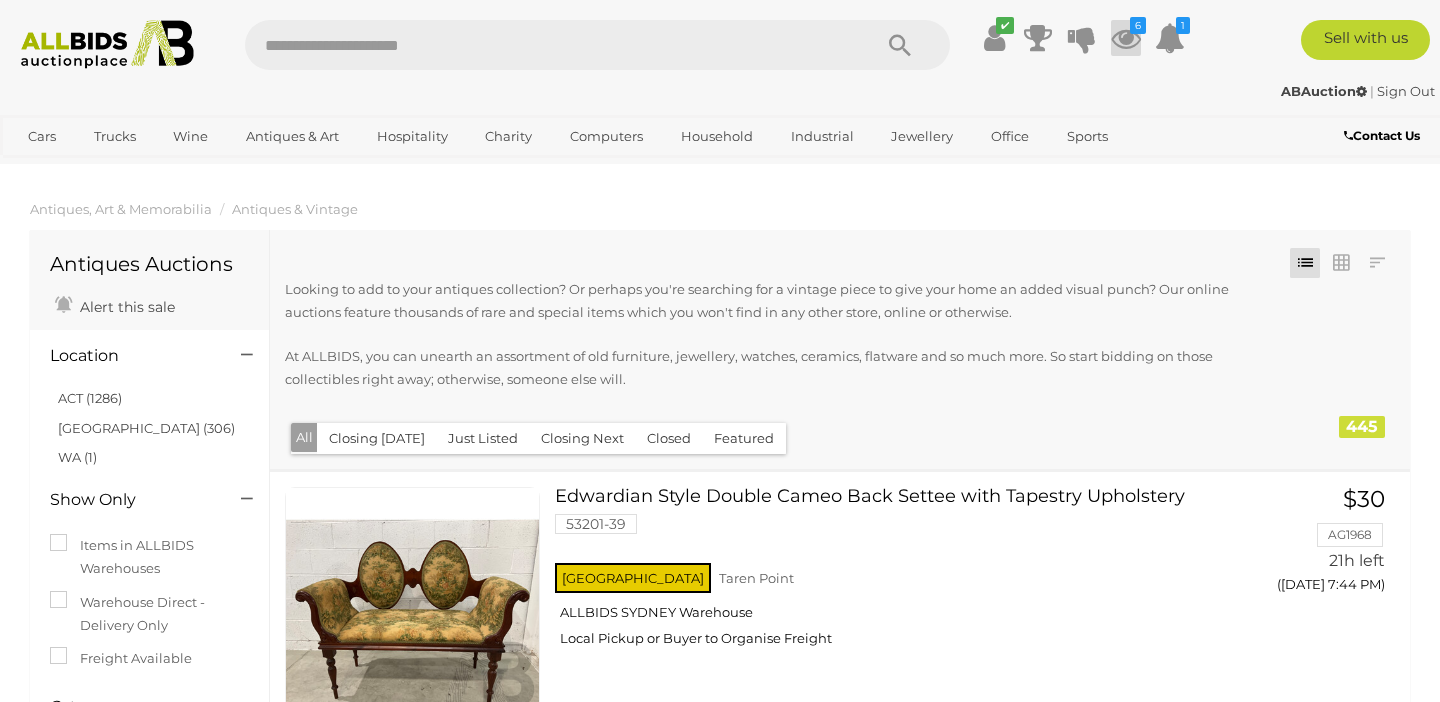click at bounding box center (1126, 38) 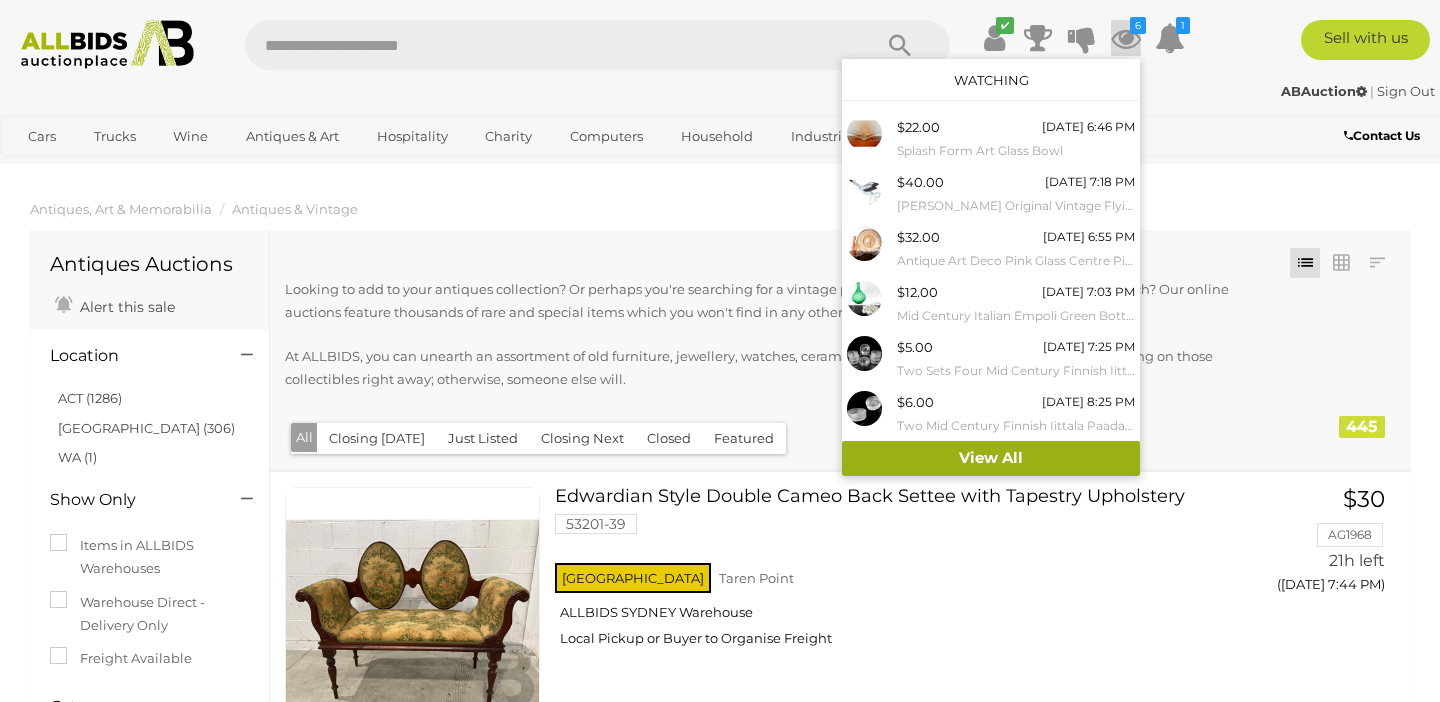 click on "View All" at bounding box center [991, 458] 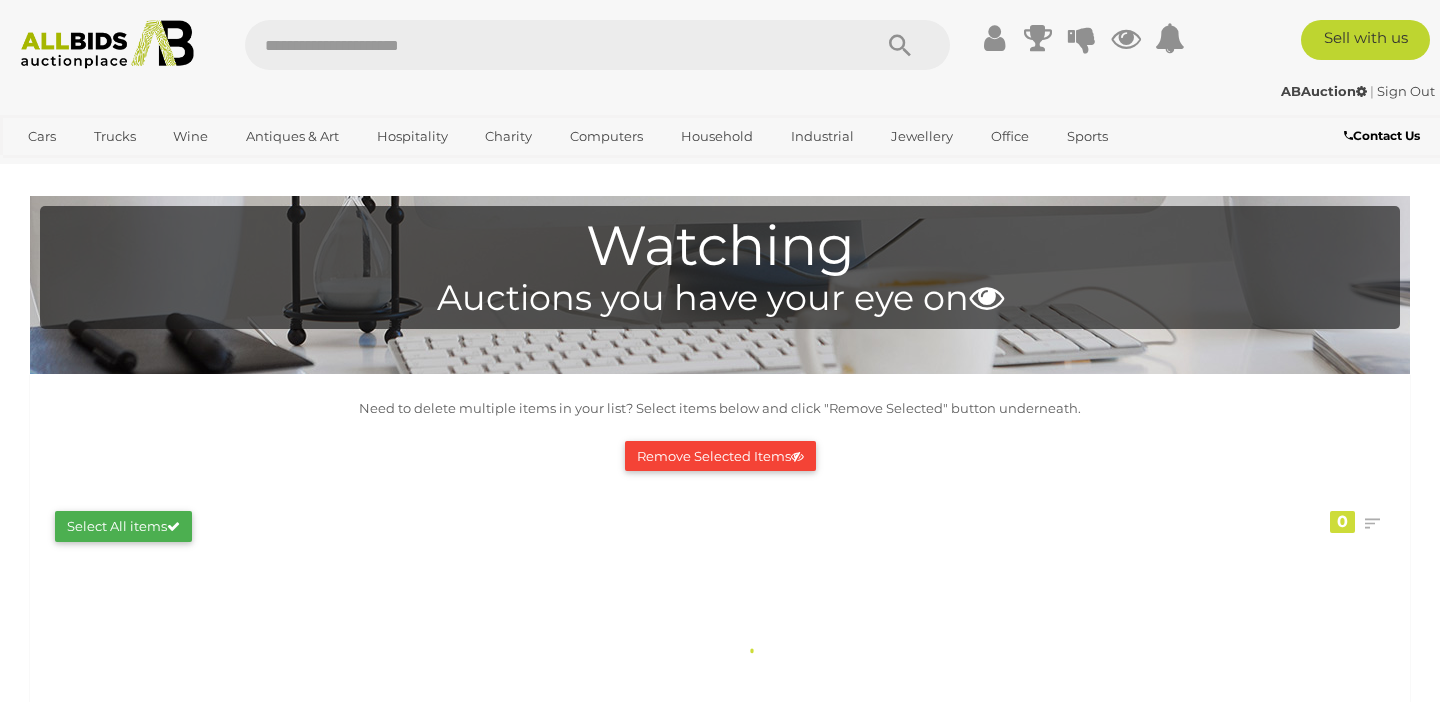 scroll, scrollTop: 0, scrollLeft: 0, axis: both 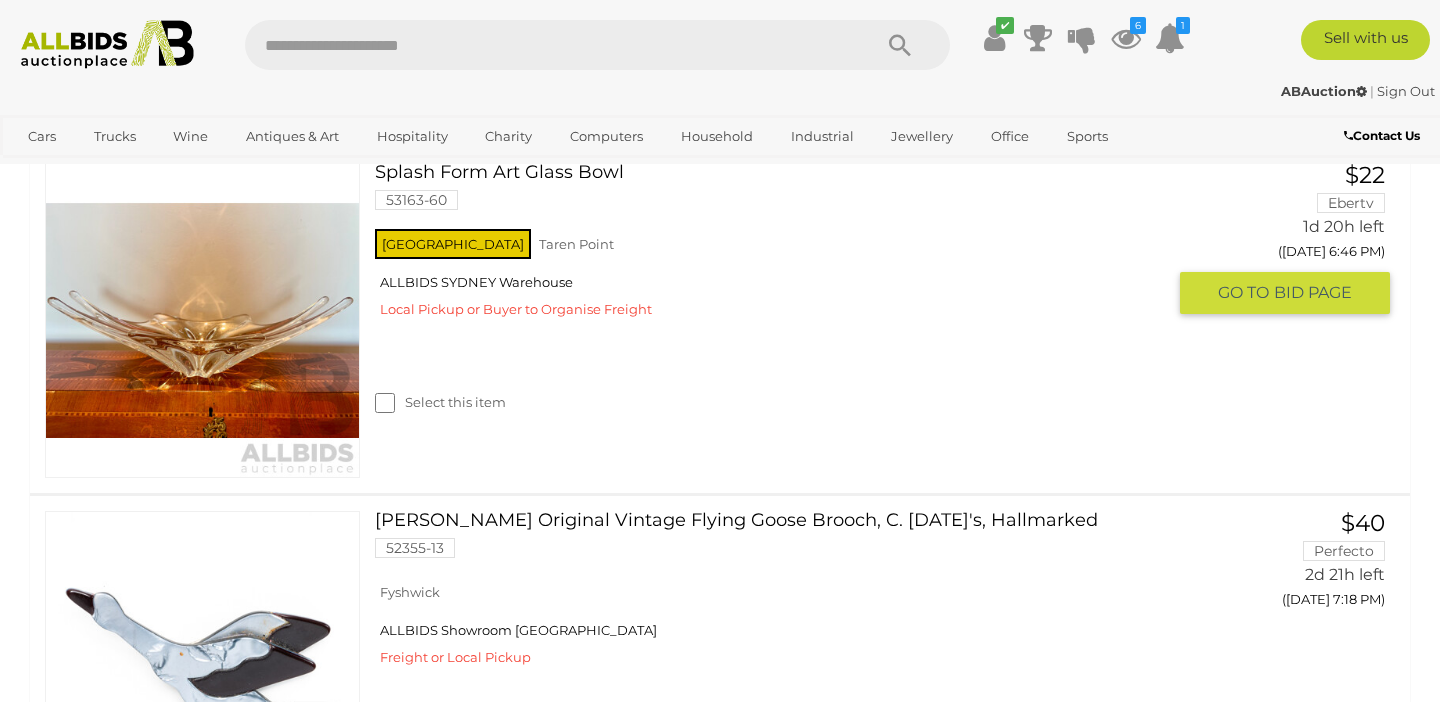 click at bounding box center [202, 320] 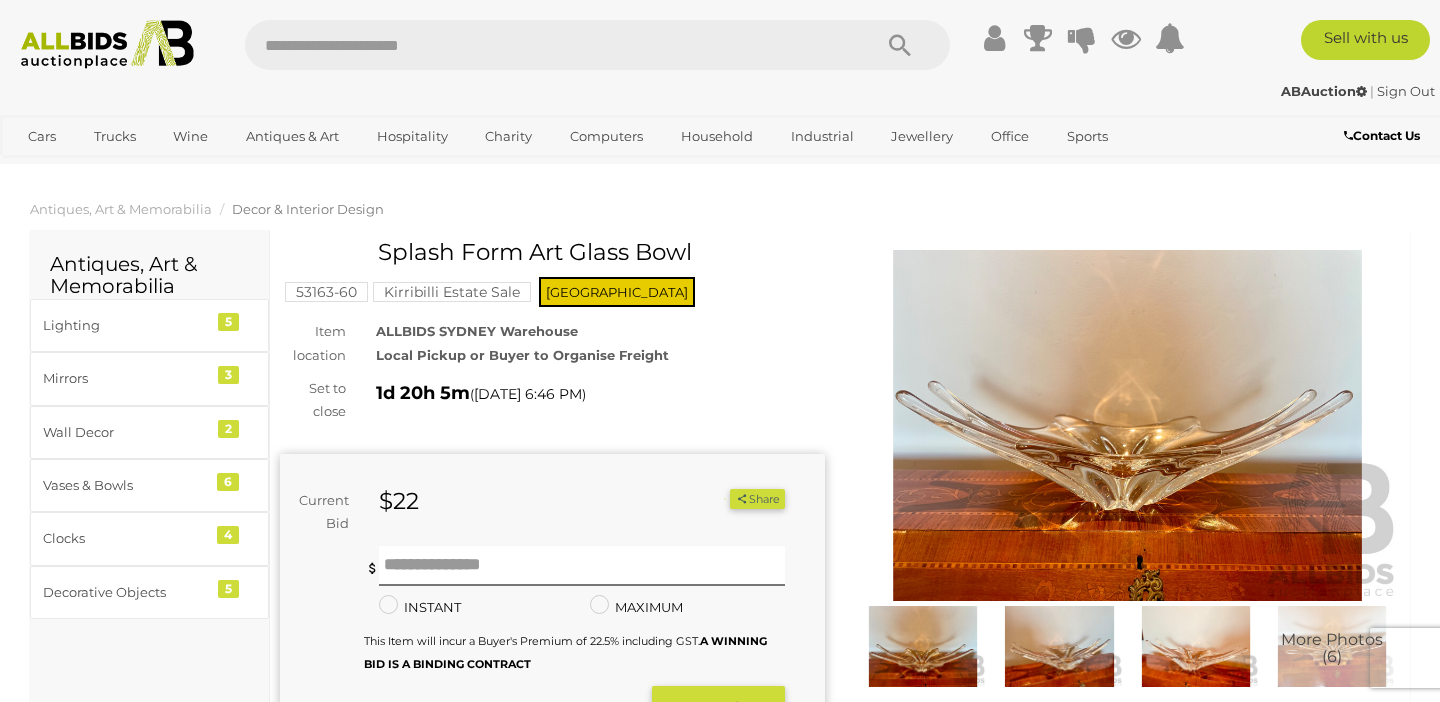 scroll, scrollTop: 0, scrollLeft: 0, axis: both 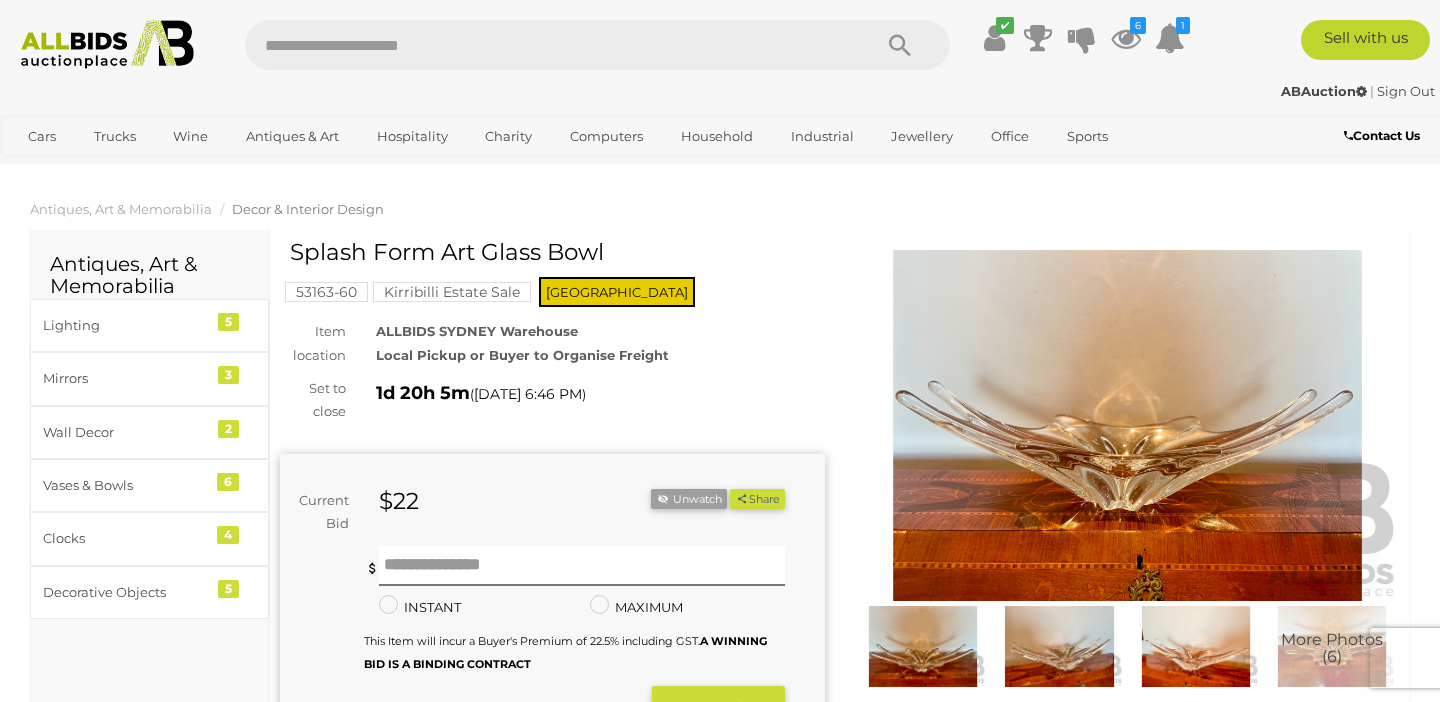 click at bounding box center [923, 646] 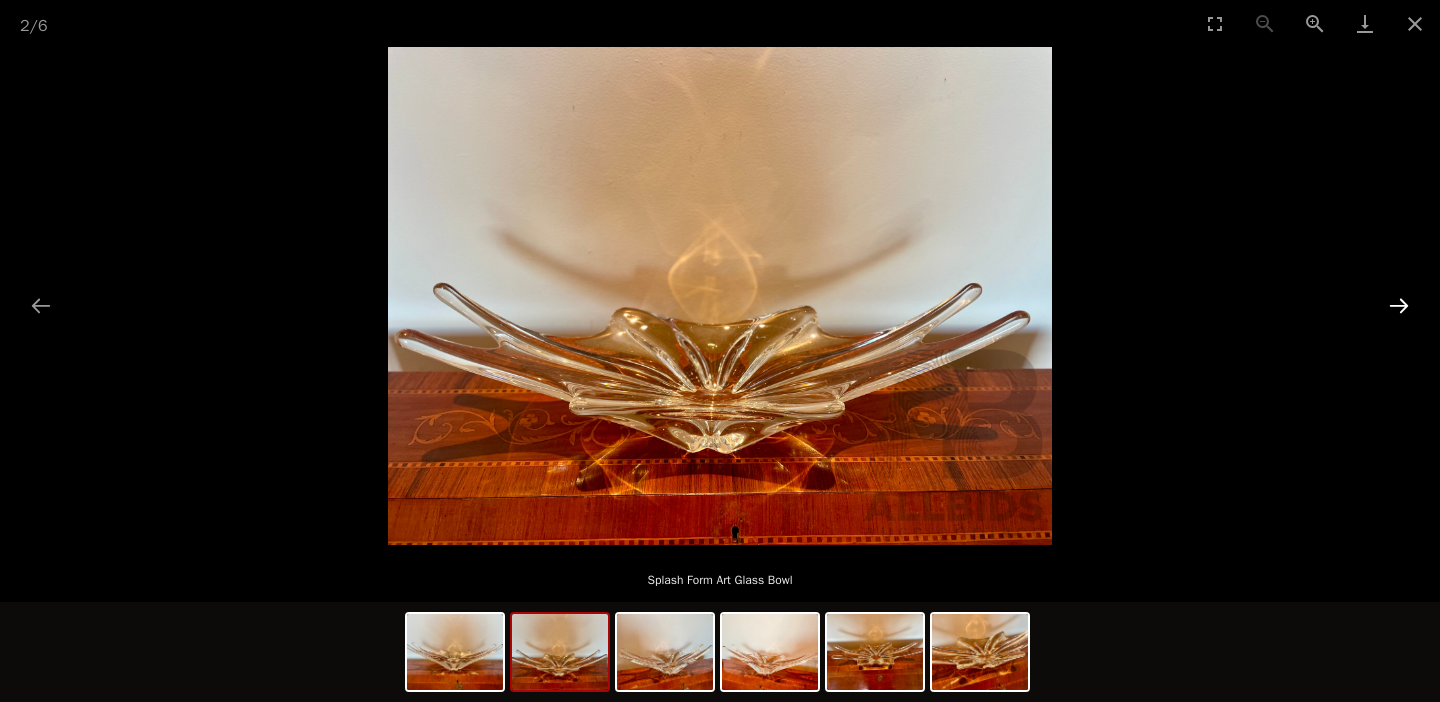 click at bounding box center (1399, 305) 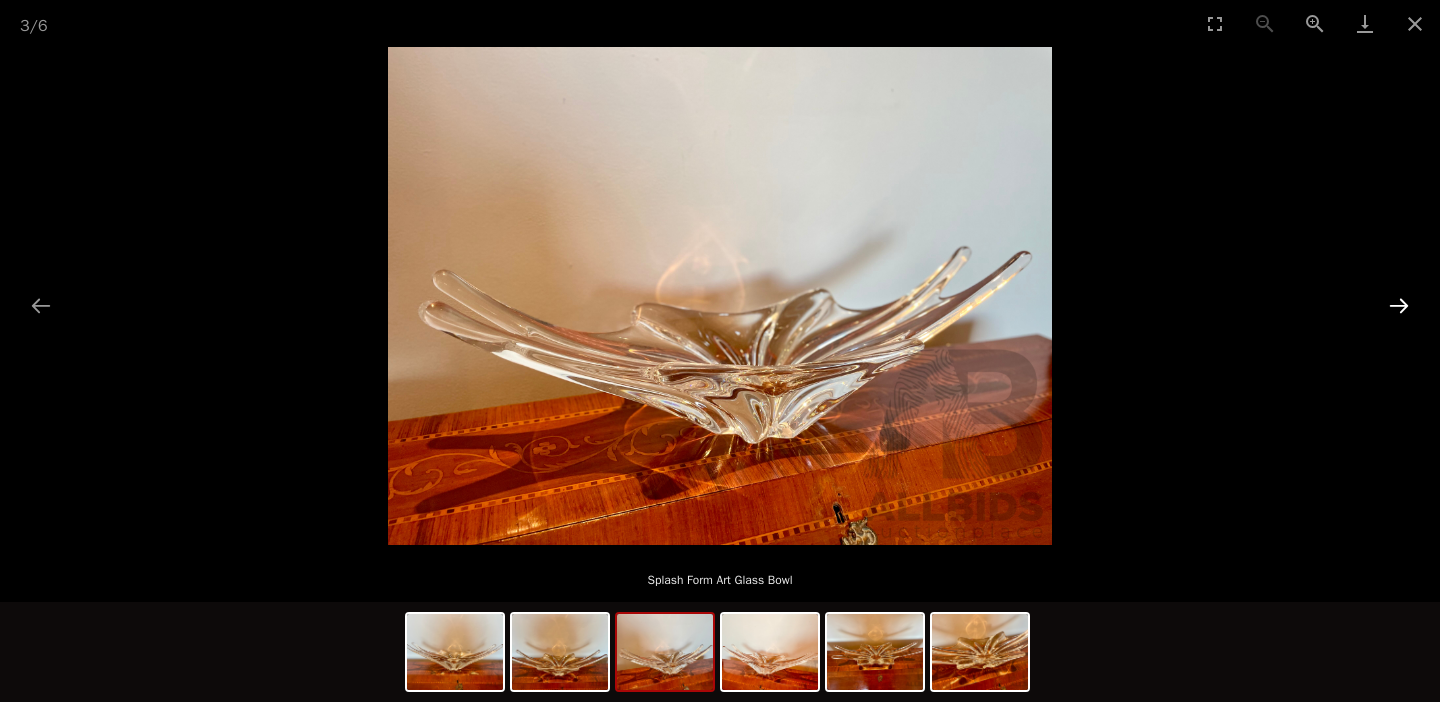 click at bounding box center (1399, 305) 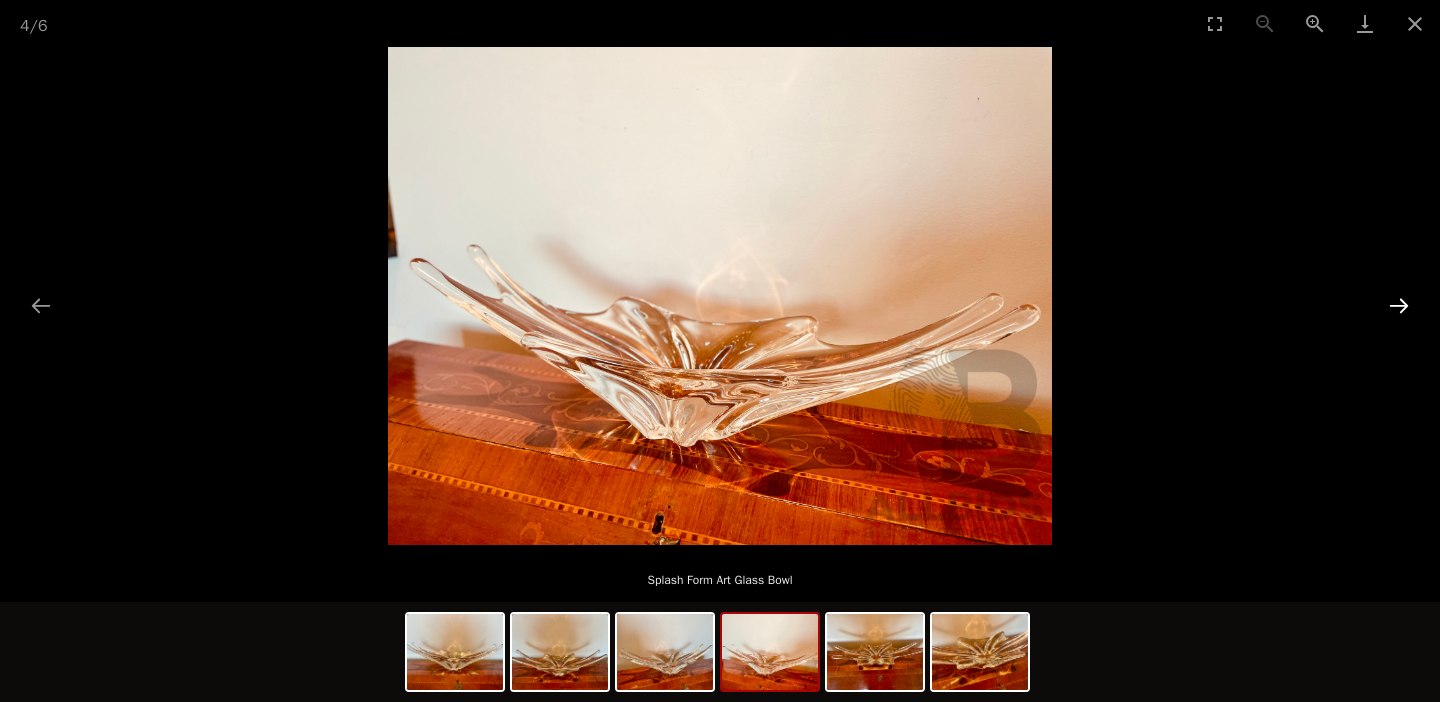 click at bounding box center (1399, 305) 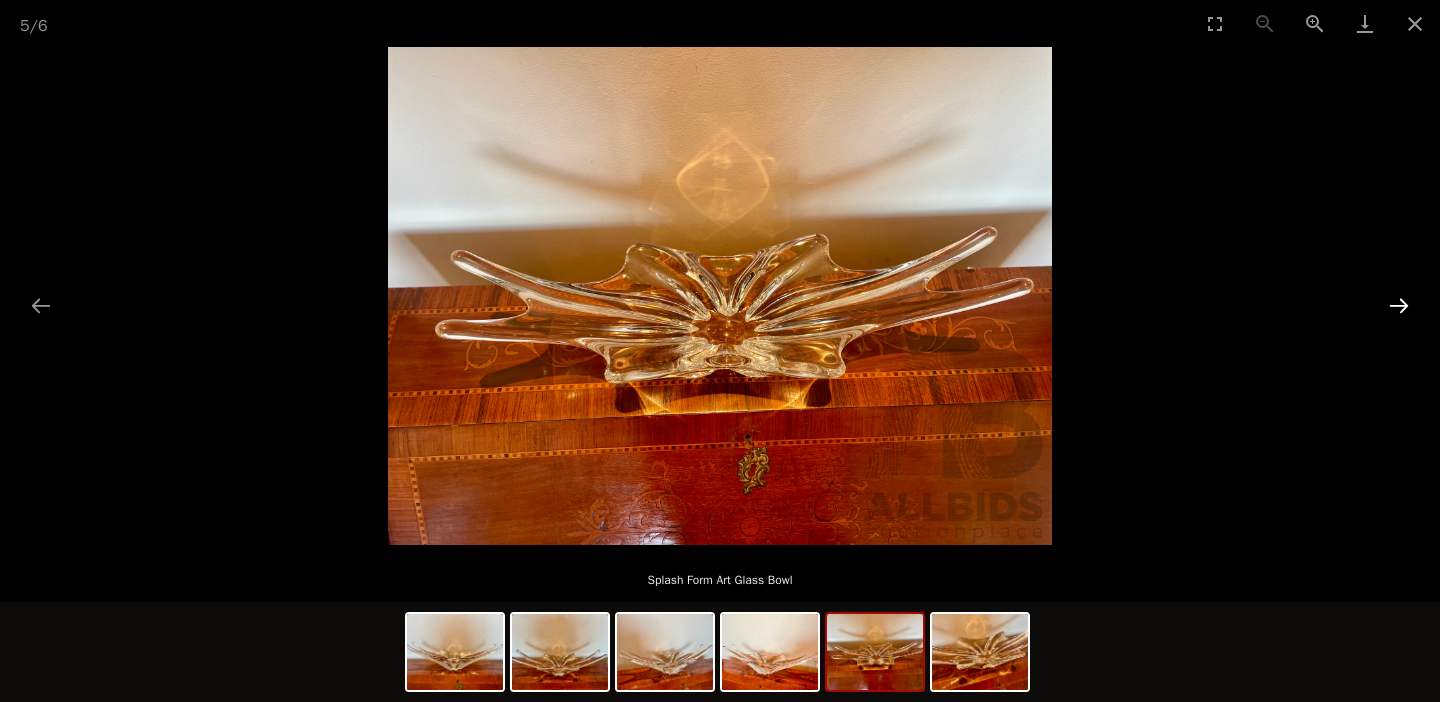 click at bounding box center (1399, 305) 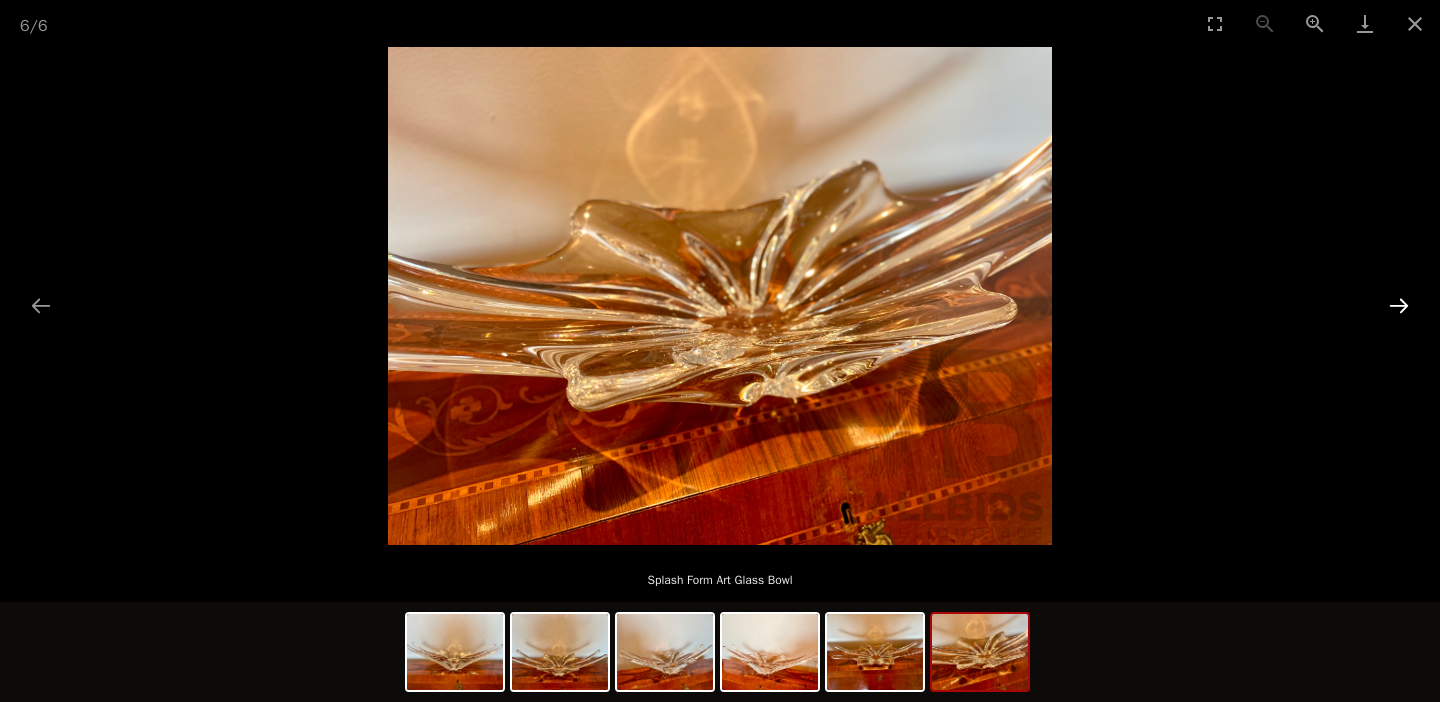 click at bounding box center (1399, 305) 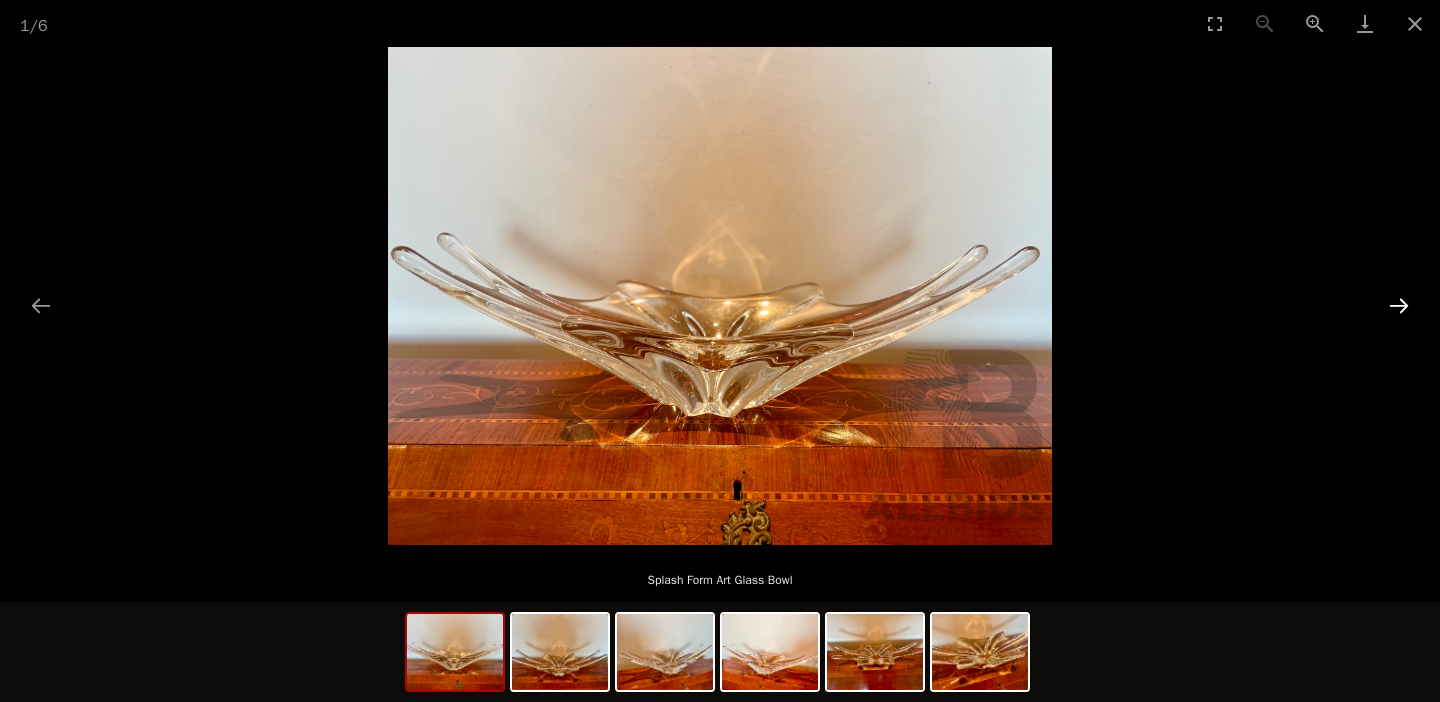 click at bounding box center (1399, 305) 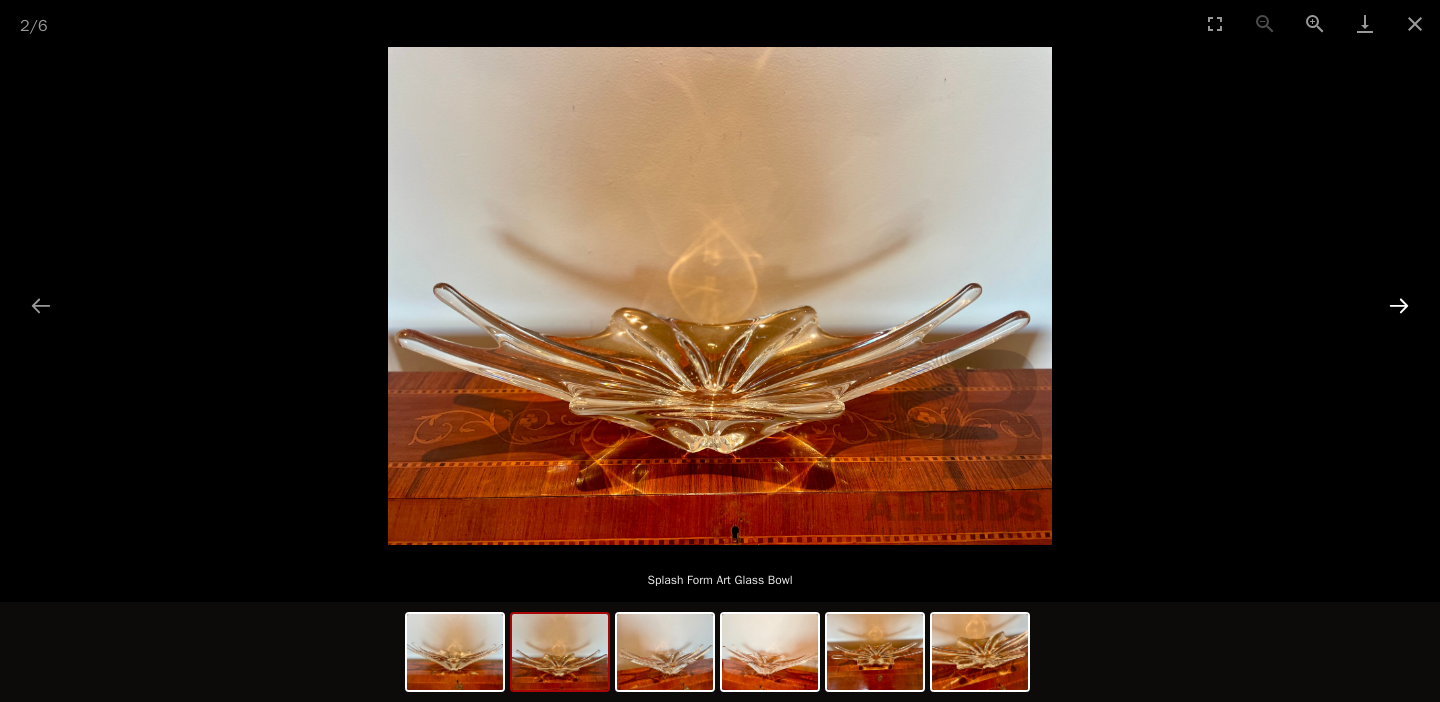 click at bounding box center [1399, 305] 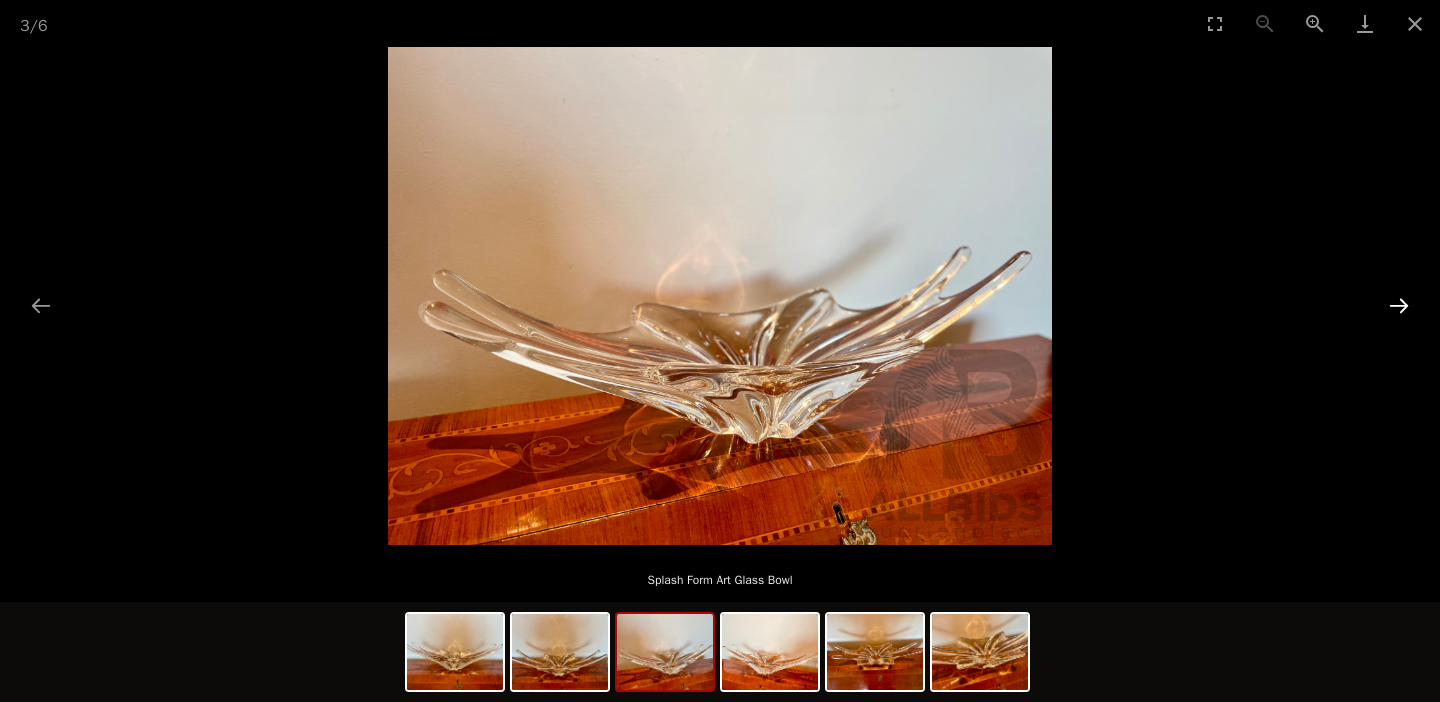 click at bounding box center (1399, 305) 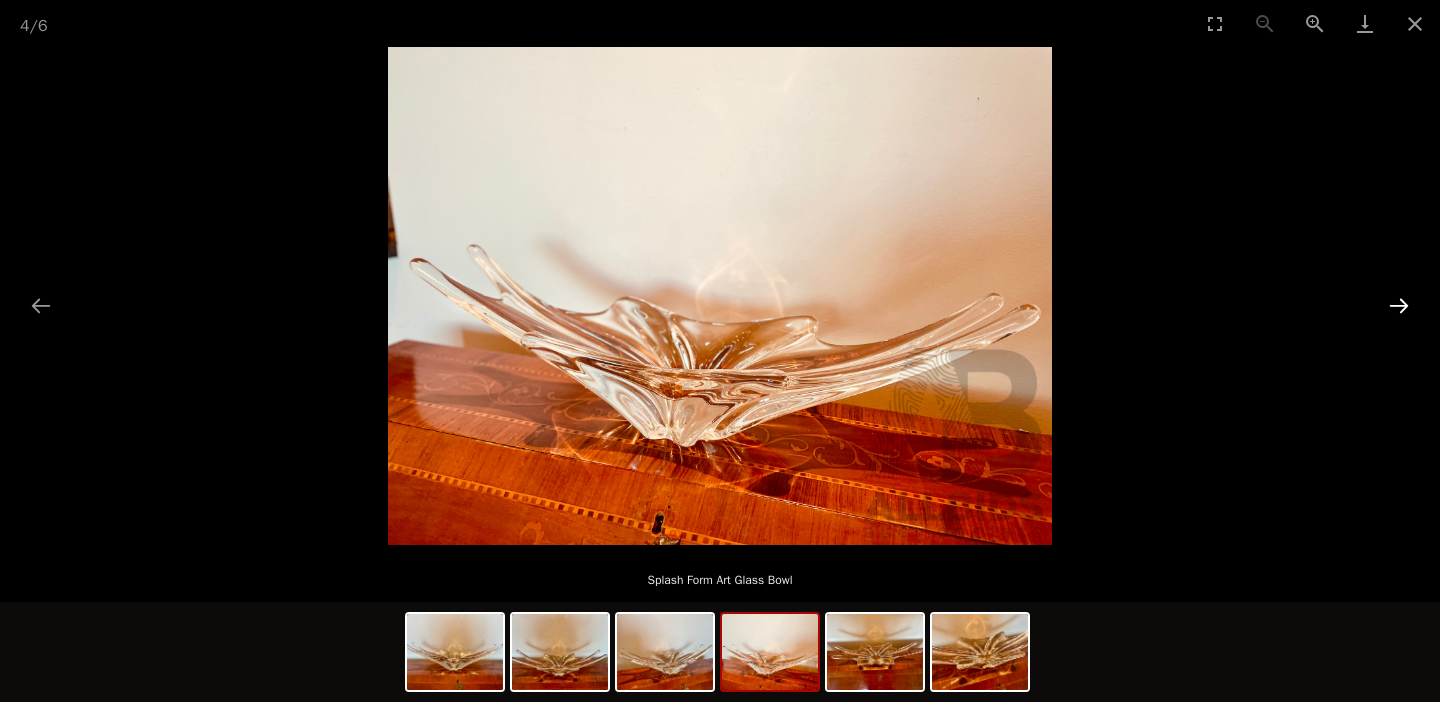 click at bounding box center [1399, 305] 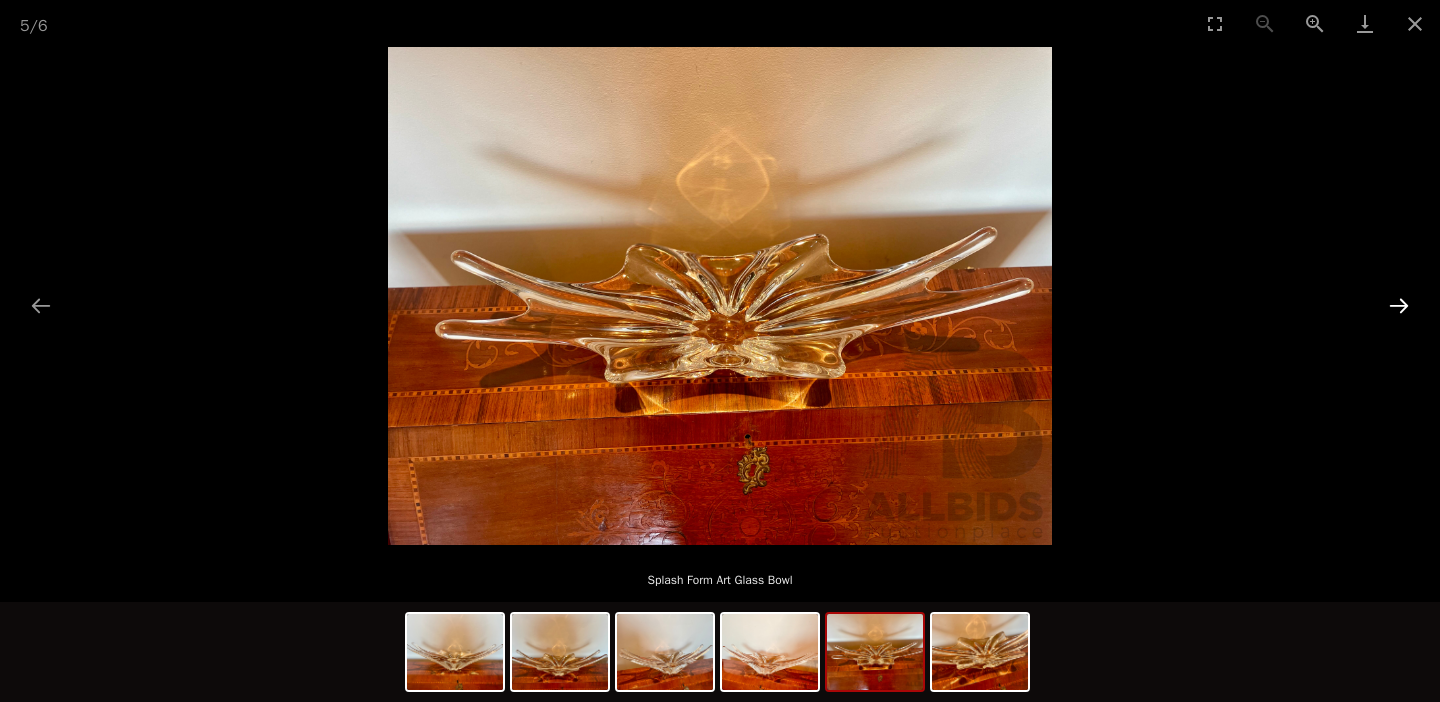 click at bounding box center (1399, 305) 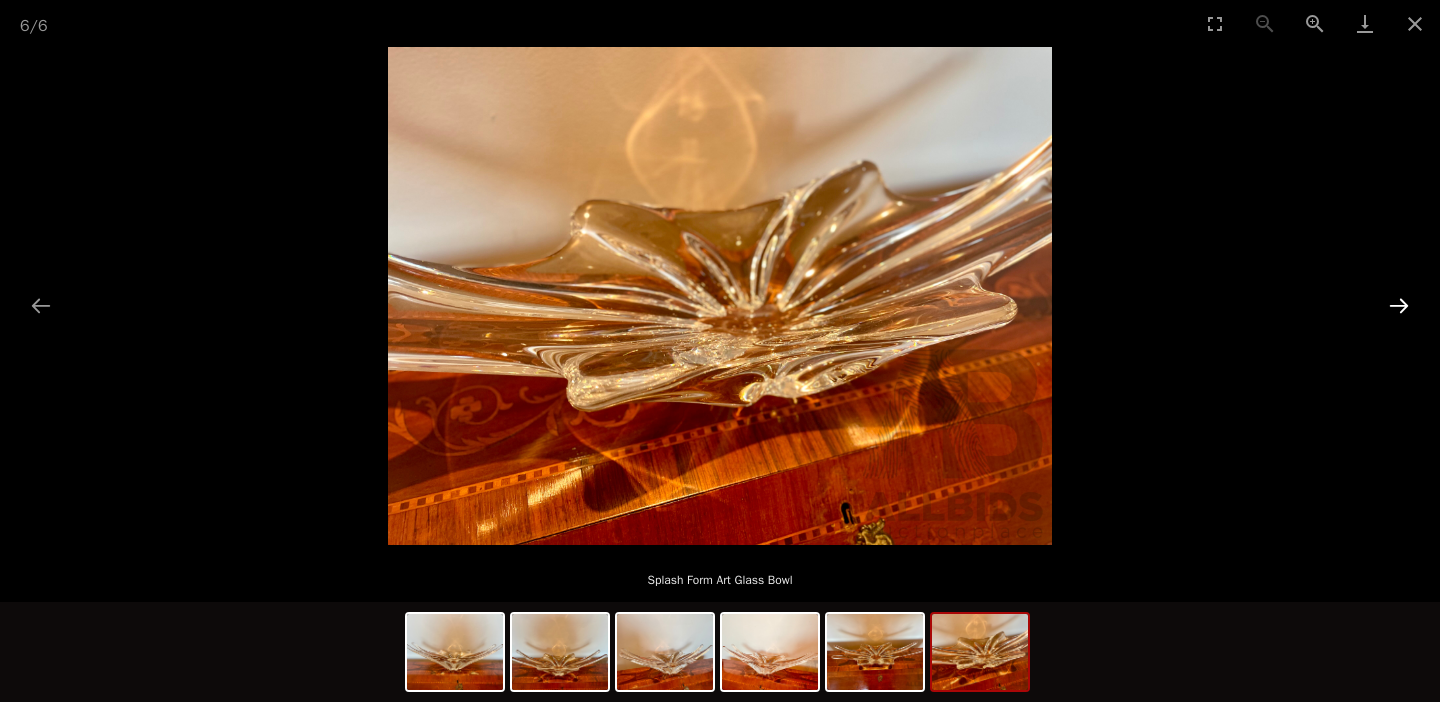 click at bounding box center (1399, 305) 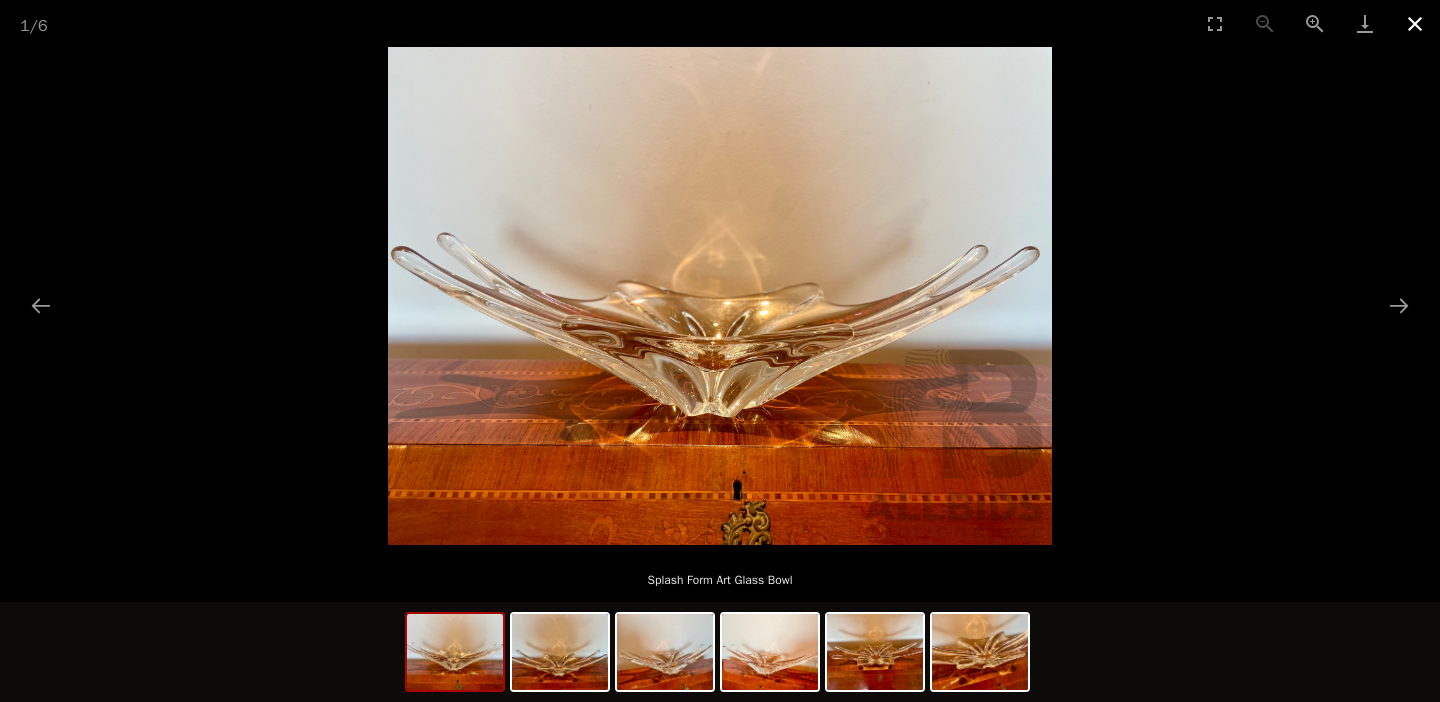 click at bounding box center (1415, 23) 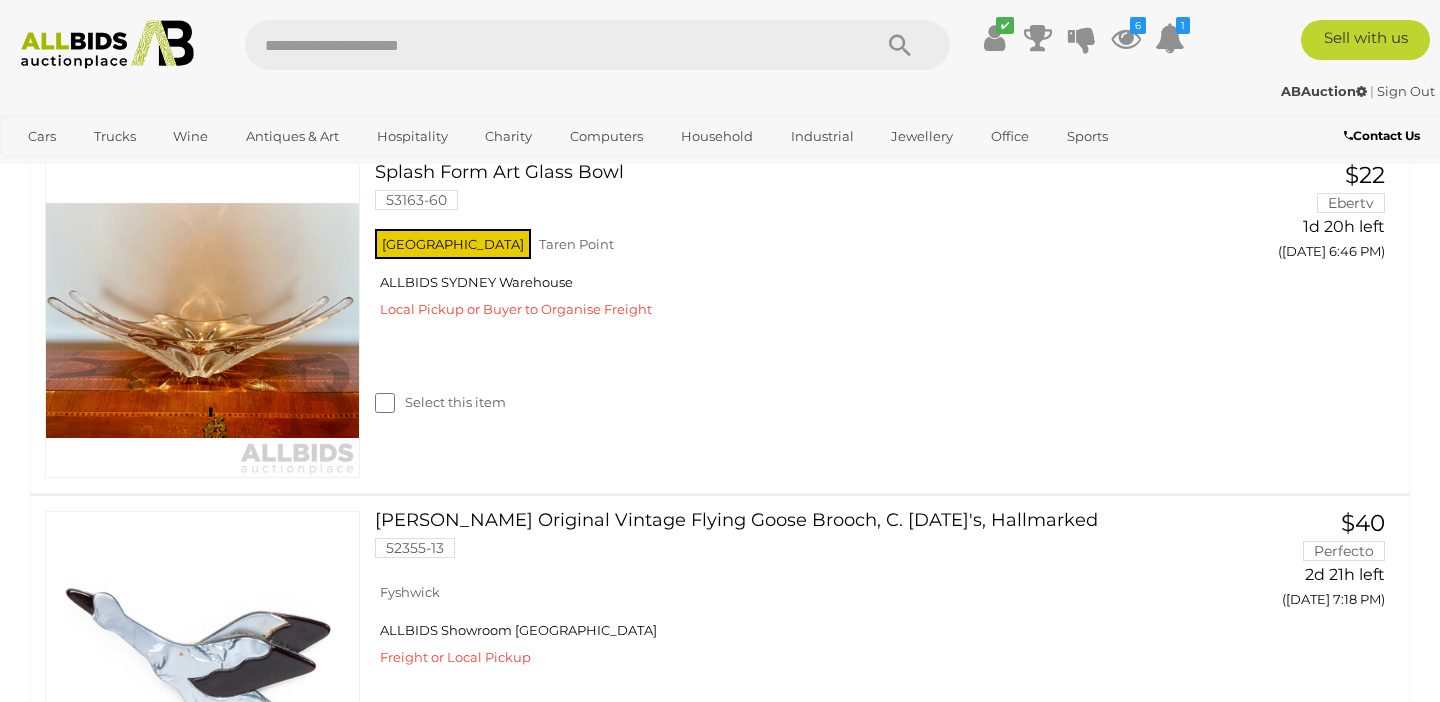 scroll, scrollTop: 478, scrollLeft: 0, axis: vertical 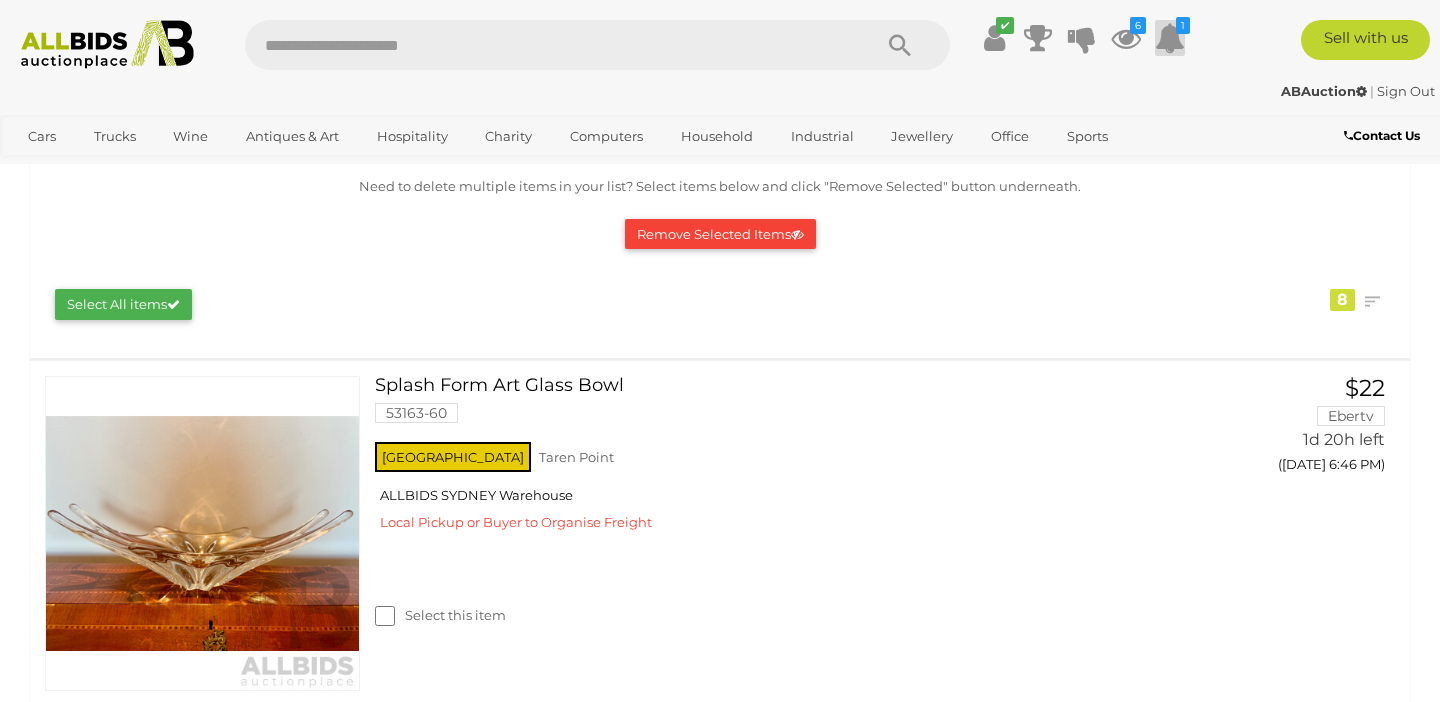 click at bounding box center [1170, 38] 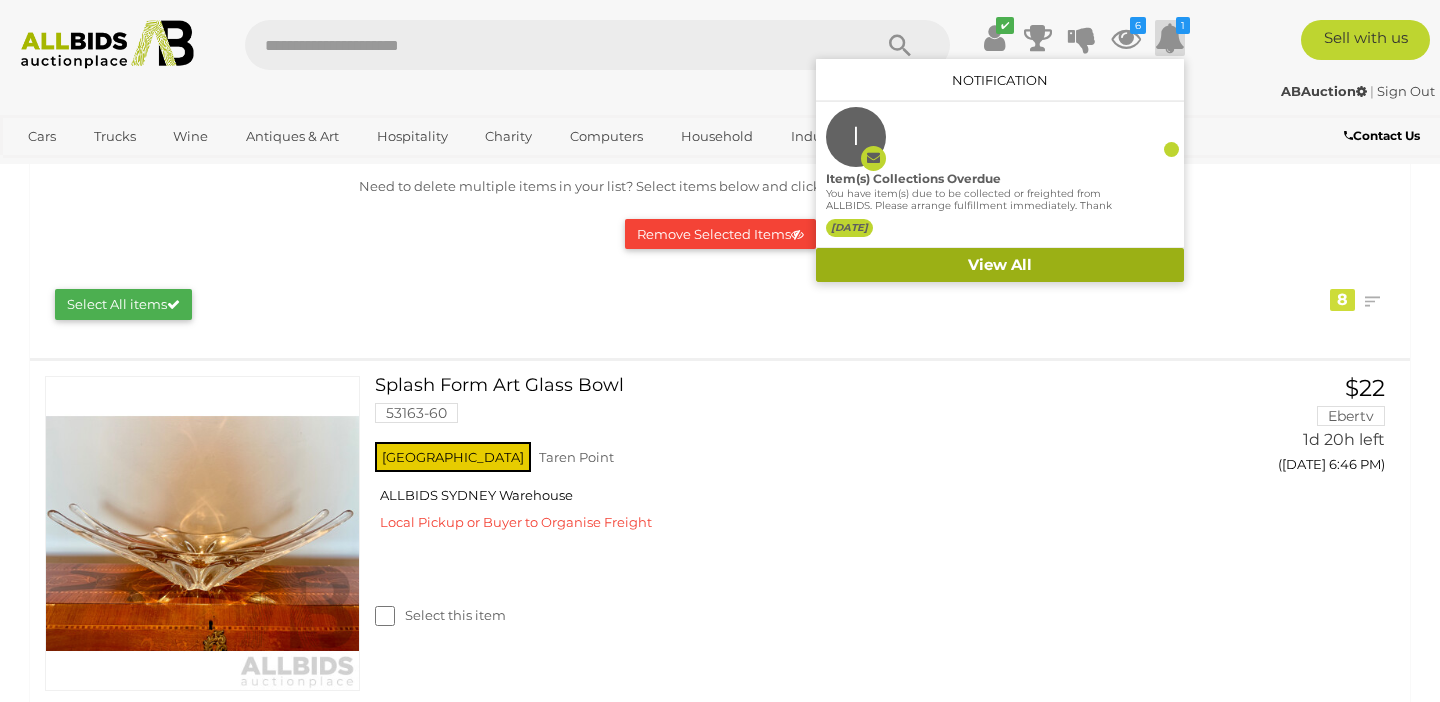 click on "View All" at bounding box center [1000, 265] 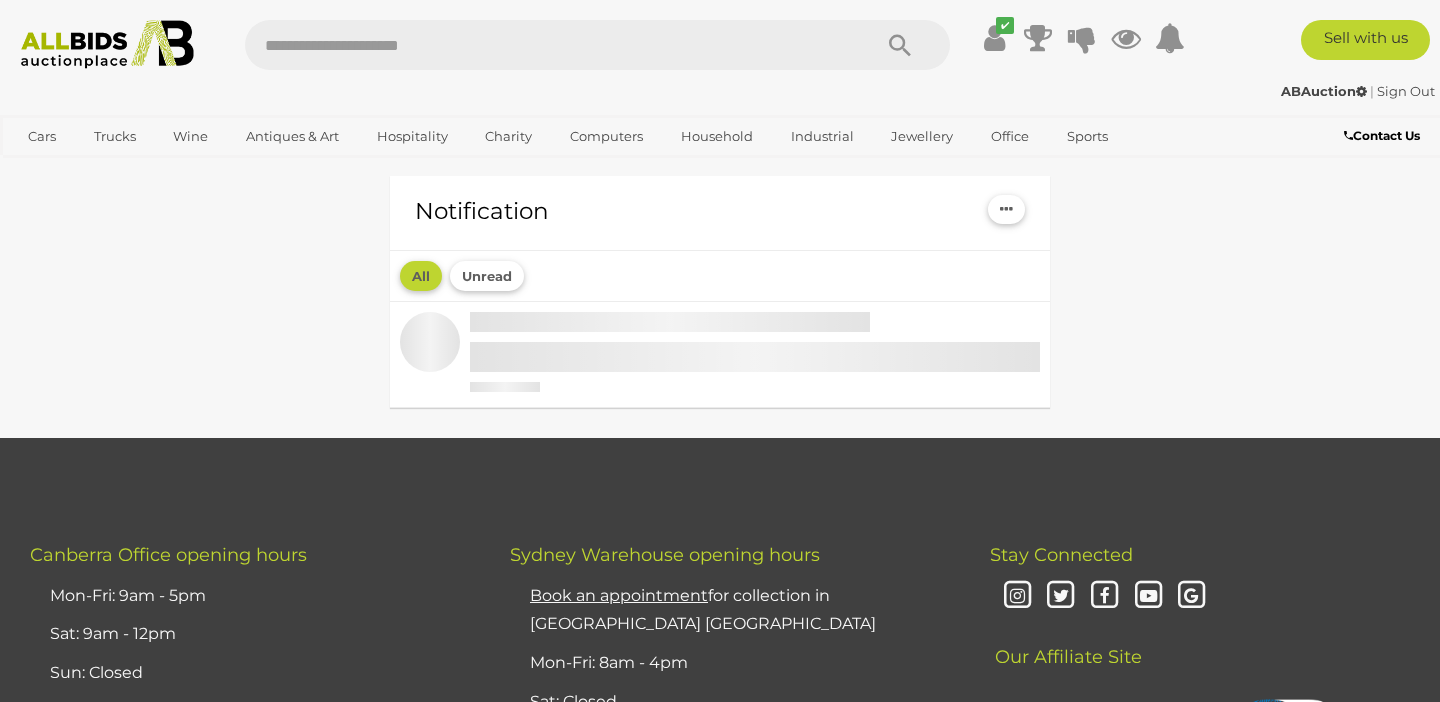 scroll, scrollTop: 0, scrollLeft: 0, axis: both 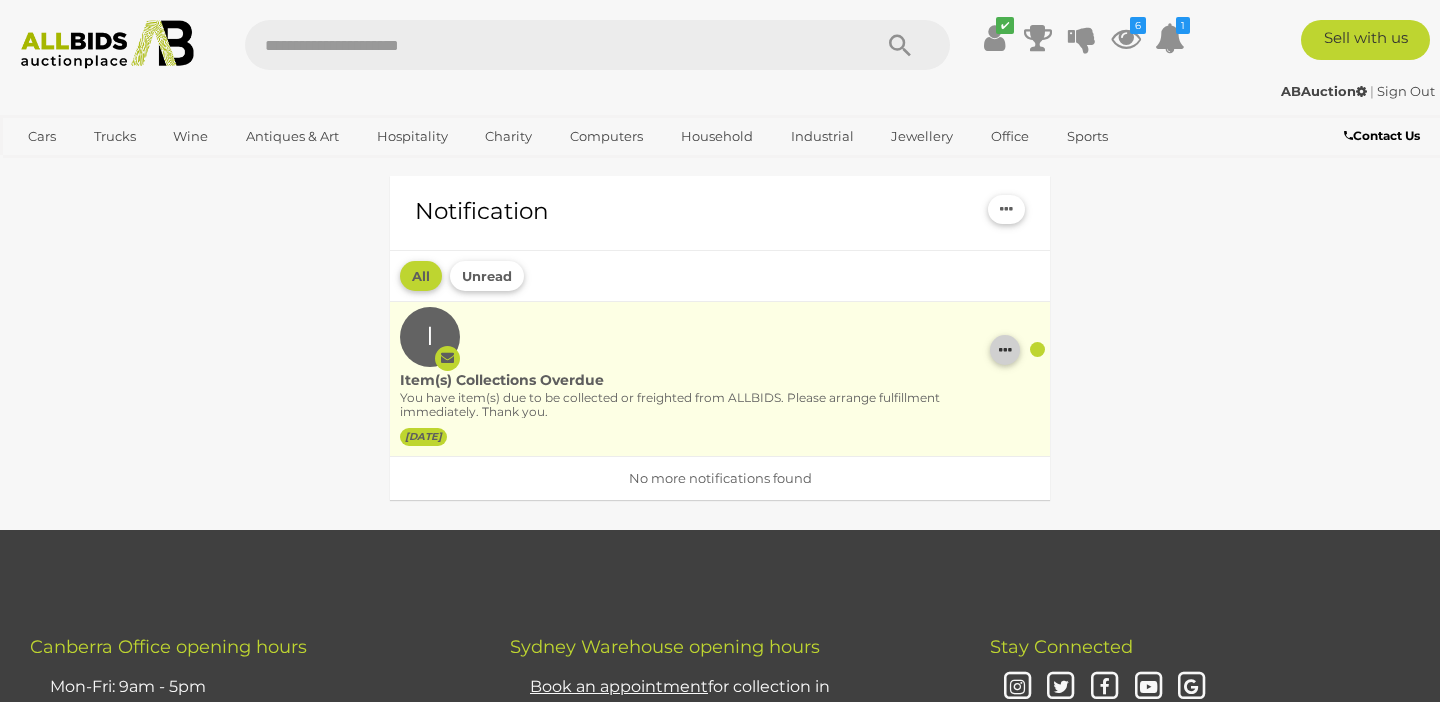 click at bounding box center [1005, 350] 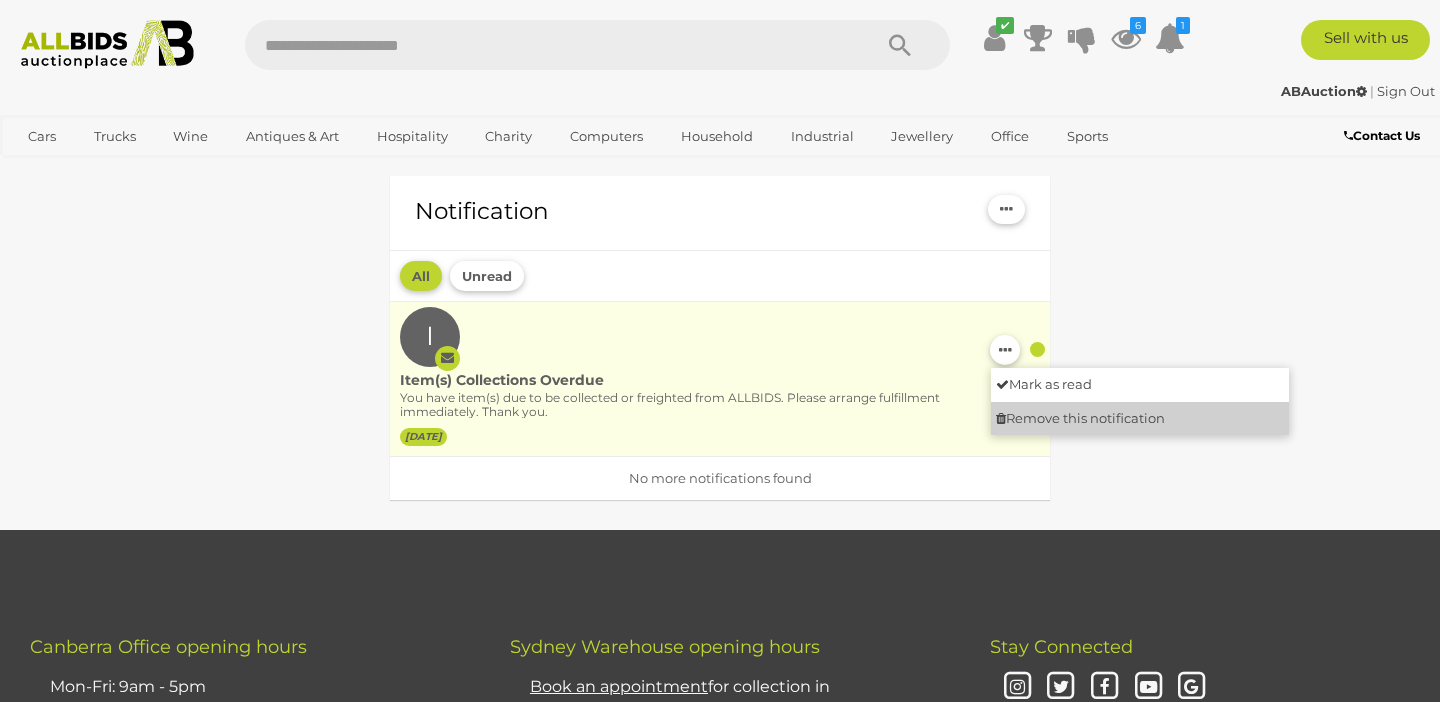 click on "Remove this notification" at bounding box center (1140, 418) 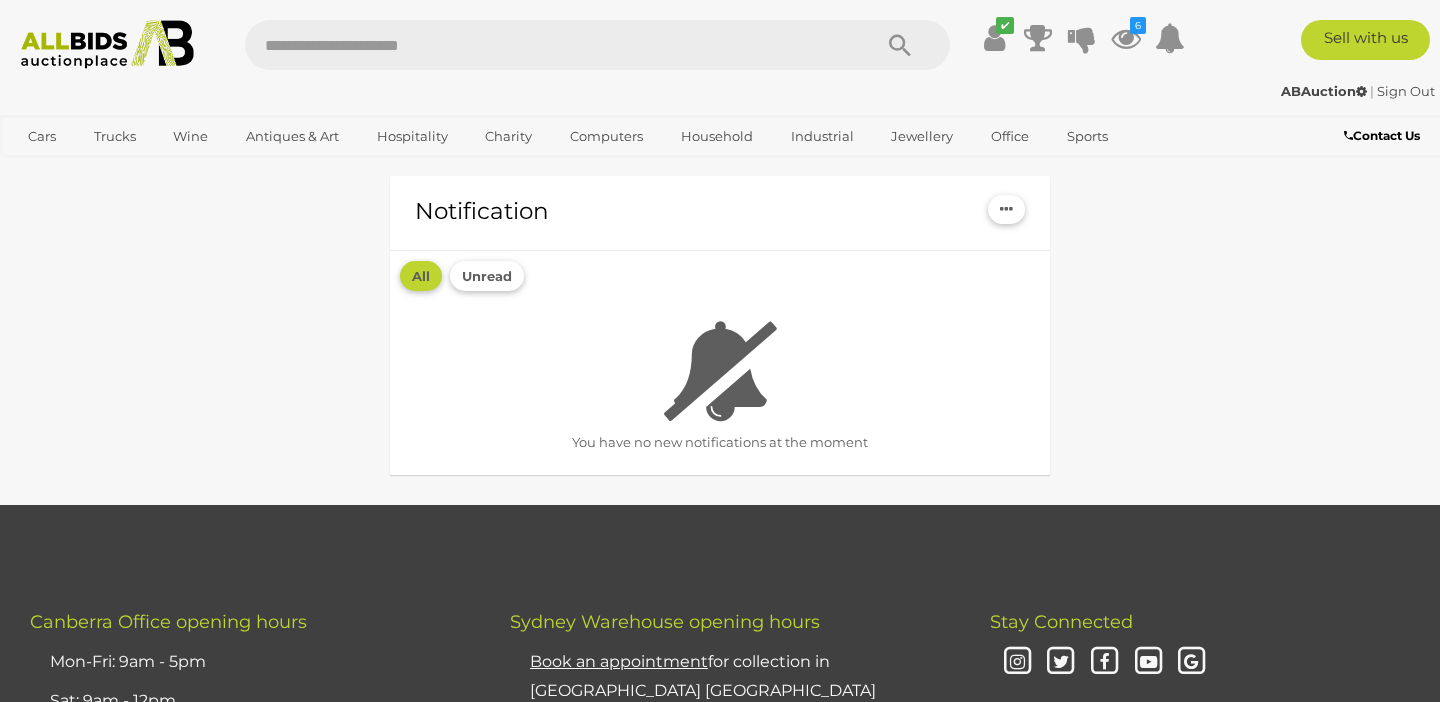 click at bounding box center [548, 45] 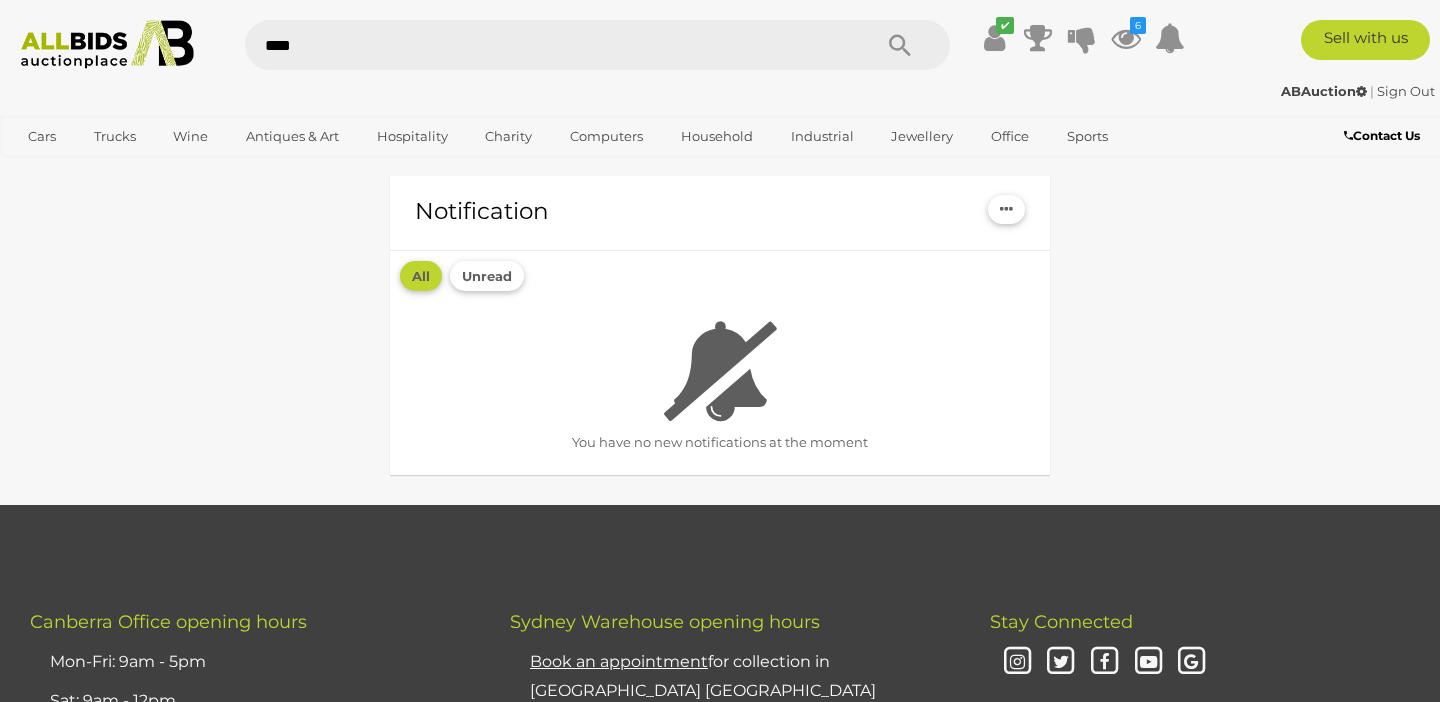 type on "*****" 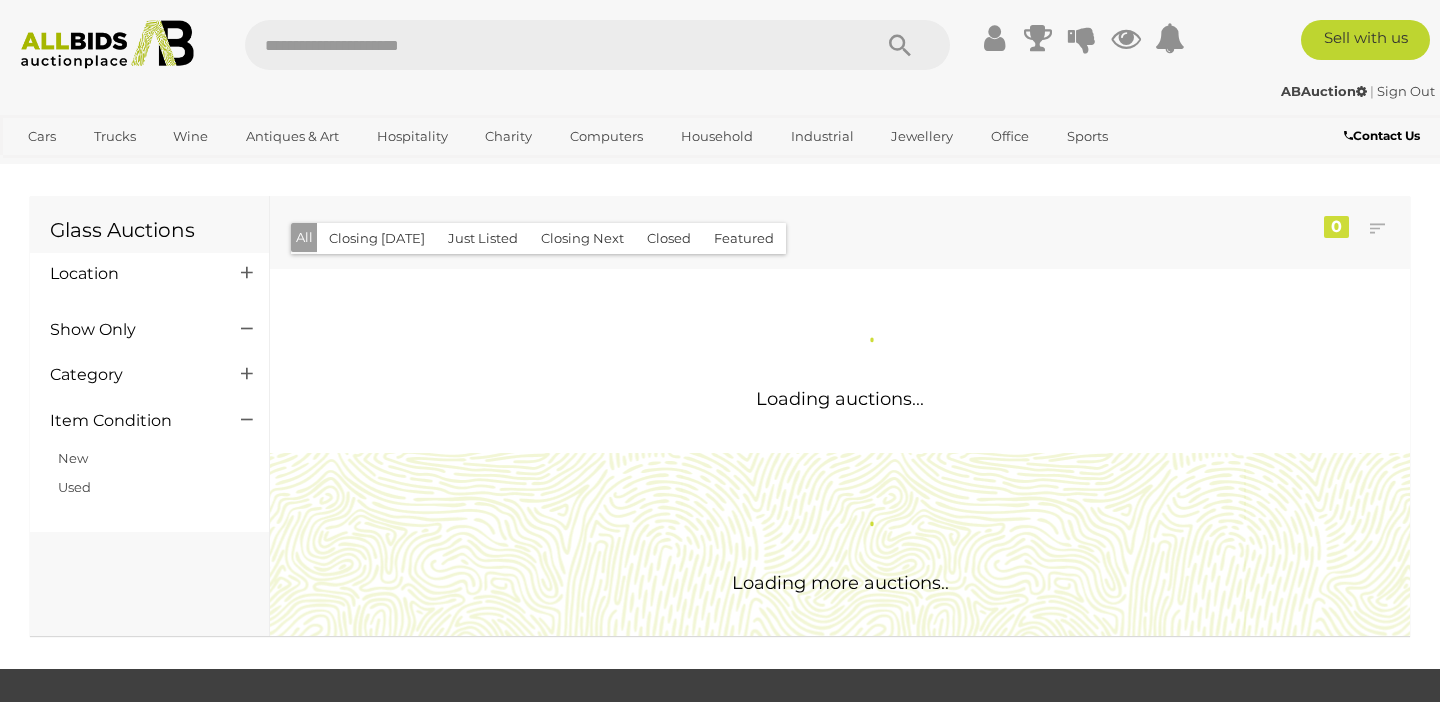 scroll, scrollTop: 0, scrollLeft: 0, axis: both 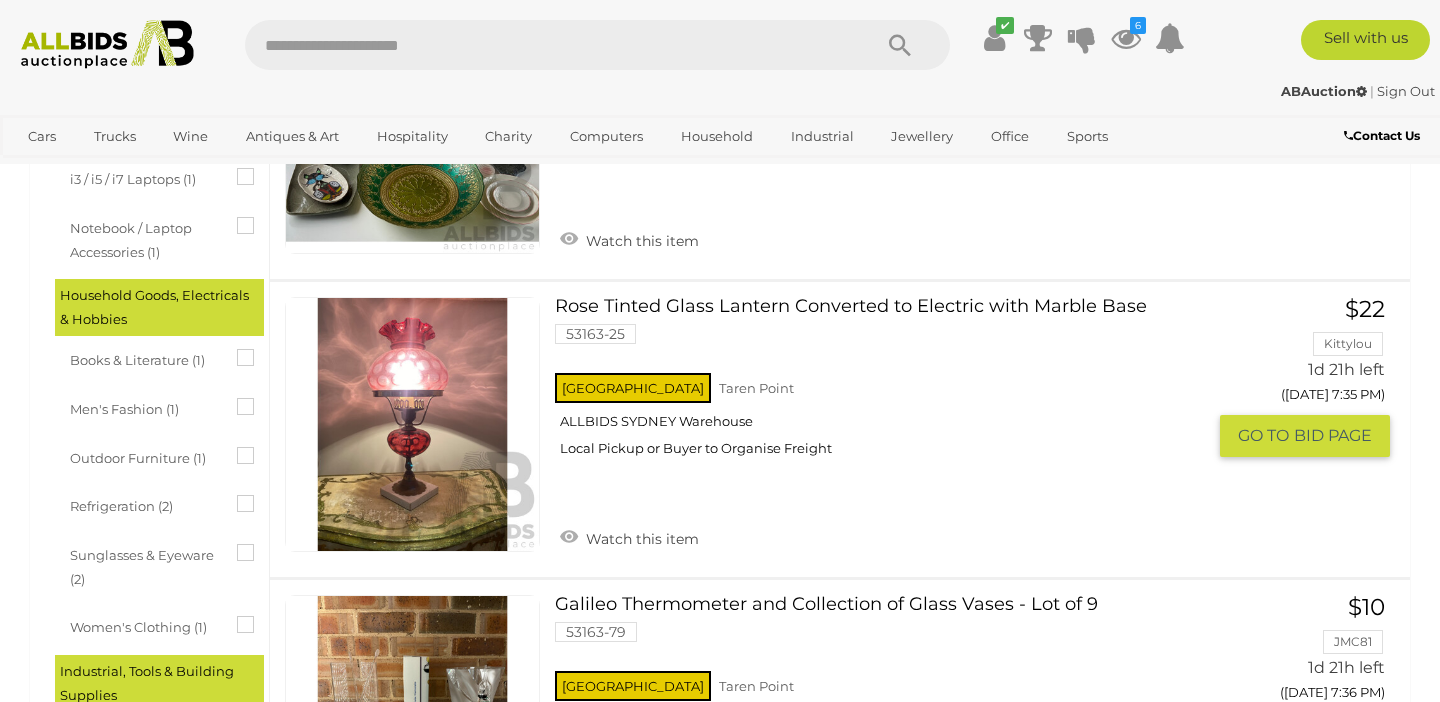 click at bounding box center [412, 424] 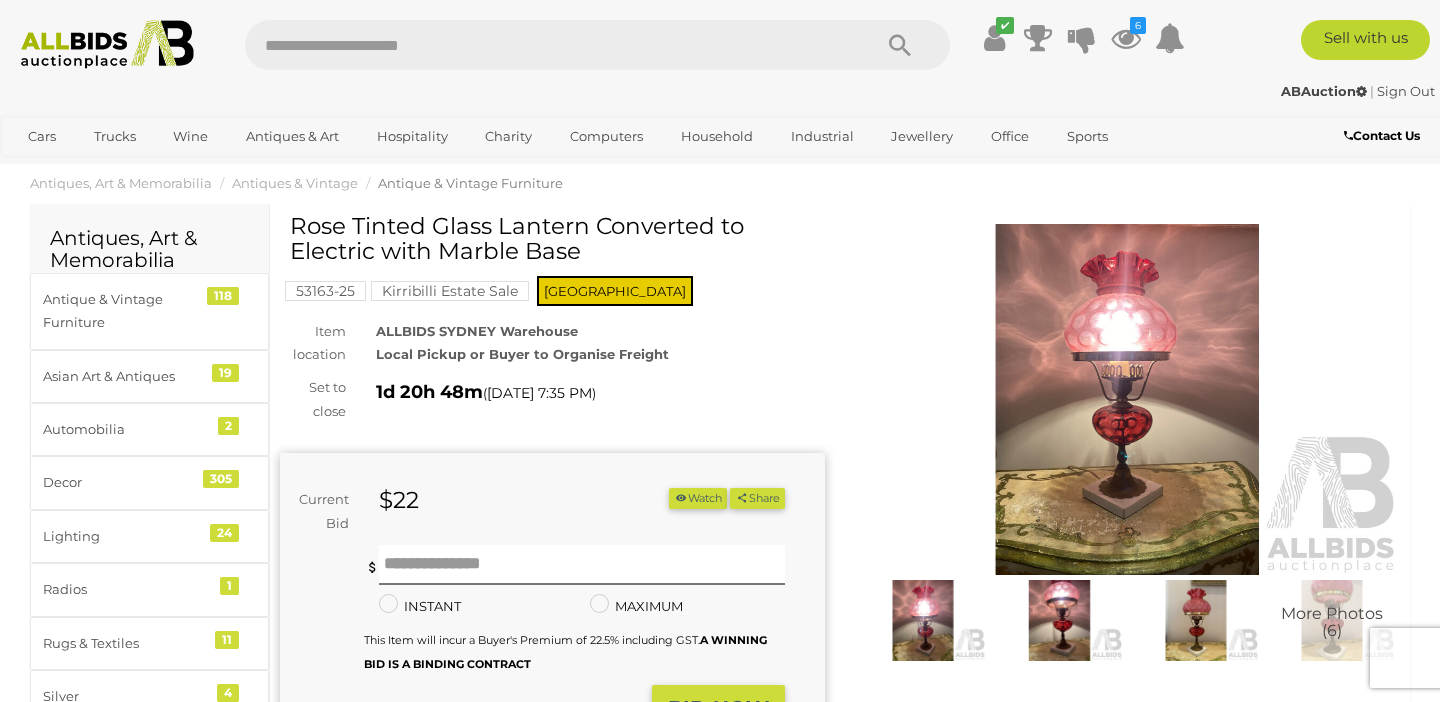 scroll, scrollTop: 30, scrollLeft: 0, axis: vertical 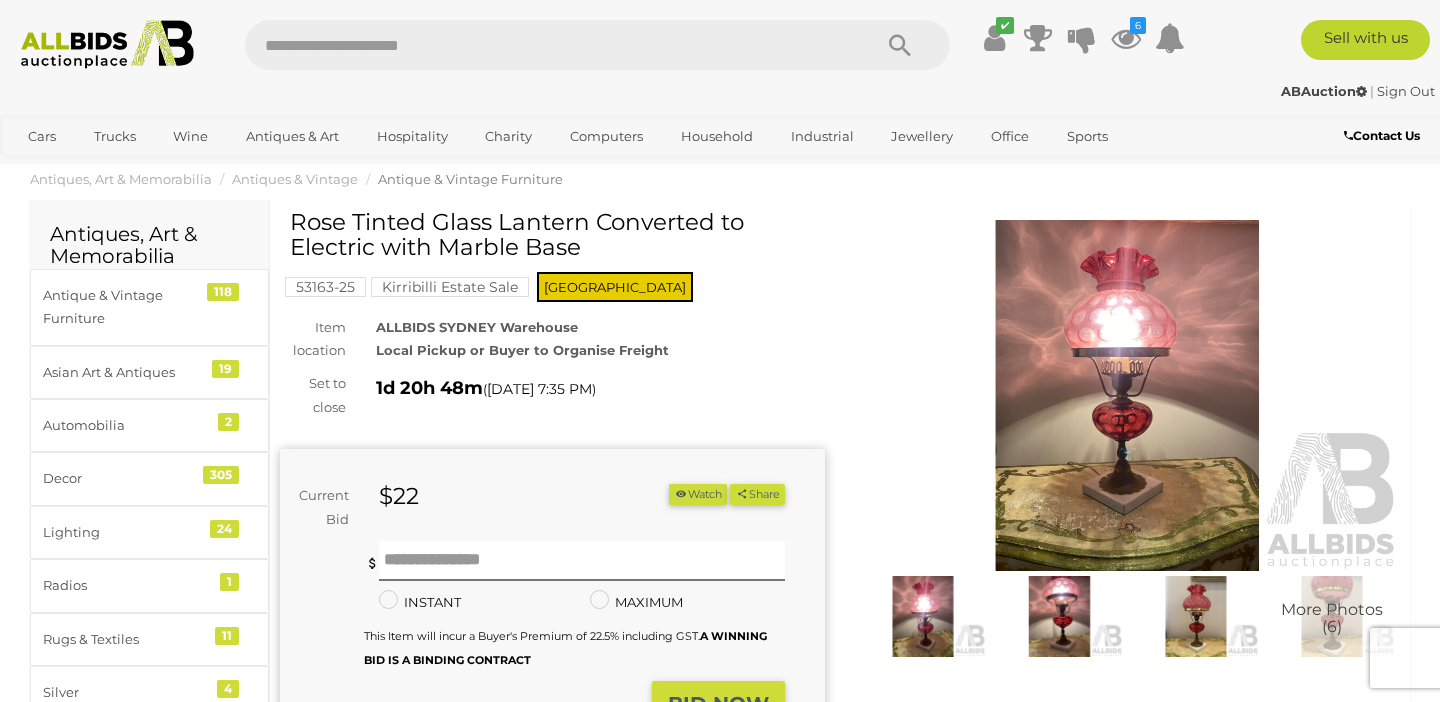 click at bounding box center (923, 616) 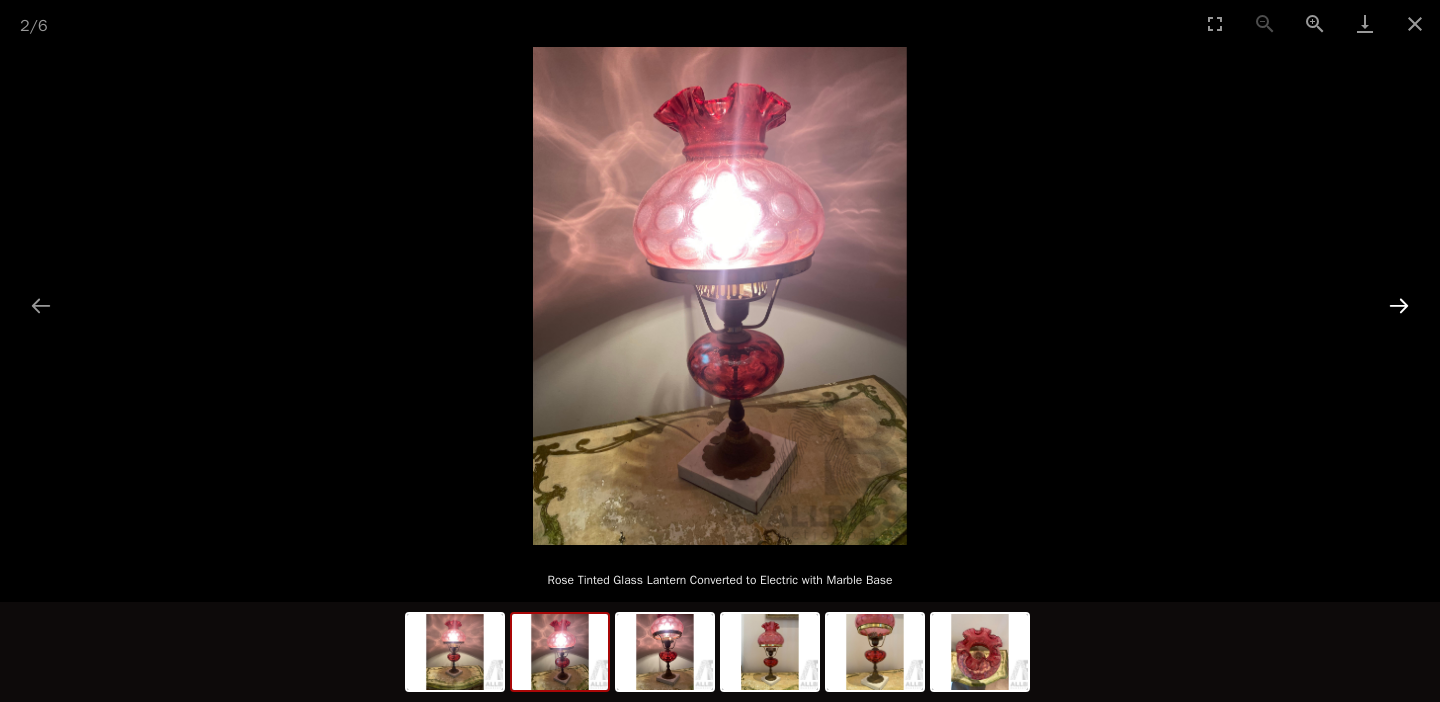 click at bounding box center (1399, 305) 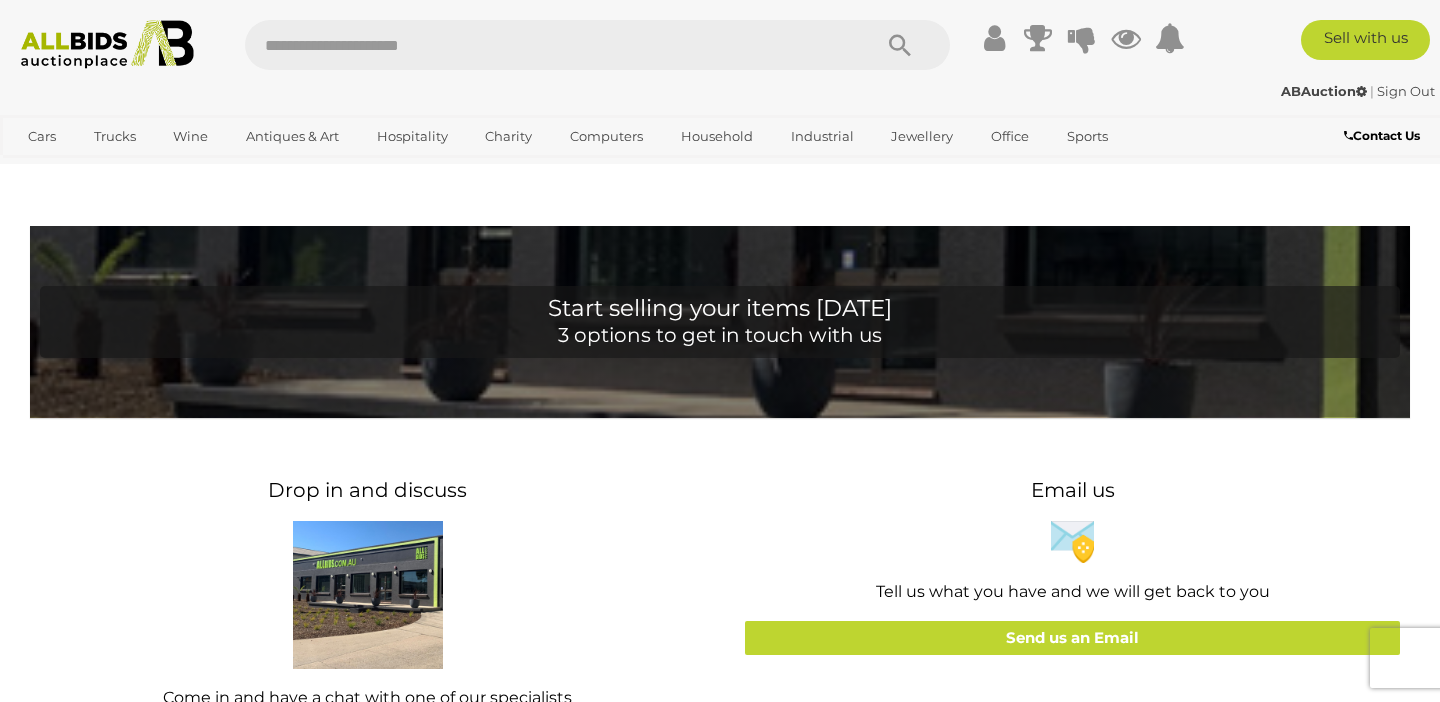 scroll, scrollTop: 0, scrollLeft: 0, axis: both 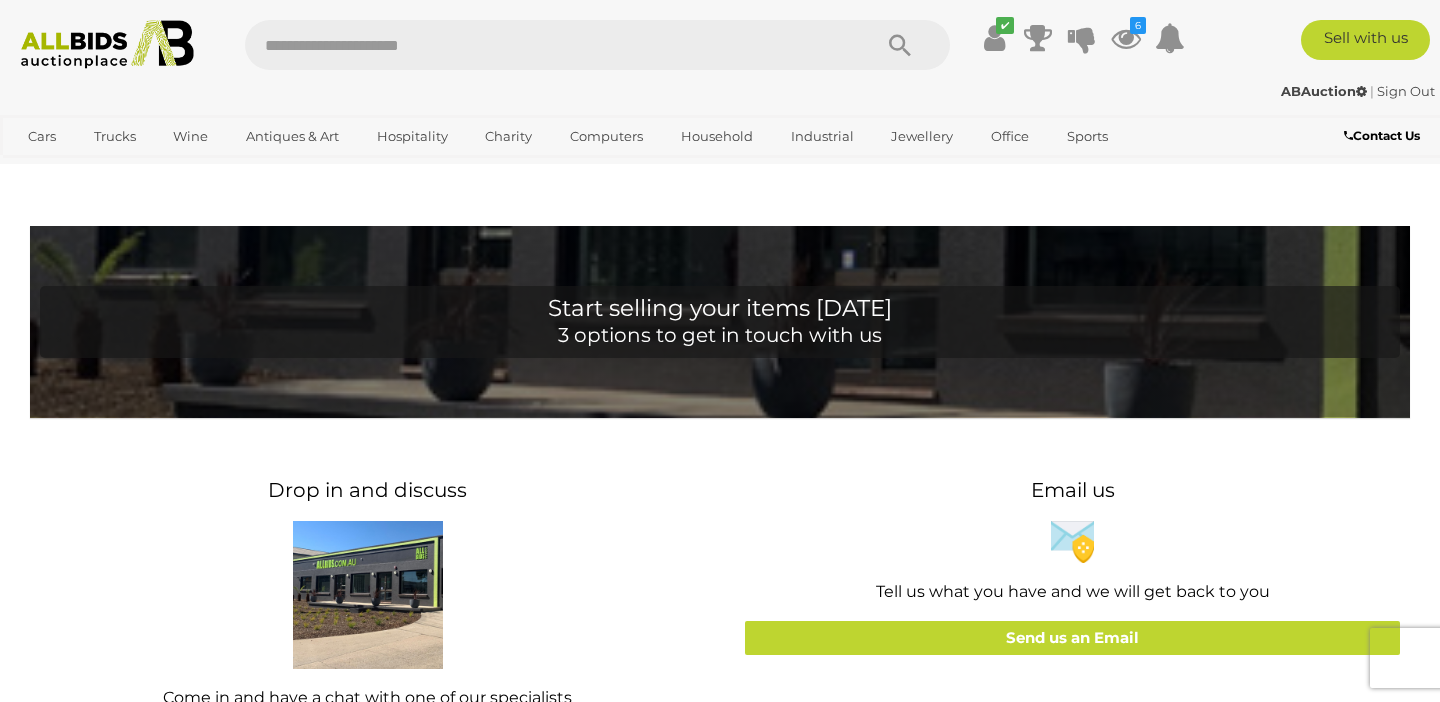 click at bounding box center (548, 45) 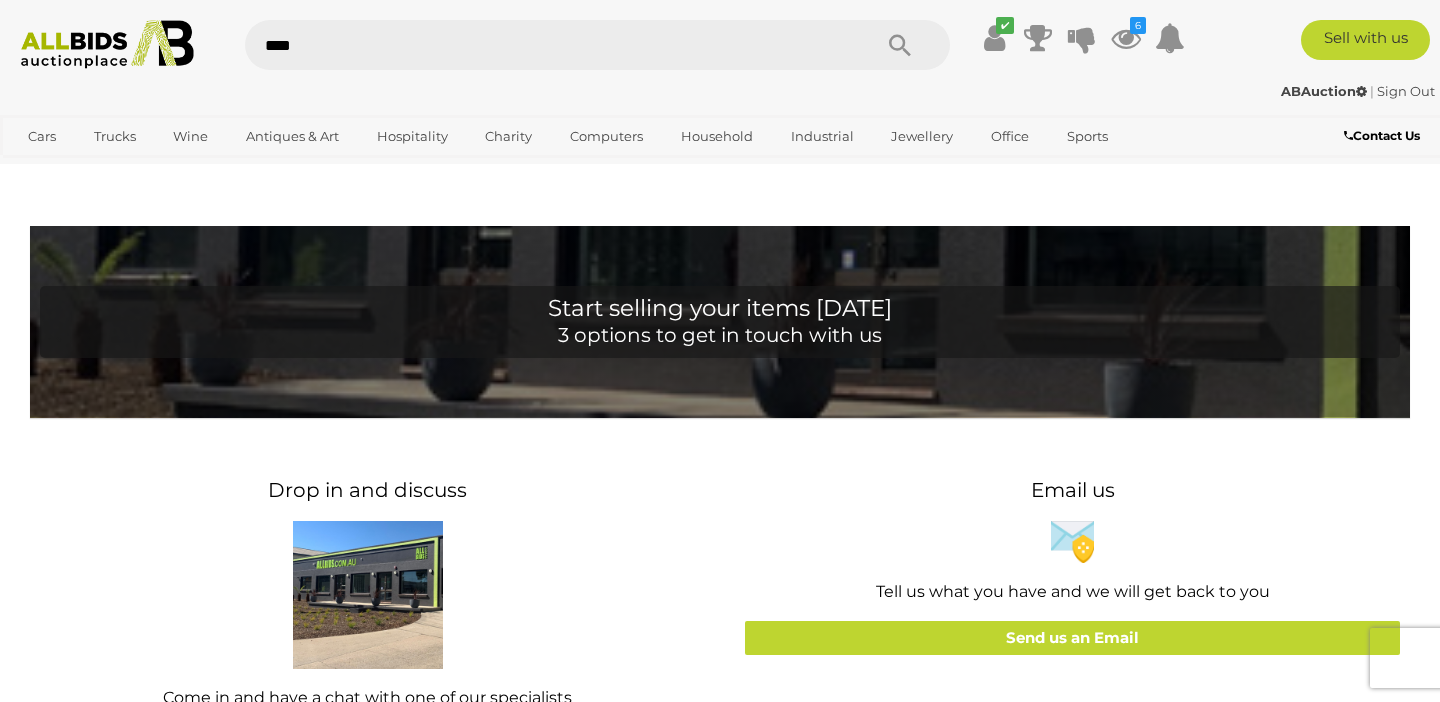 type on "*****" 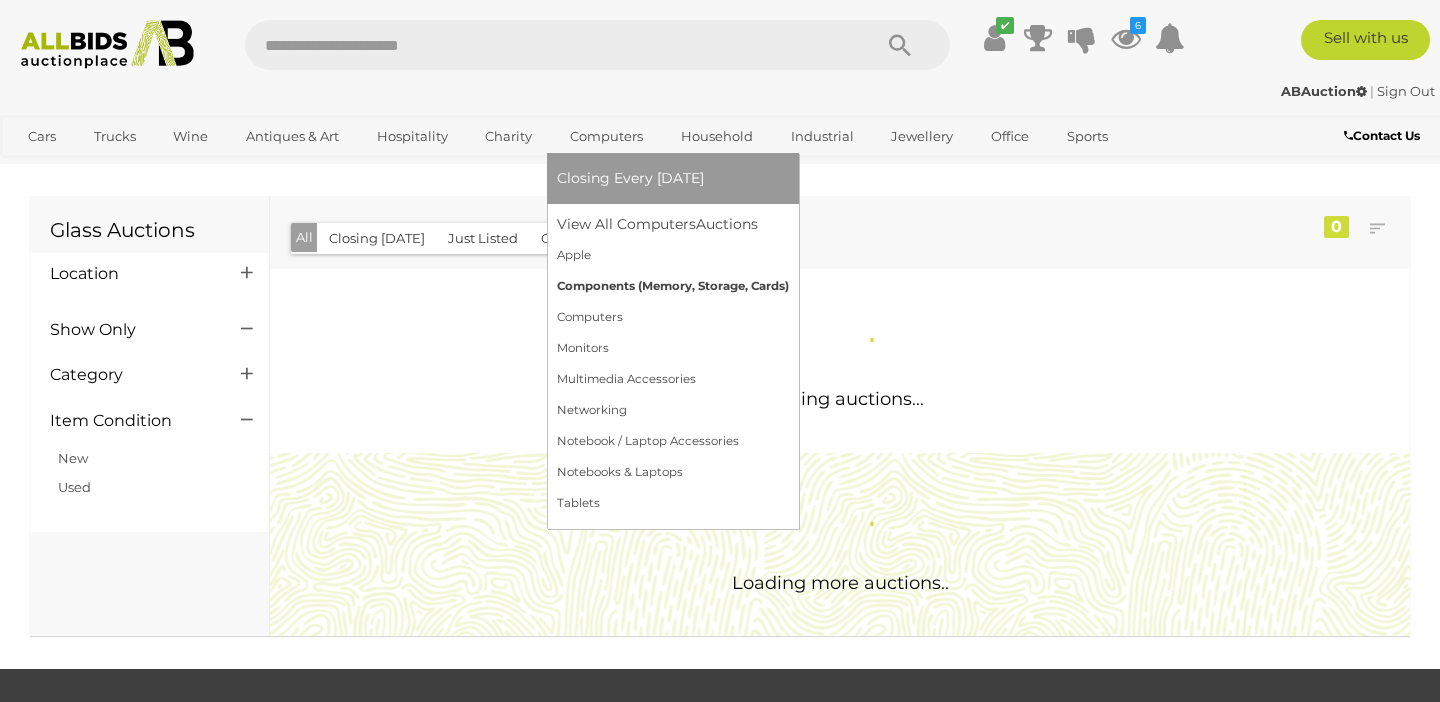 scroll, scrollTop: 0, scrollLeft: 0, axis: both 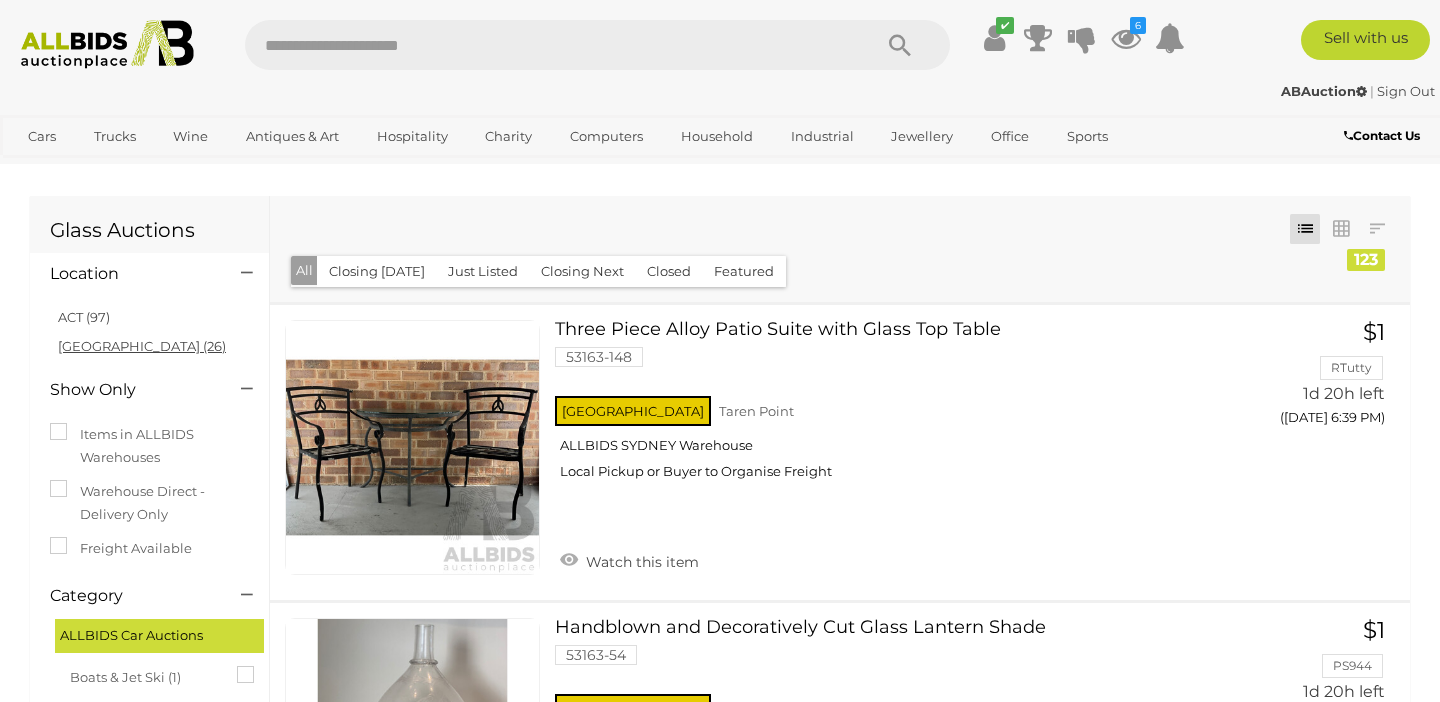 click on "NSW (26)" at bounding box center (142, 346) 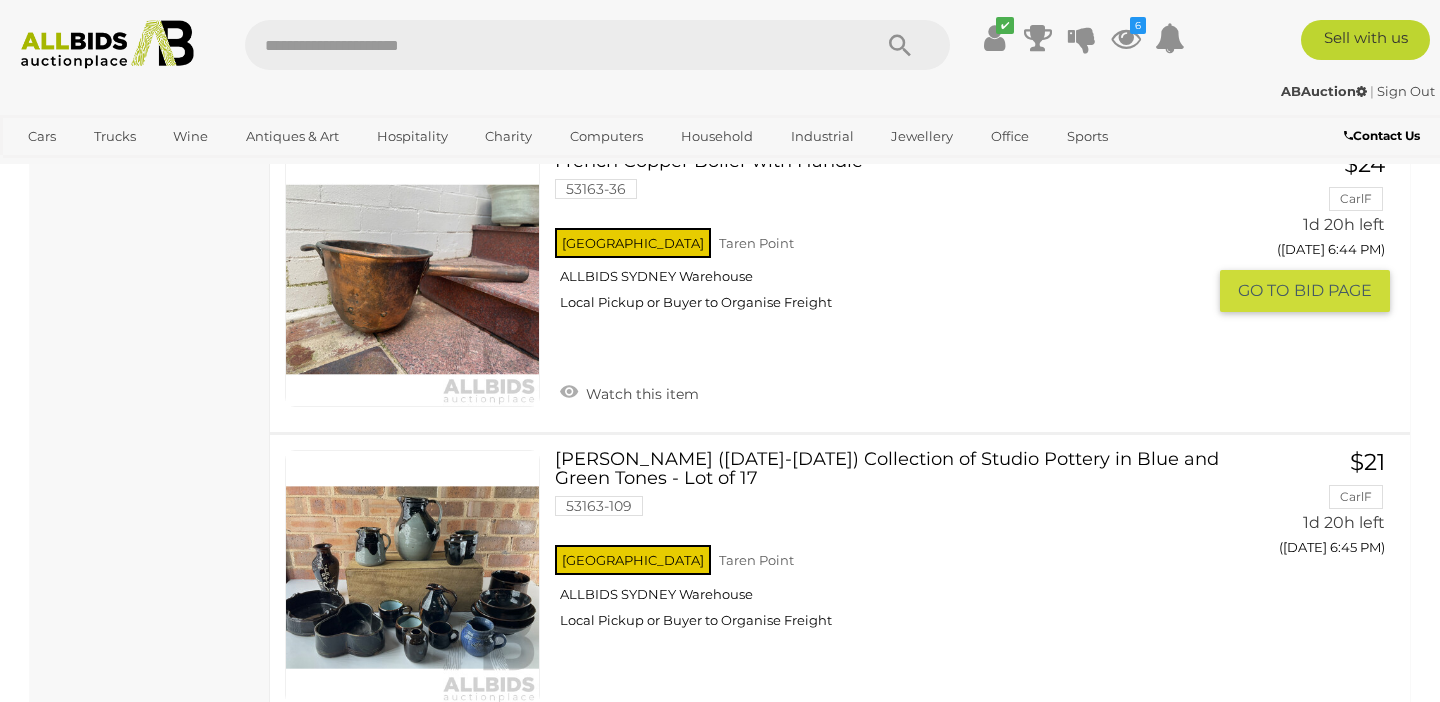 scroll, scrollTop: 8354, scrollLeft: 0, axis: vertical 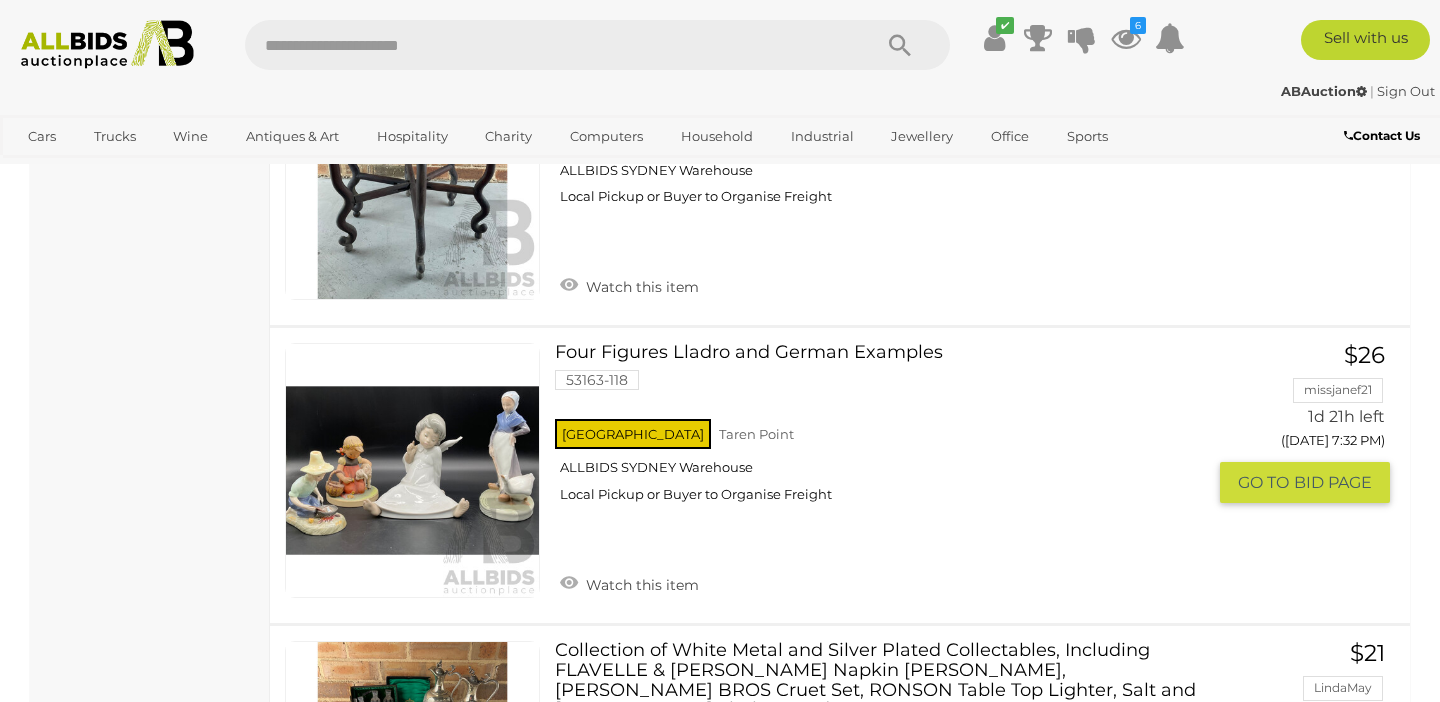 click at bounding box center [412, 470] 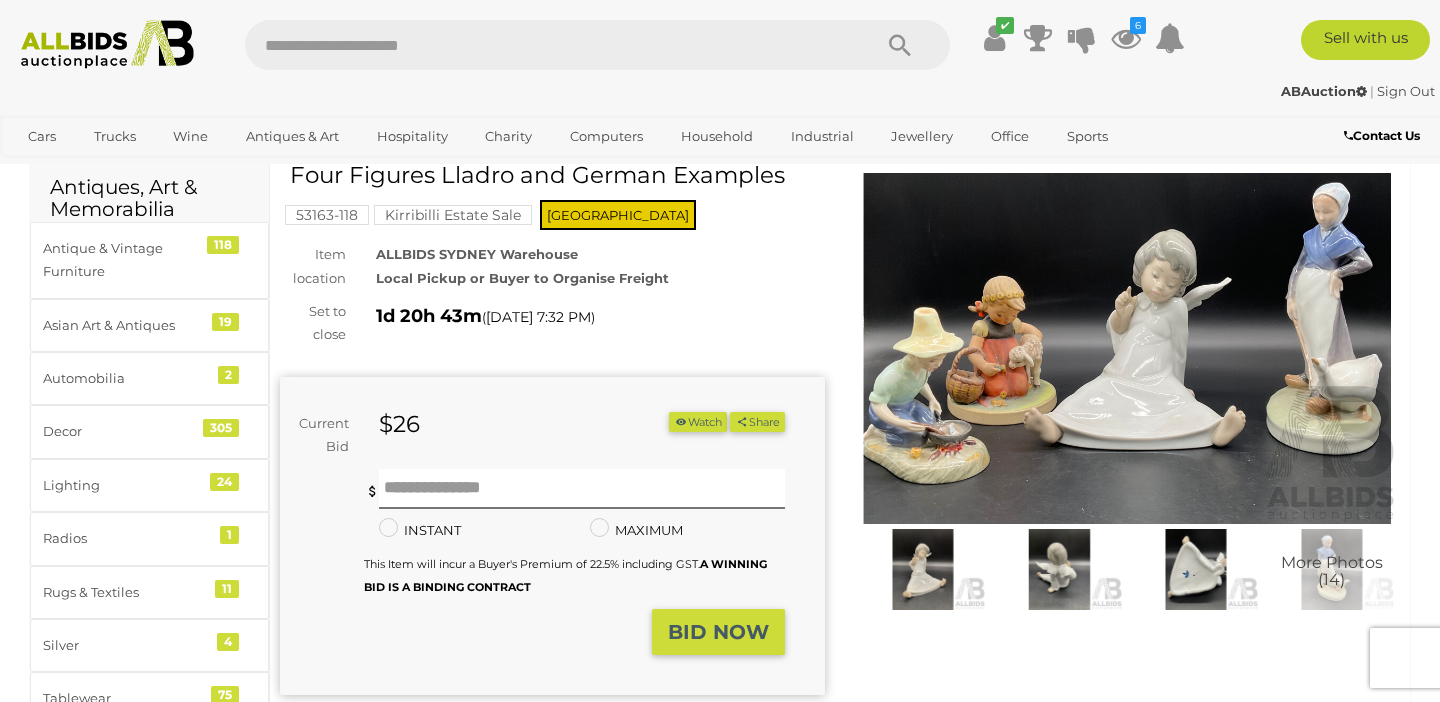 scroll, scrollTop: 47, scrollLeft: 0, axis: vertical 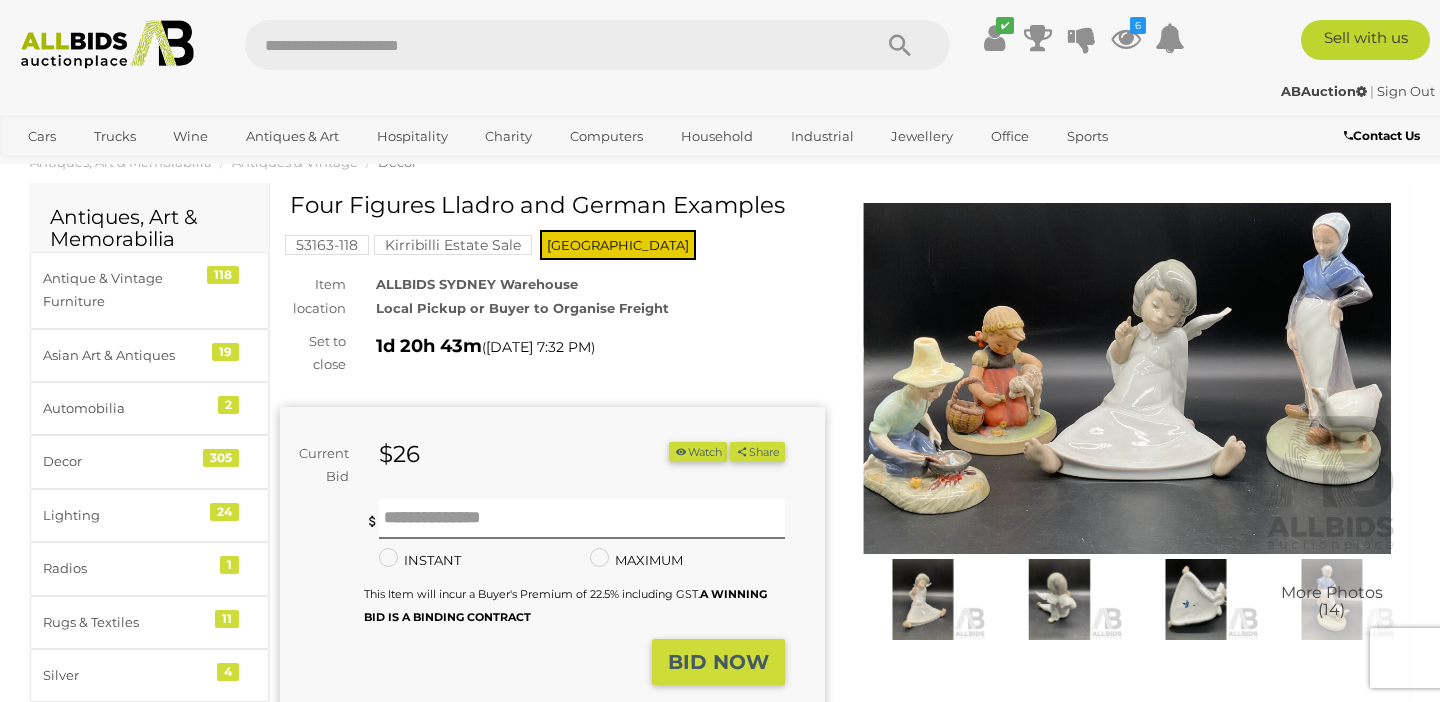 click at bounding box center [923, 599] 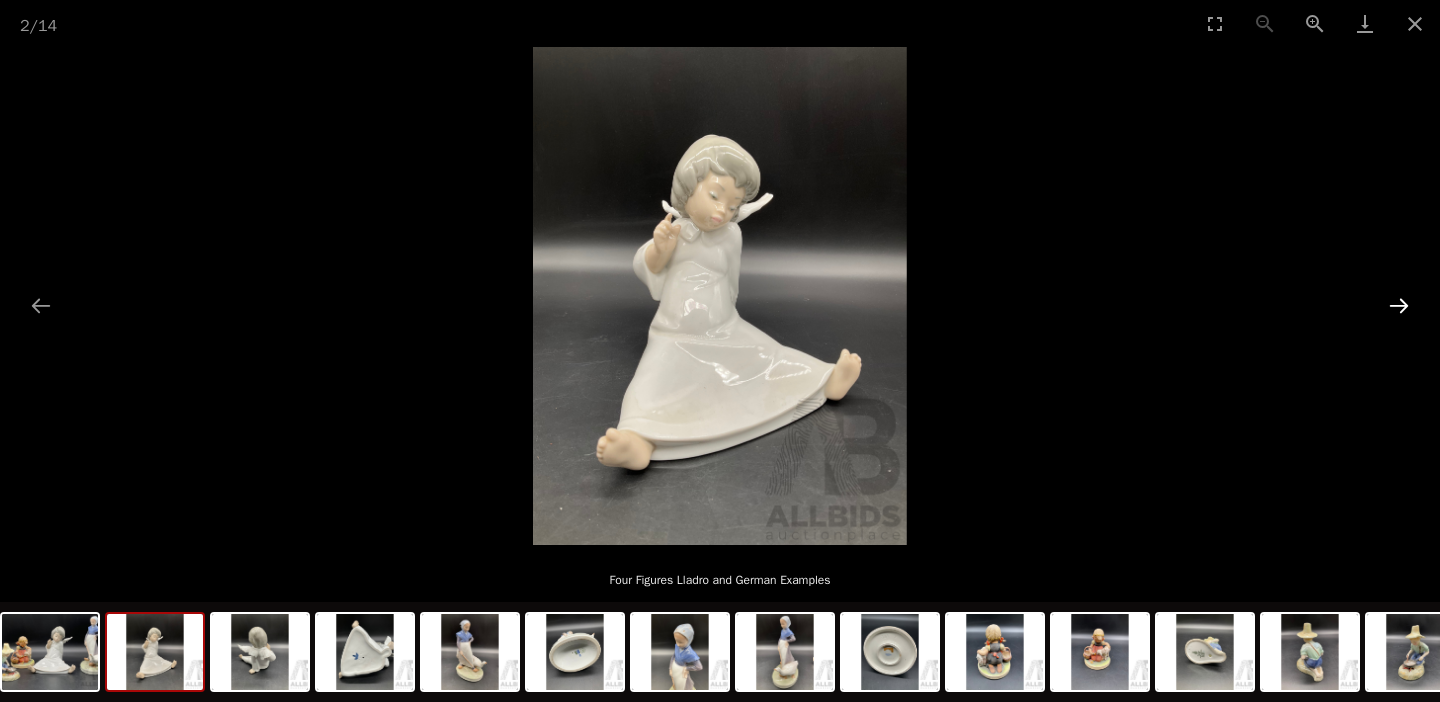 click at bounding box center [1399, 305] 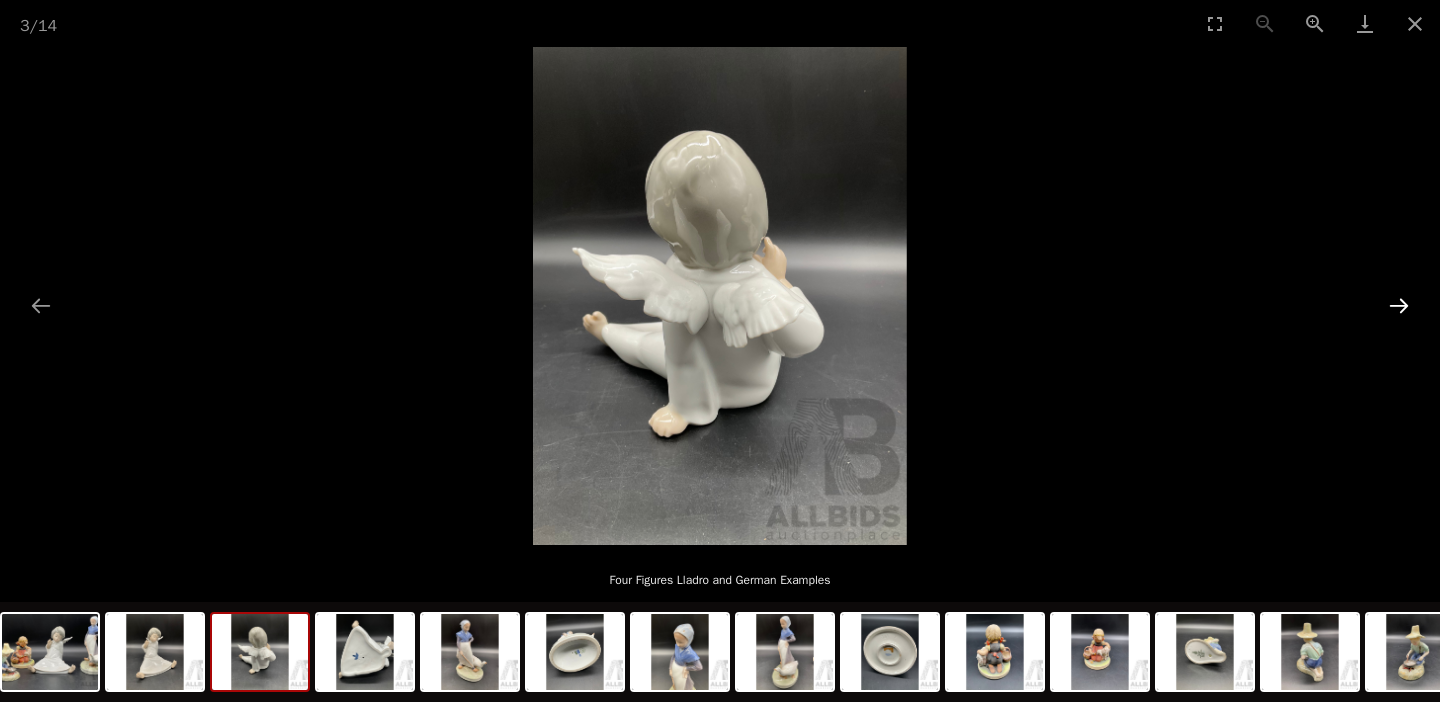 click at bounding box center (1399, 305) 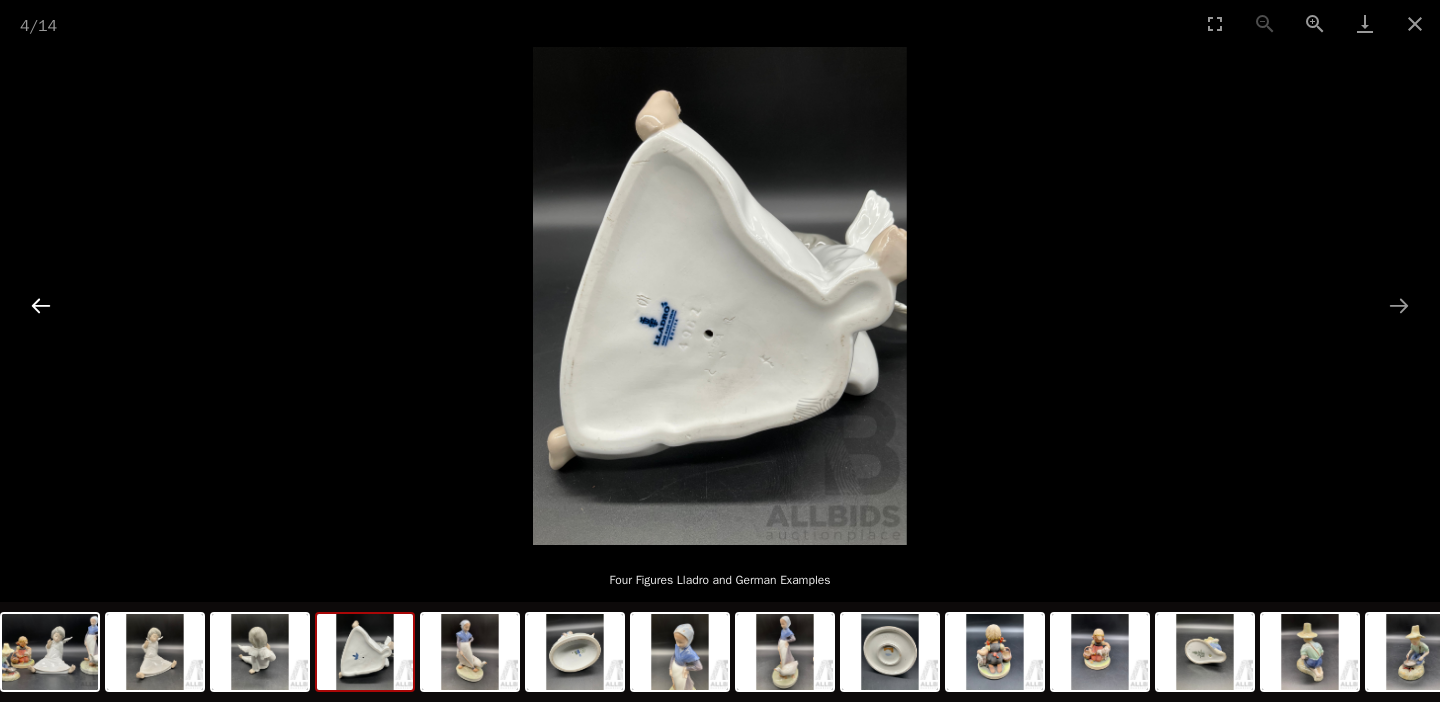 click at bounding box center (41, 305) 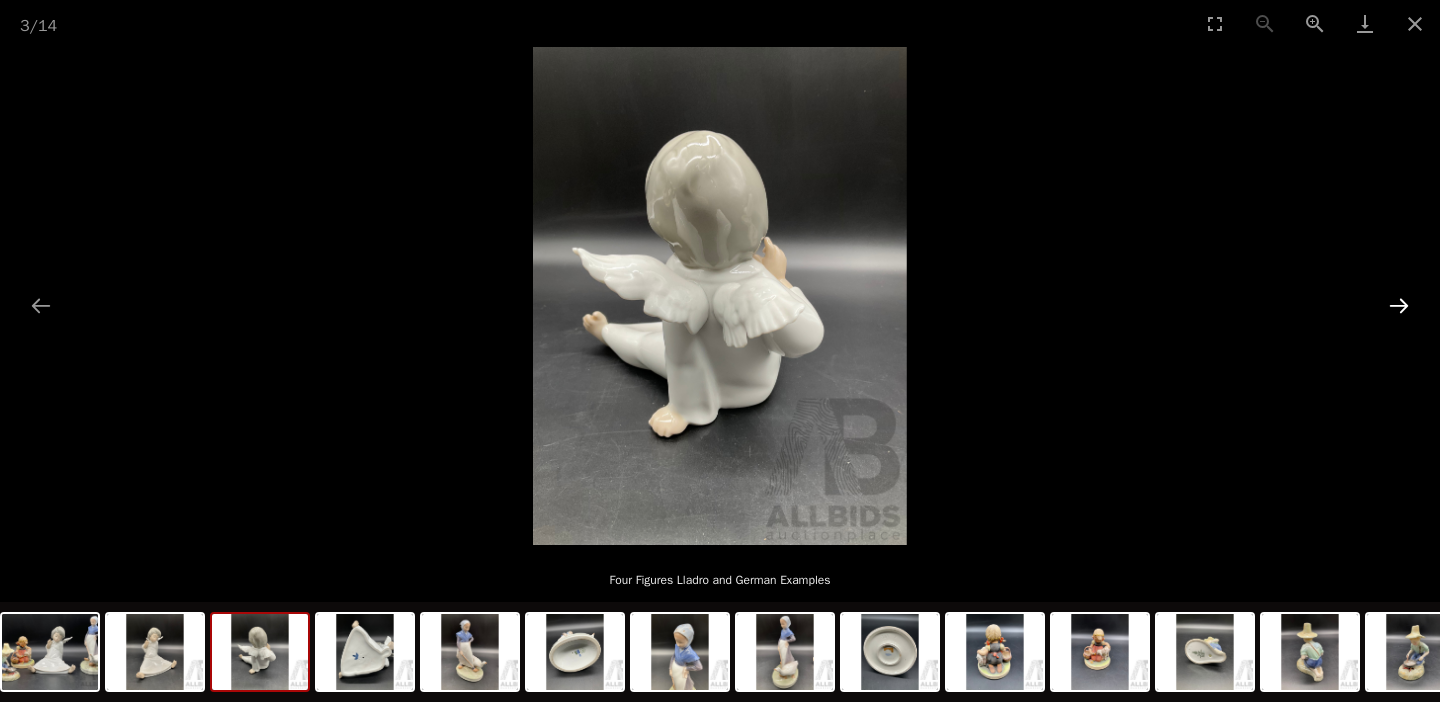 click at bounding box center (1399, 305) 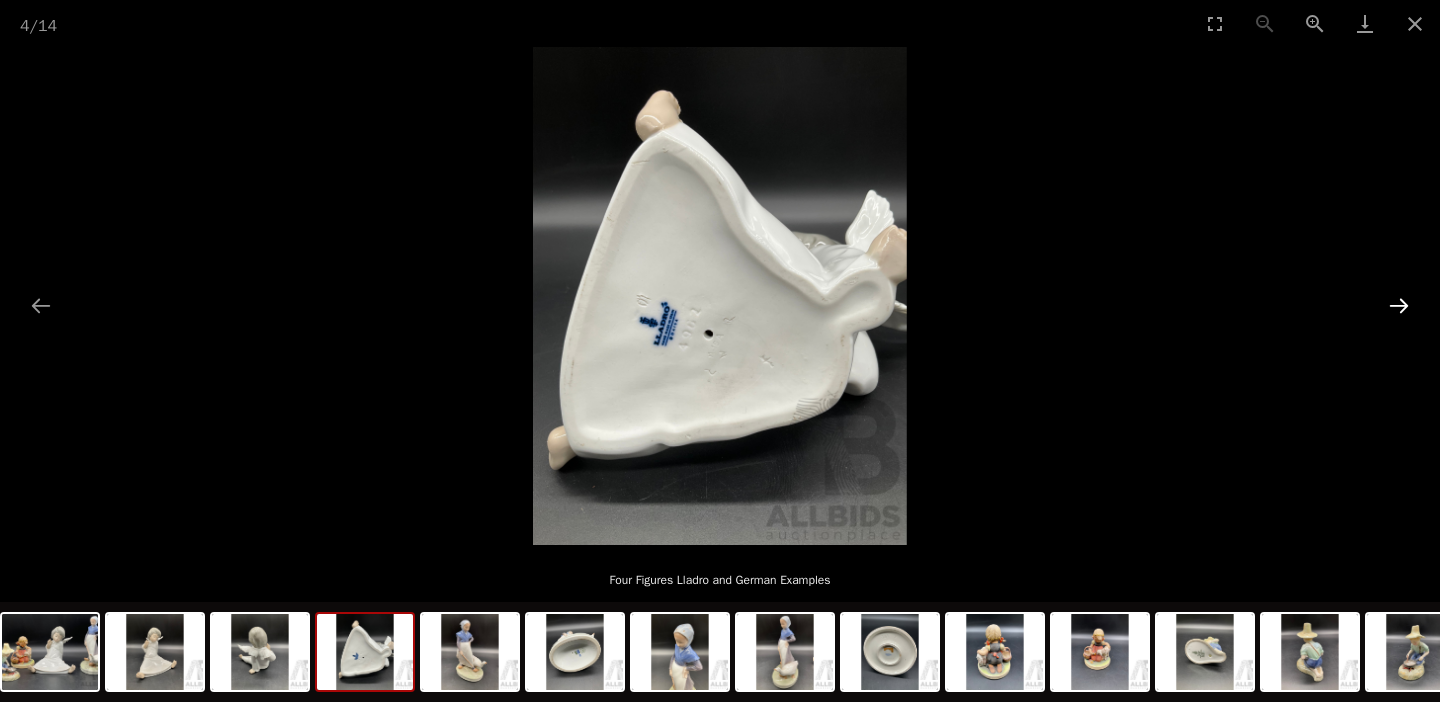 click at bounding box center (1399, 305) 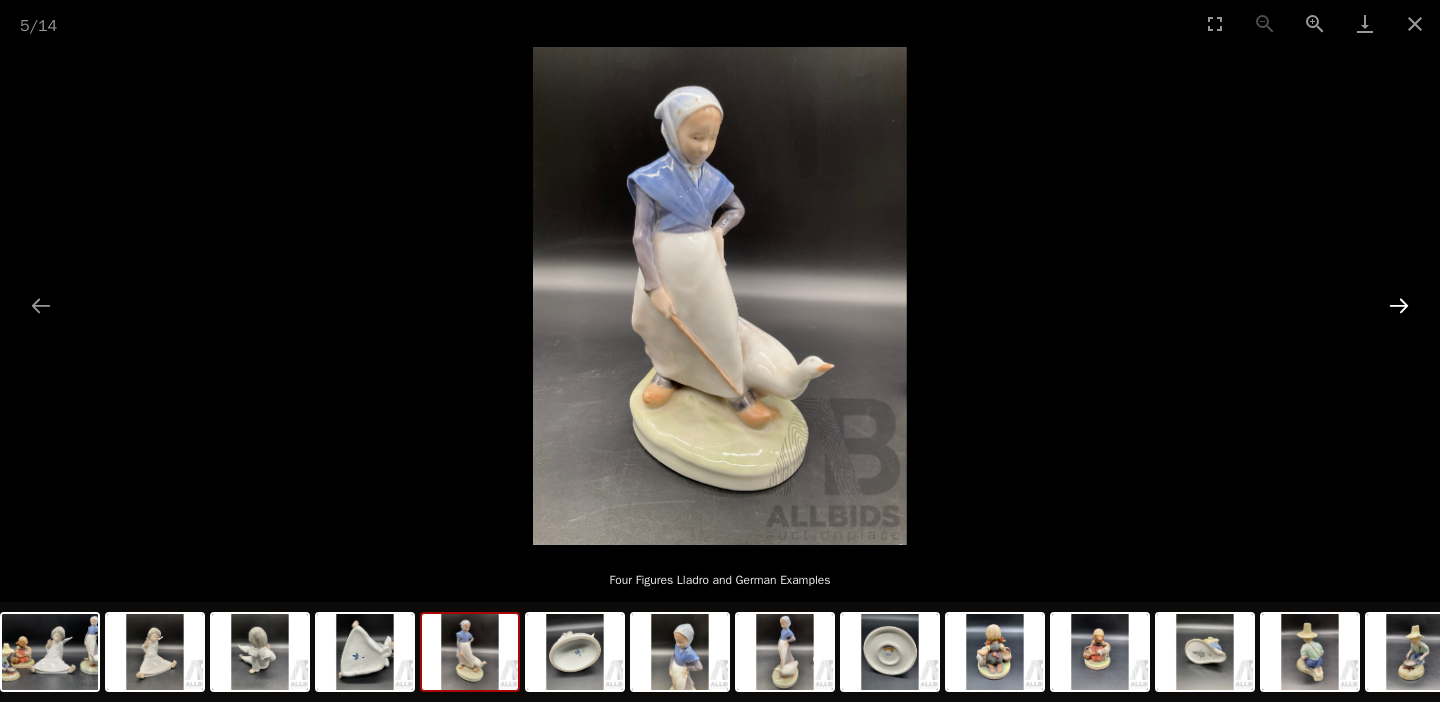 click at bounding box center (1399, 305) 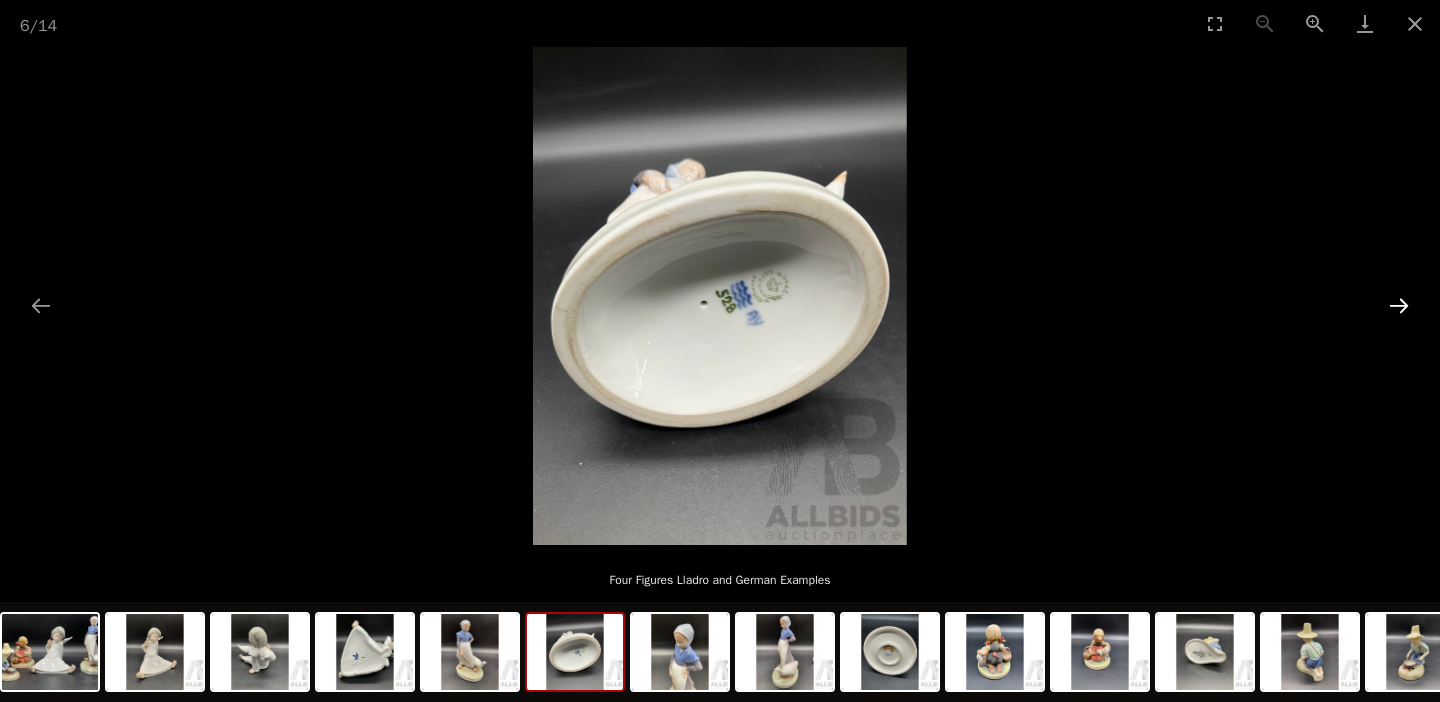click at bounding box center [1399, 305] 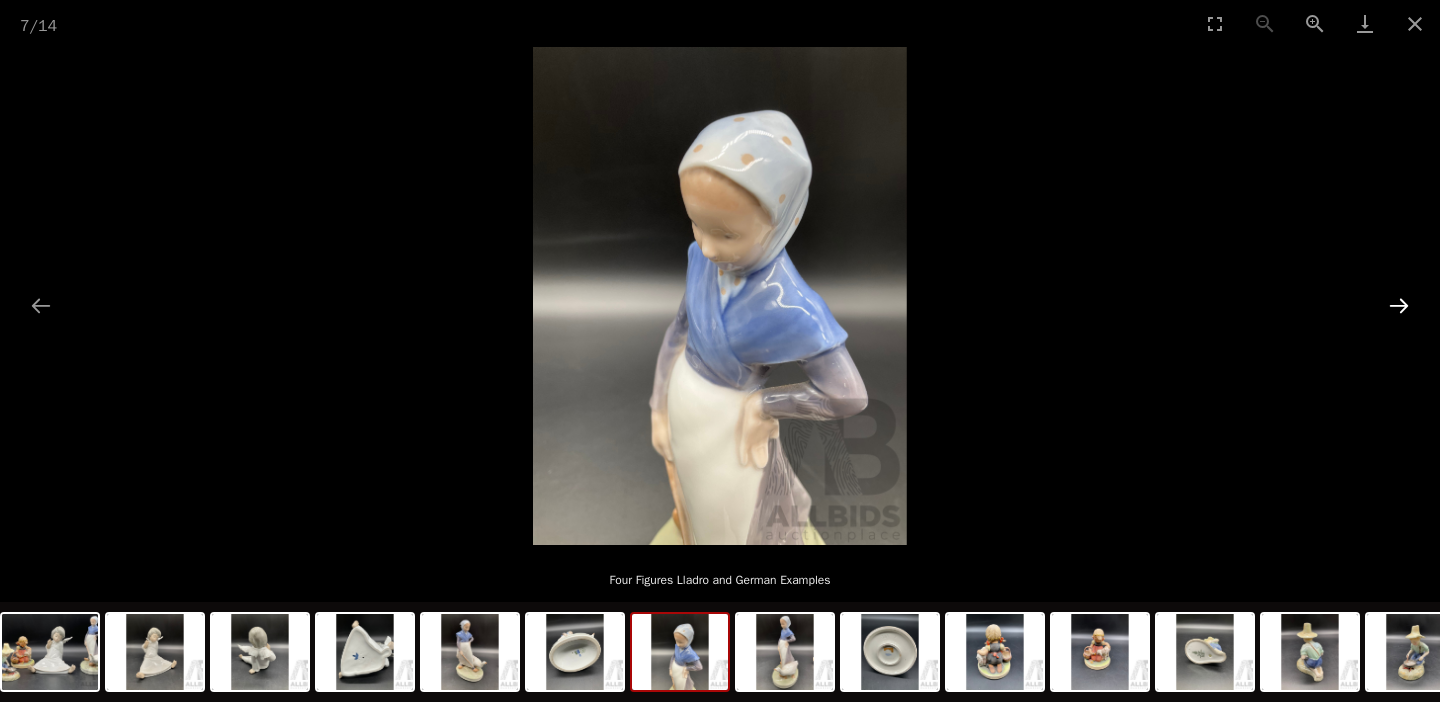 click at bounding box center (1399, 305) 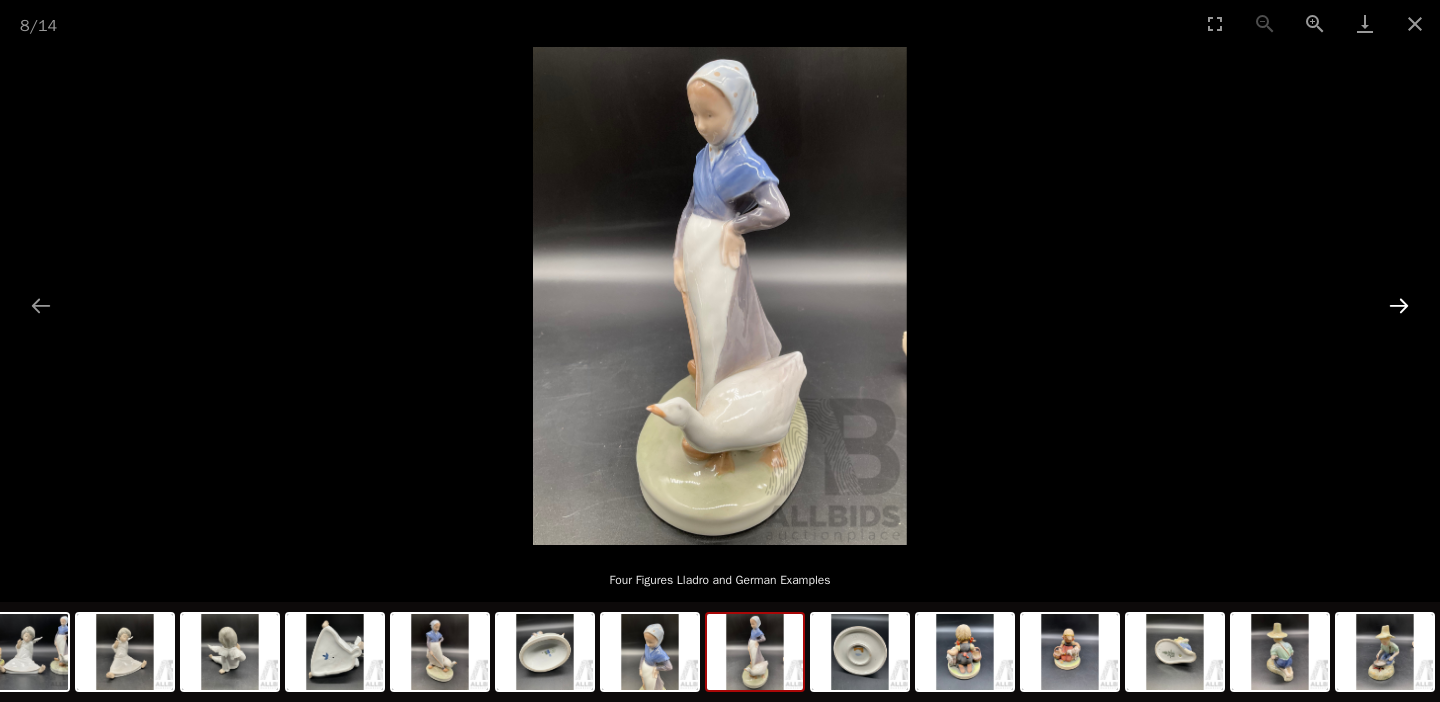 click at bounding box center [1399, 305] 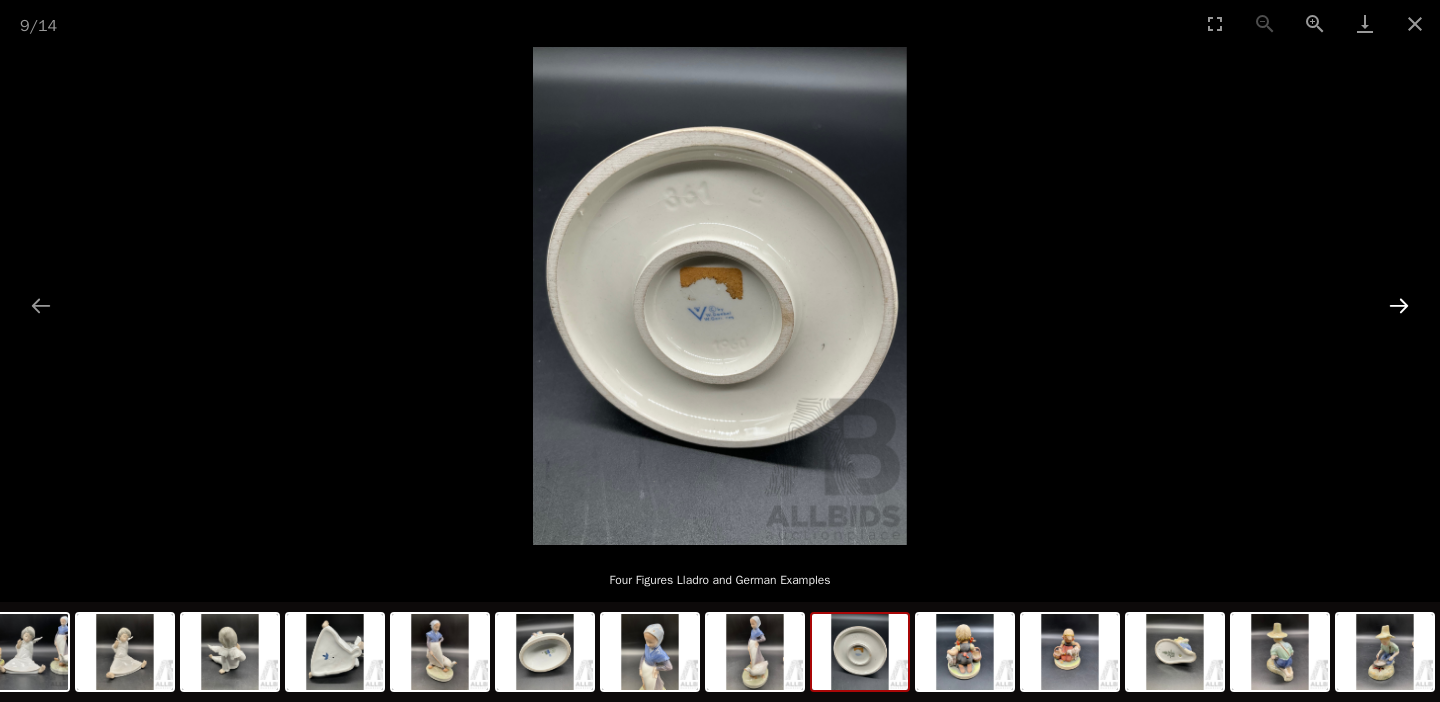 click at bounding box center [1399, 305] 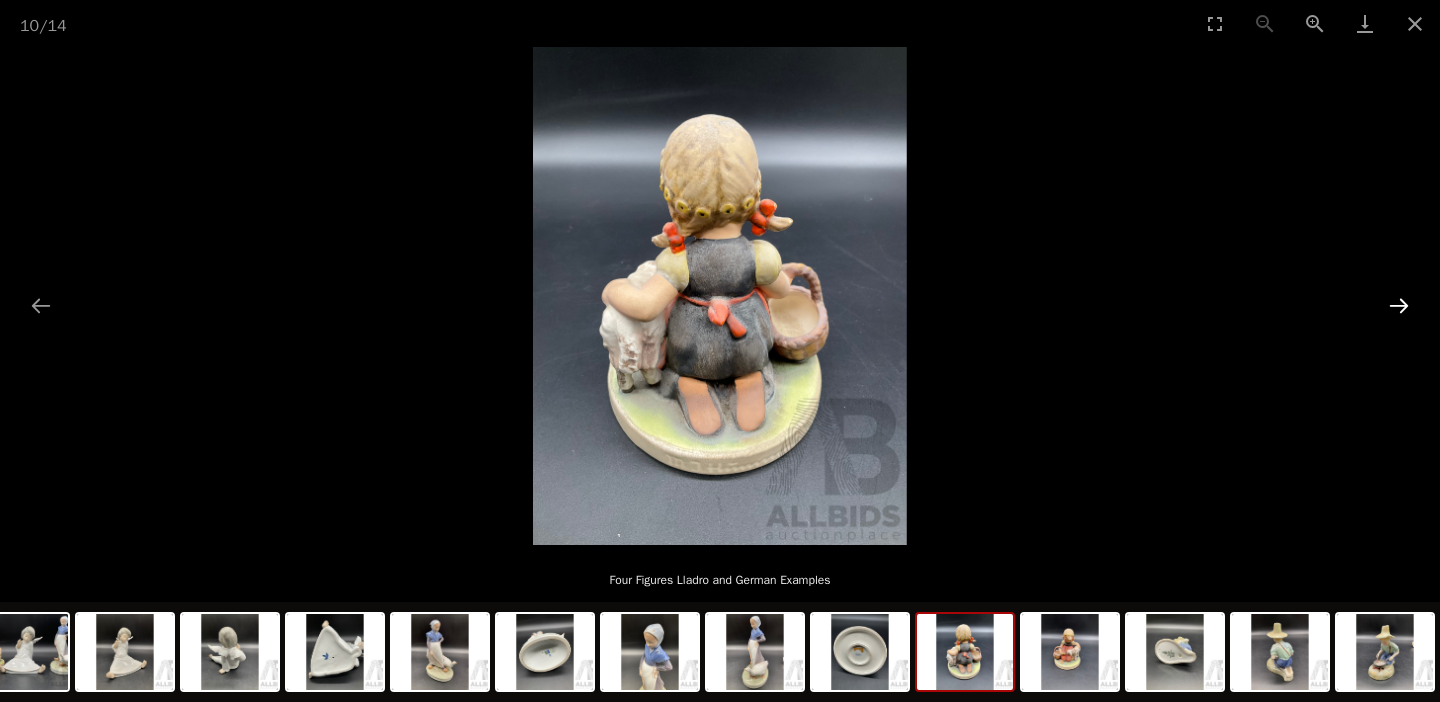 click at bounding box center [1399, 305] 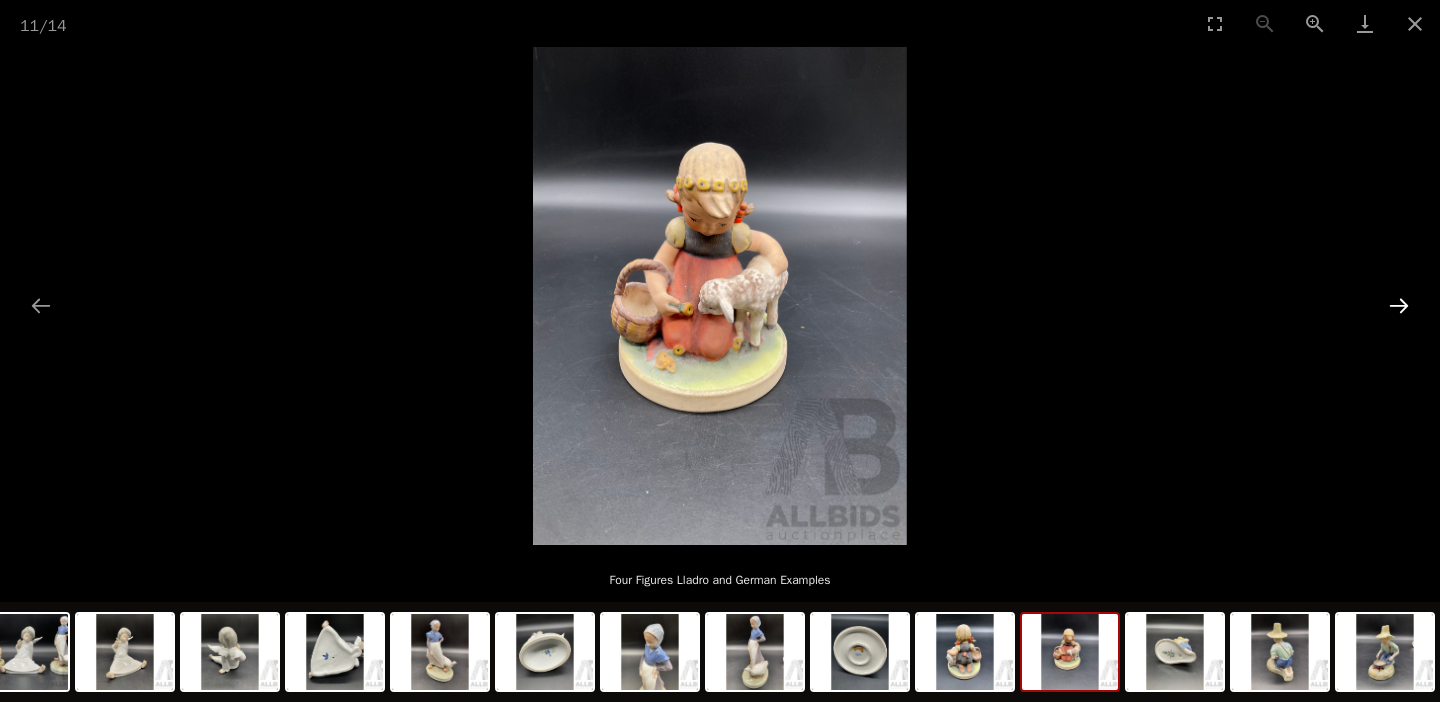click at bounding box center [1399, 305] 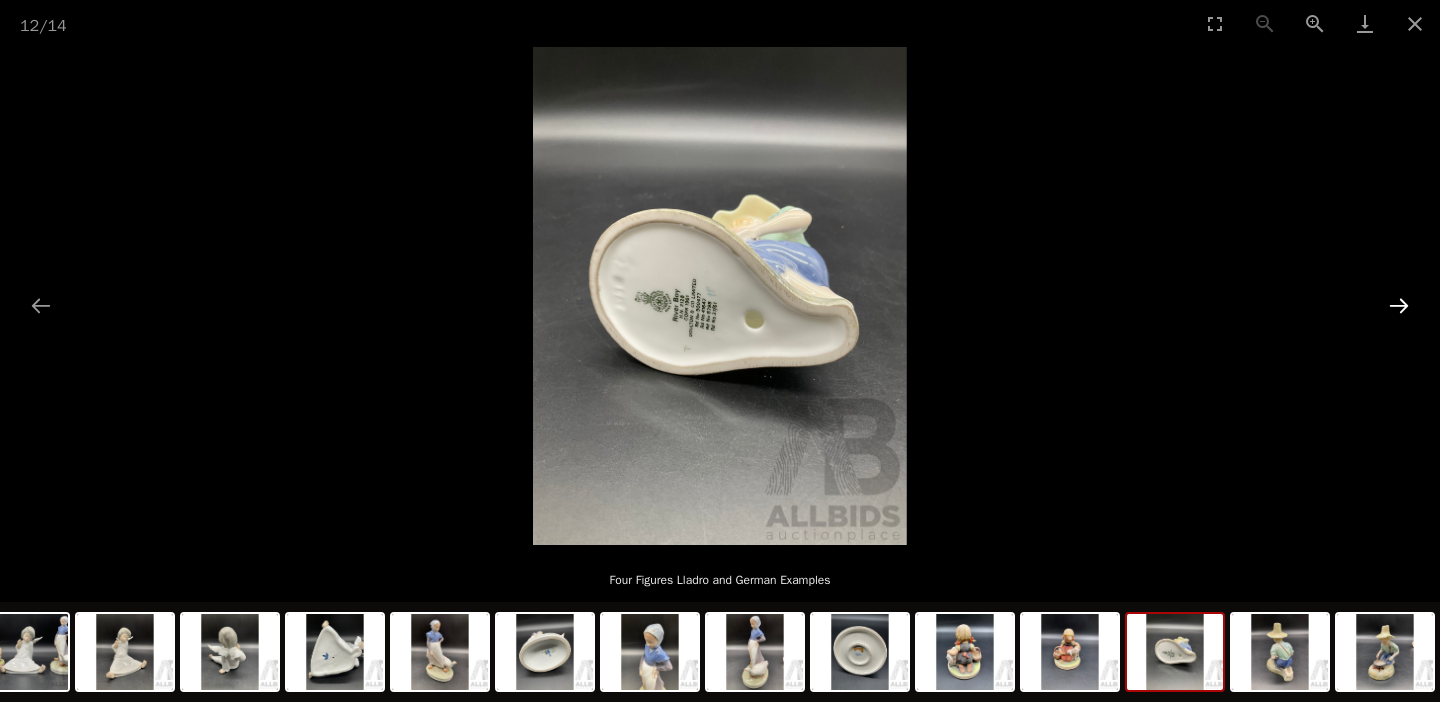 click at bounding box center (1399, 305) 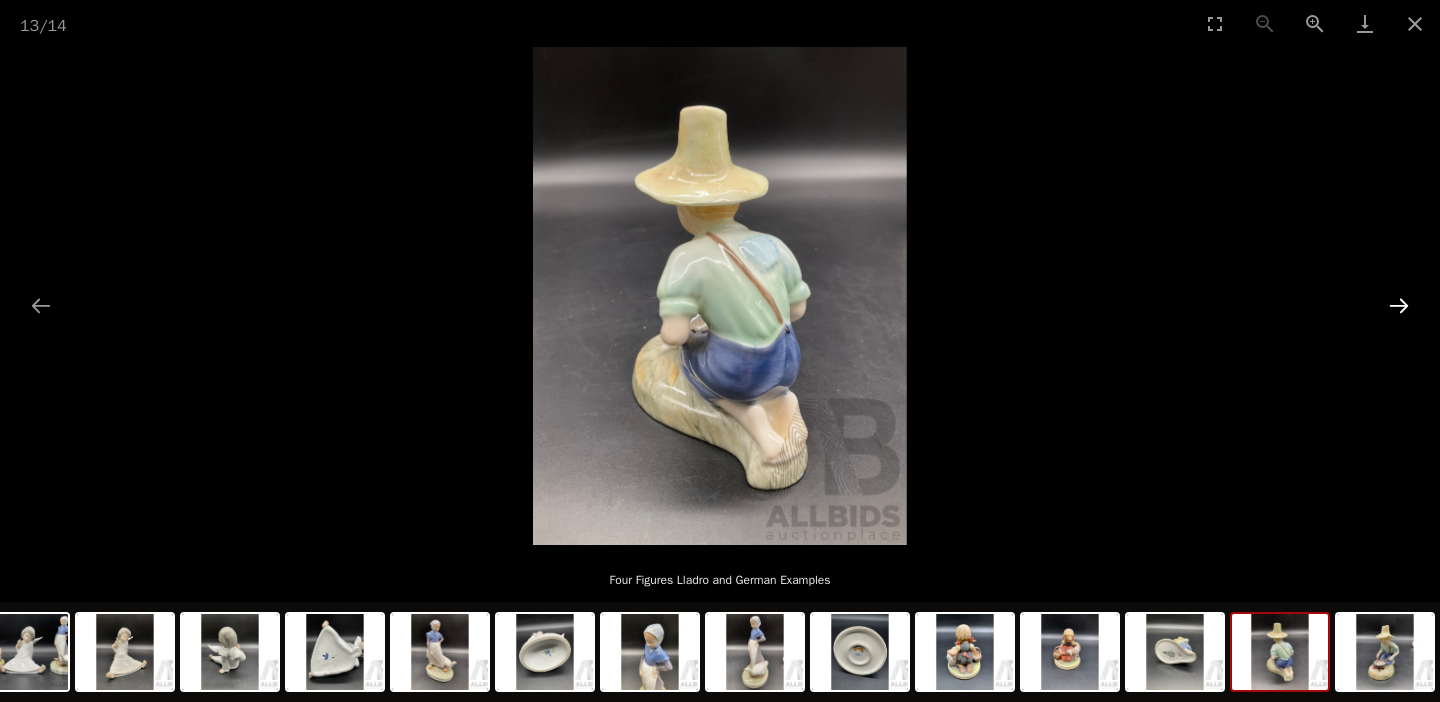 click at bounding box center [1399, 305] 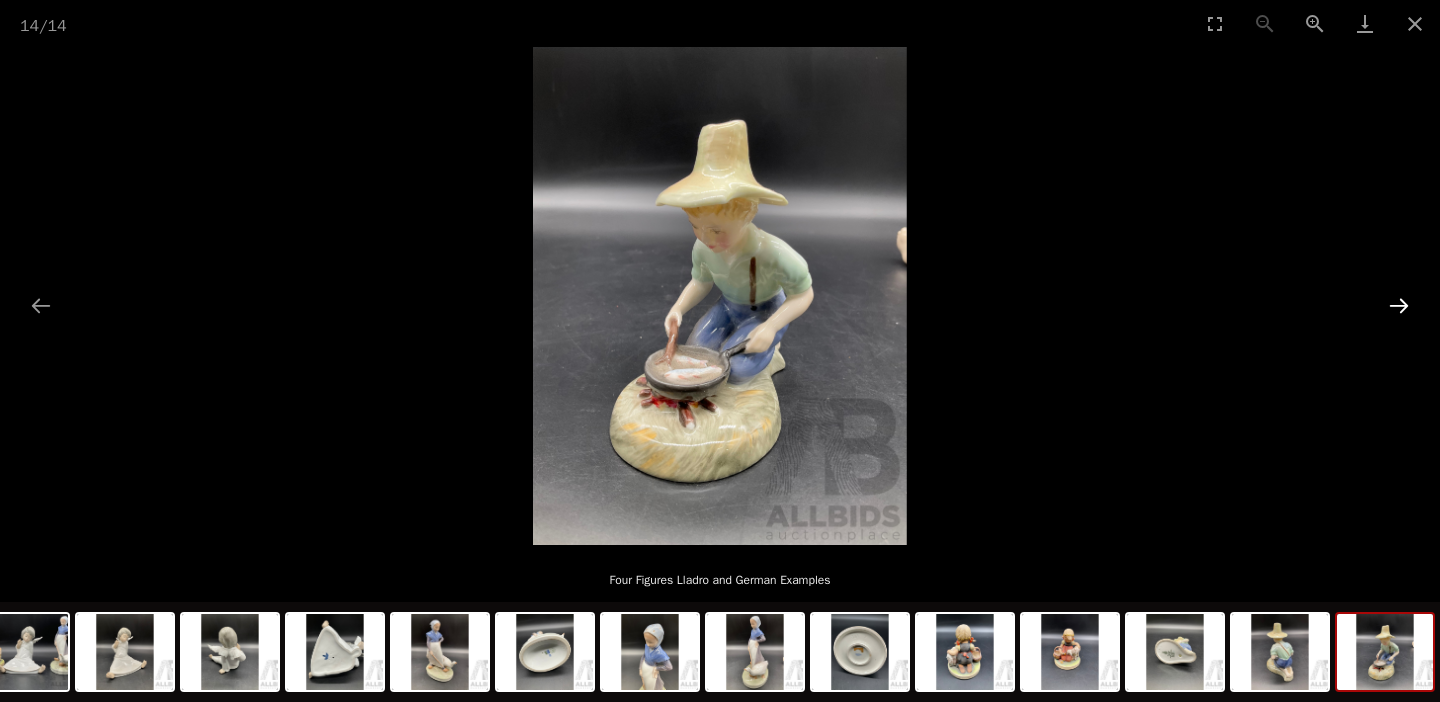 click at bounding box center [1399, 305] 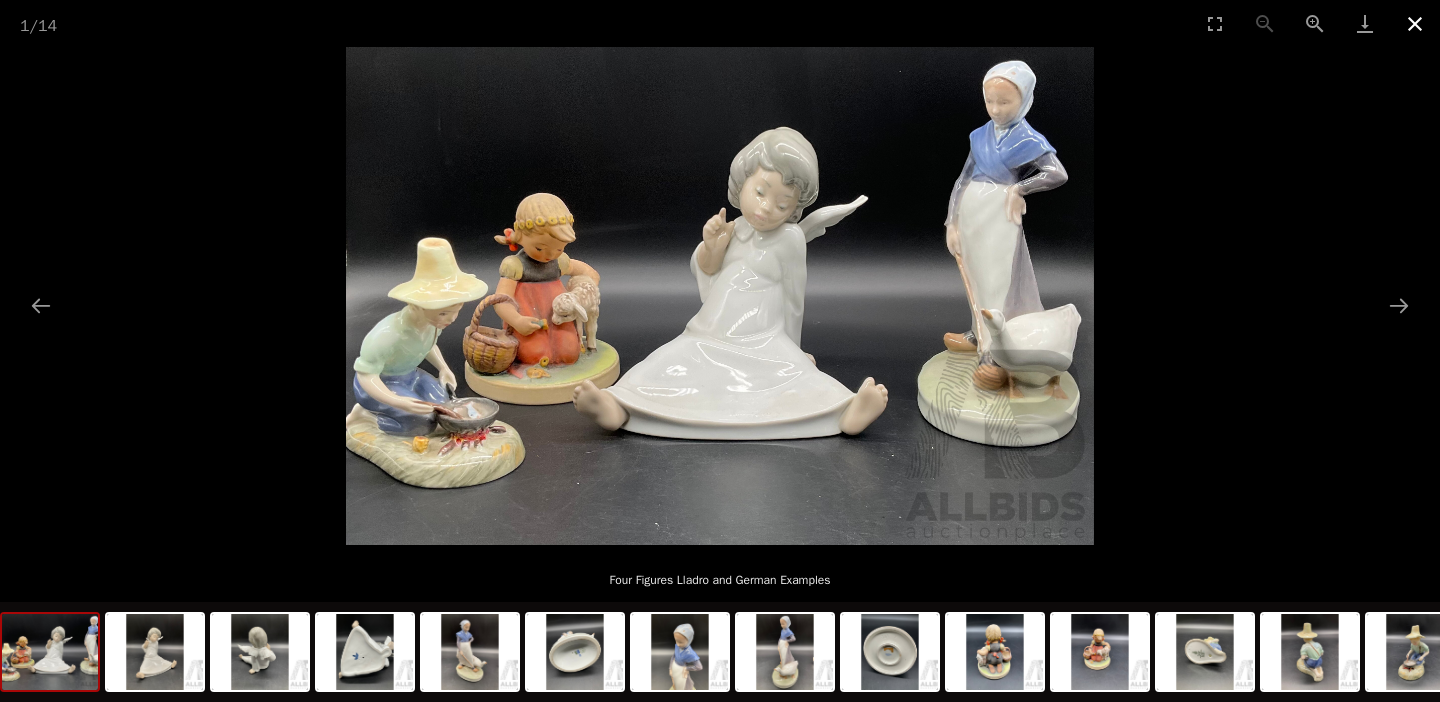 click at bounding box center [1415, 23] 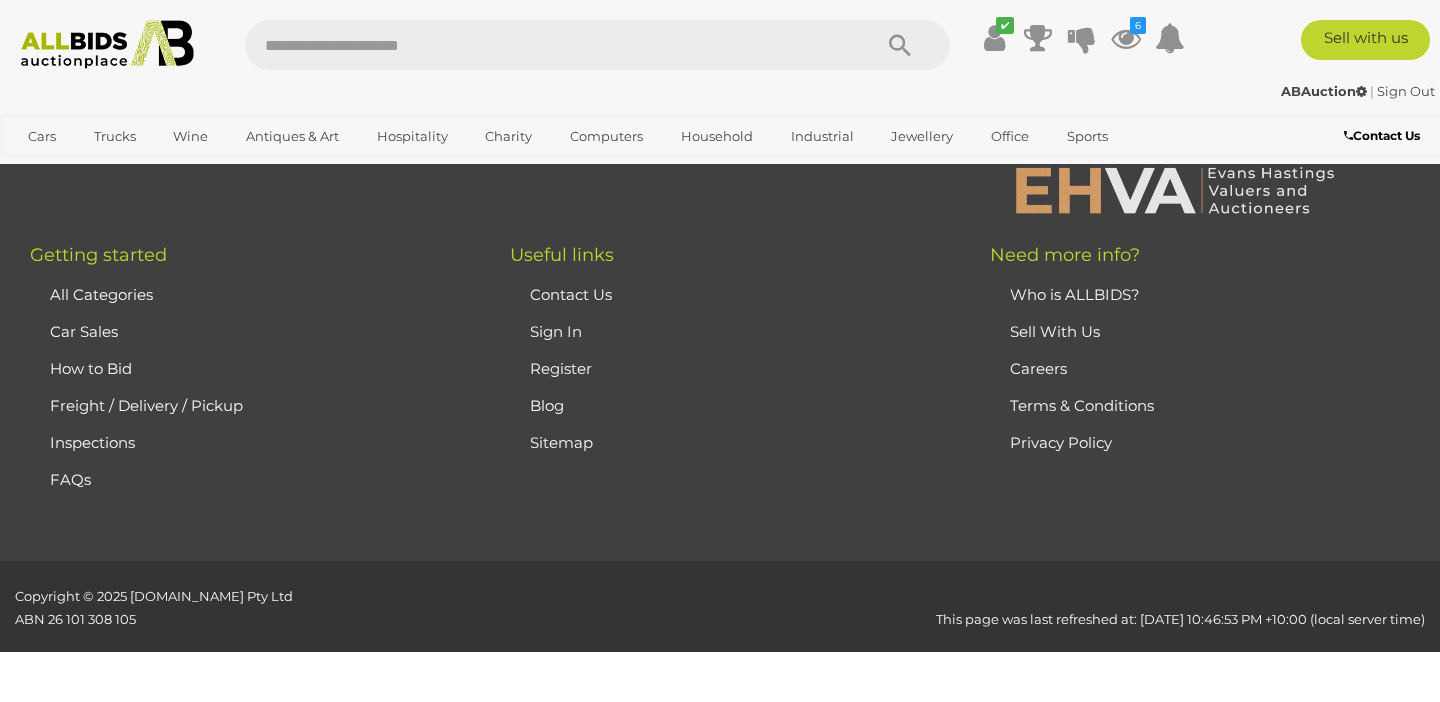 scroll, scrollTop: 886, scrollLeft: 0, axis: vertical 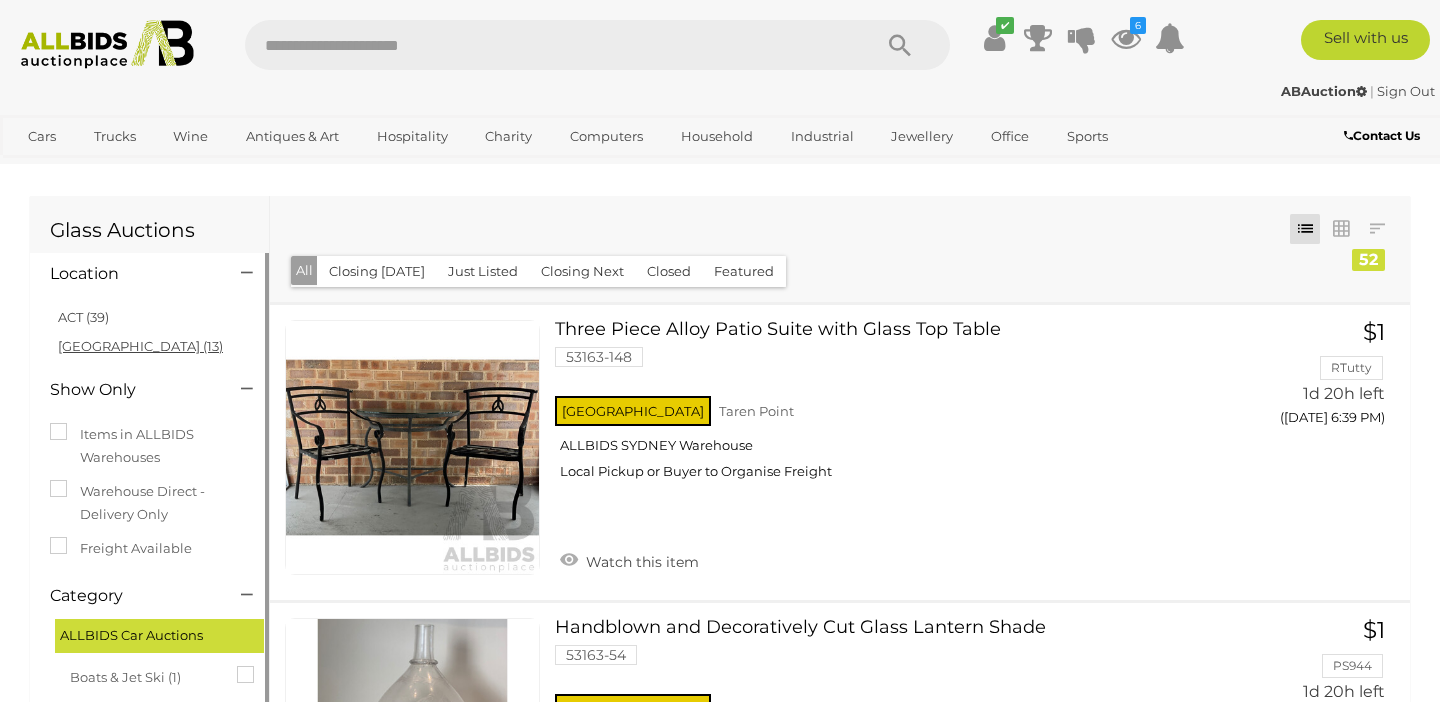 click on "NSW (13)" at bounding box center [140, 346] 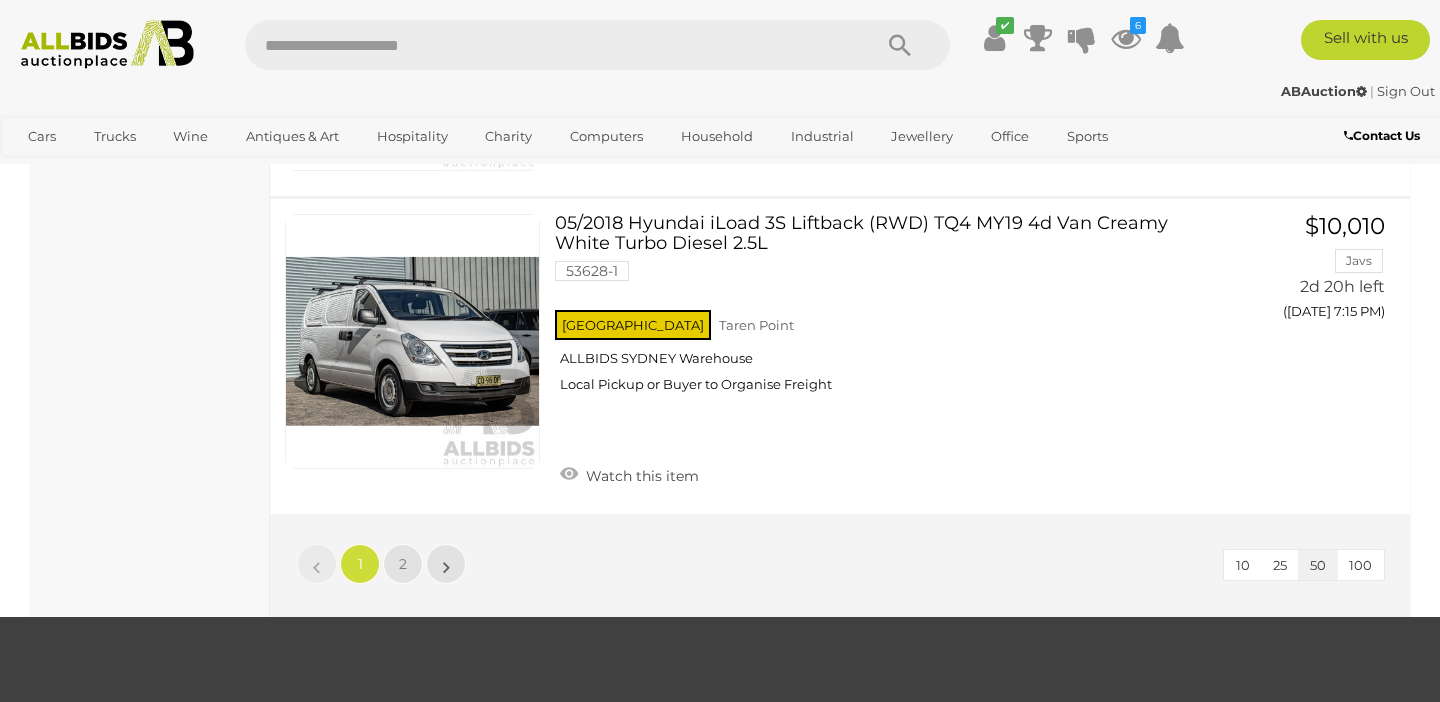 scroll, scrollTop: 15144, scrollLeft: 0, axis: vertical 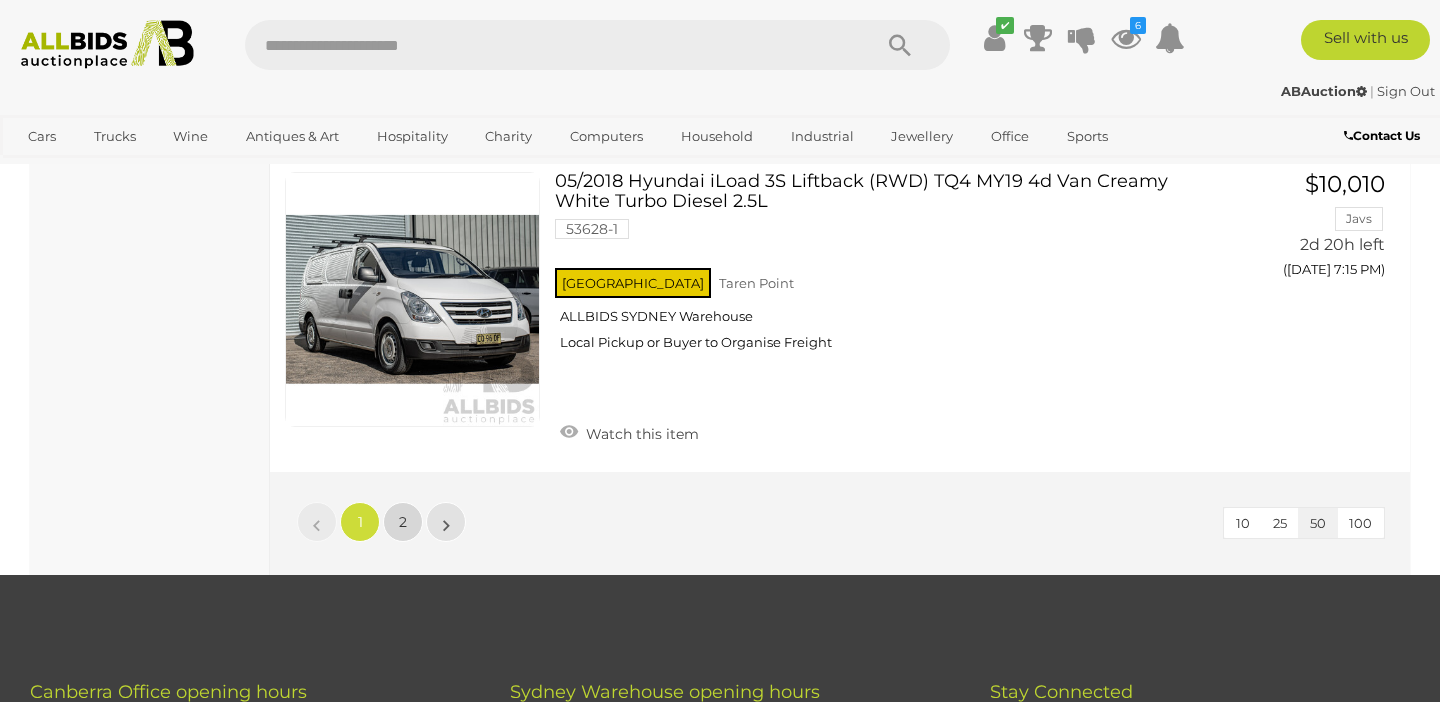 click on "2" at bounding box center [403, 522] 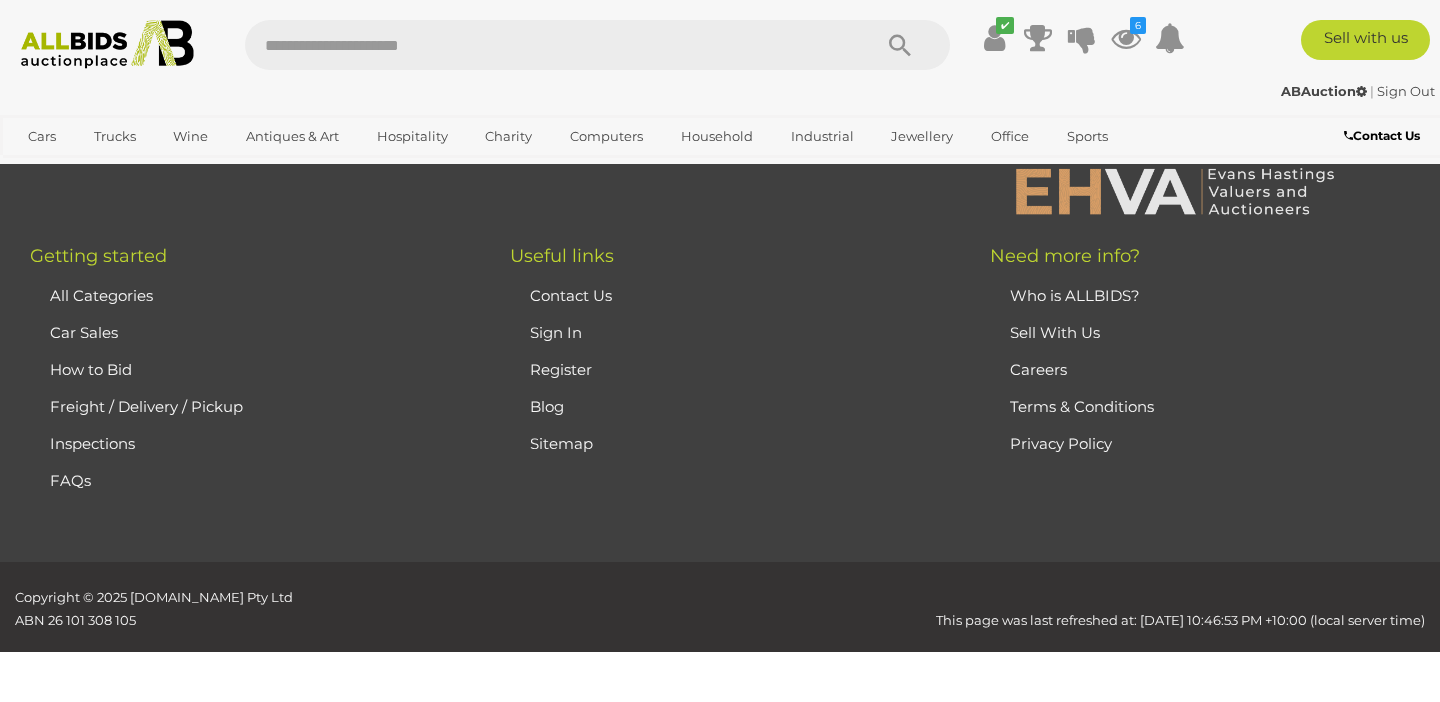 scroll, scrollTop: 0, scrollLeft: 0, axis: both 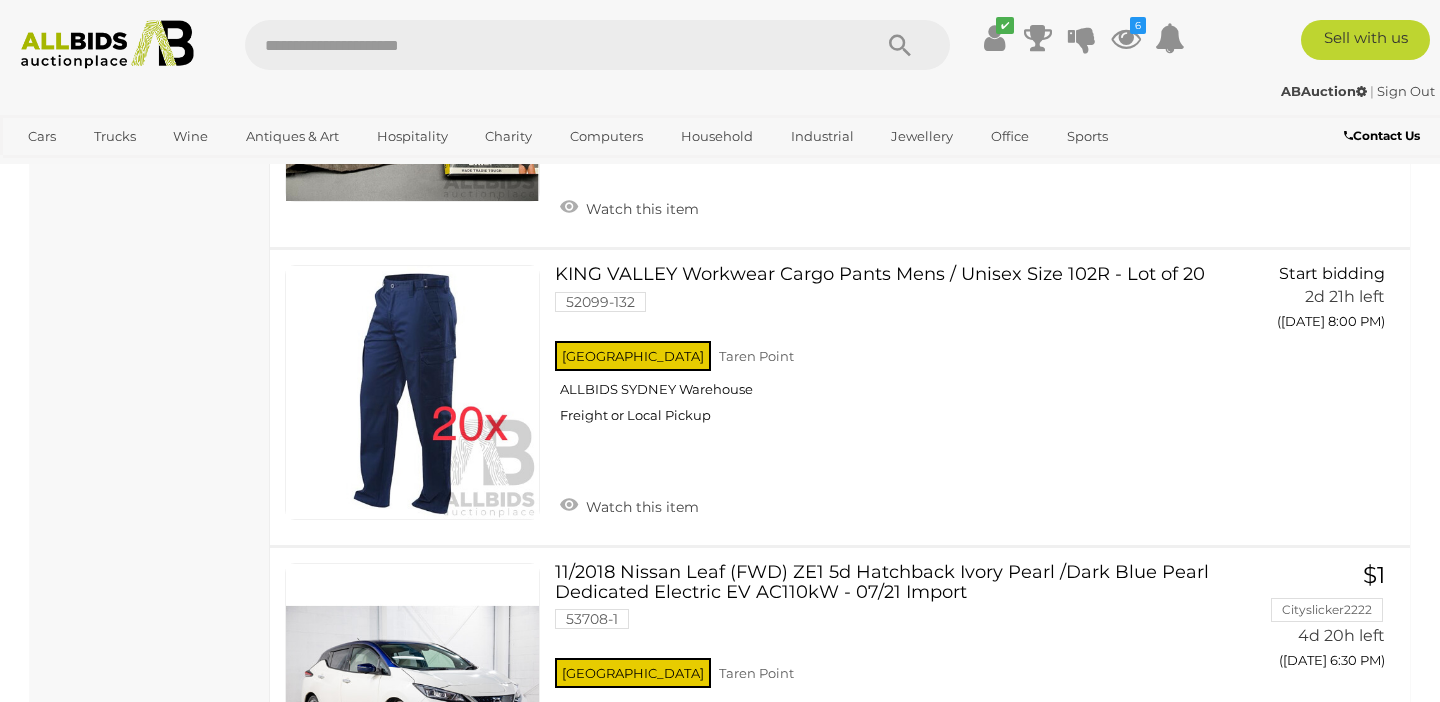click at bounding box center (548, 45) 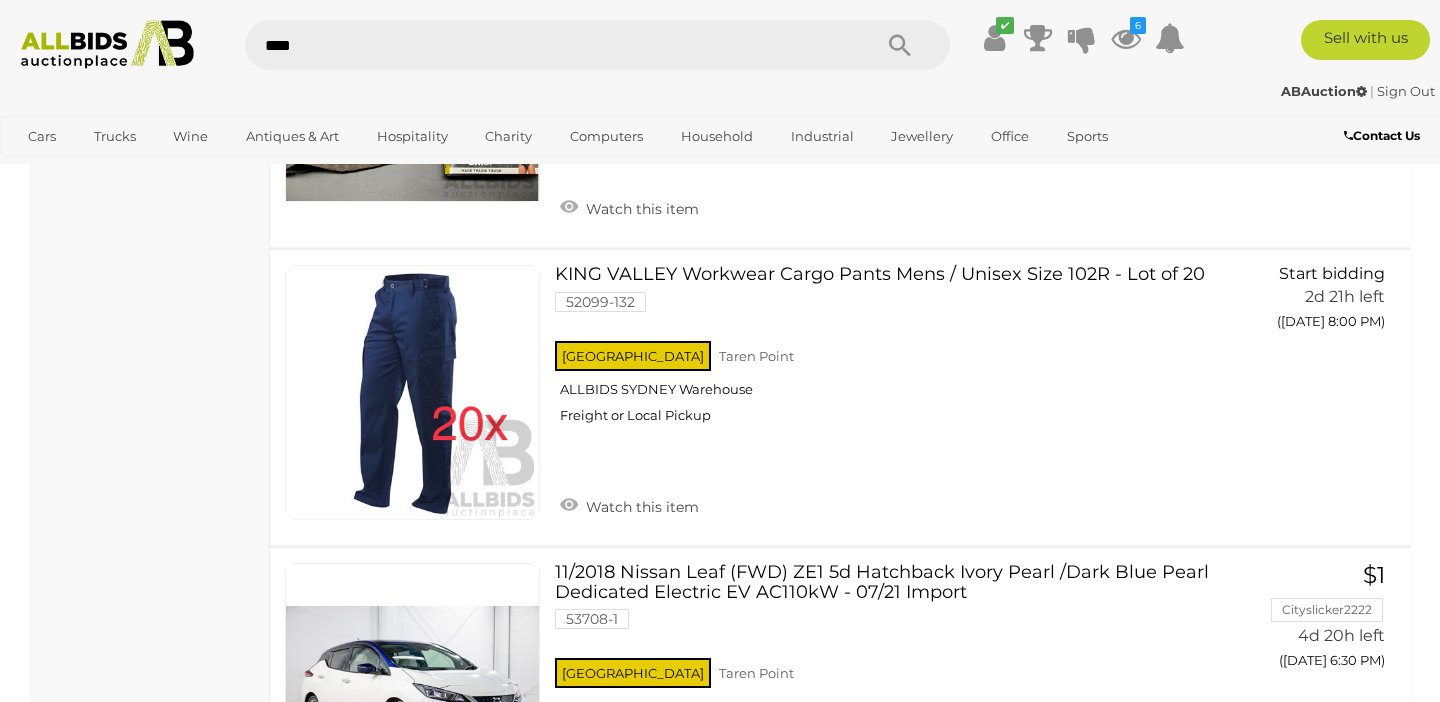 type on "*****" 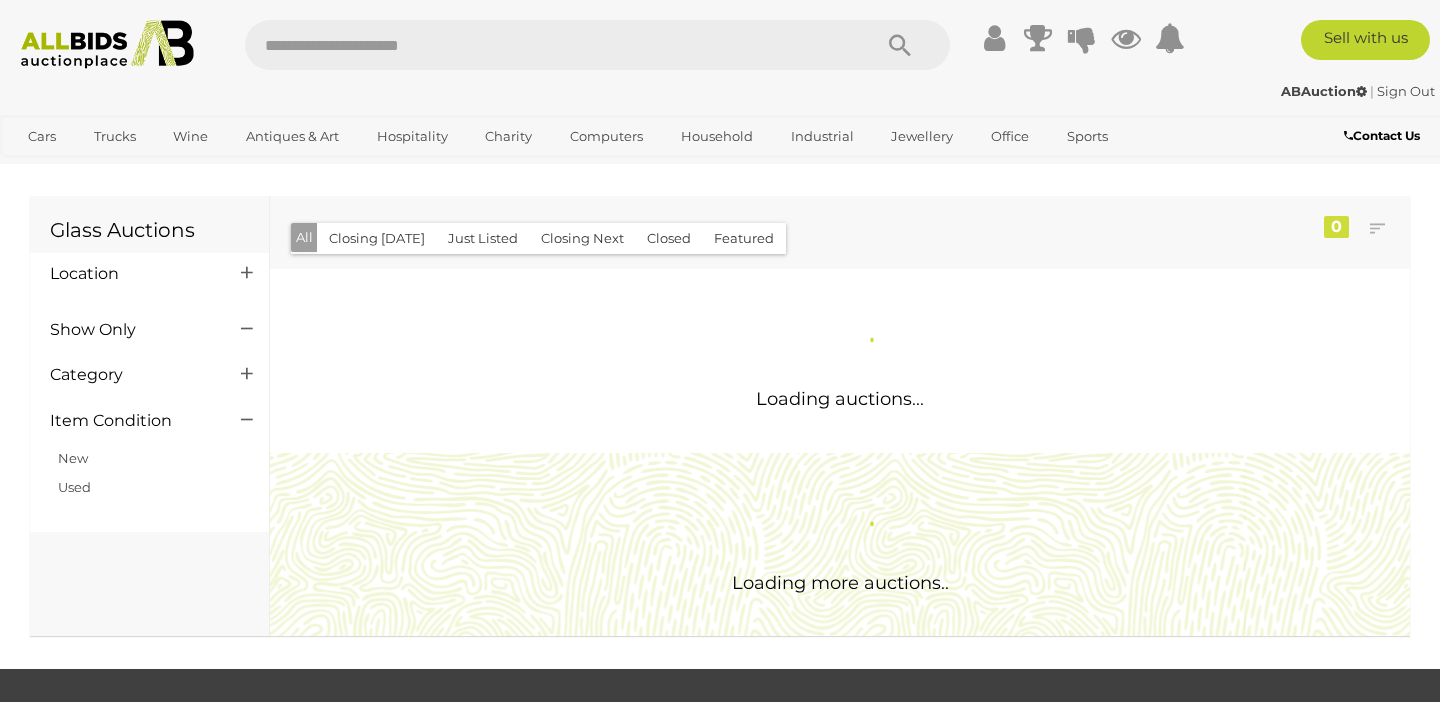 scroll, scrollTop: 0, scrollLeft: 0, axis: both 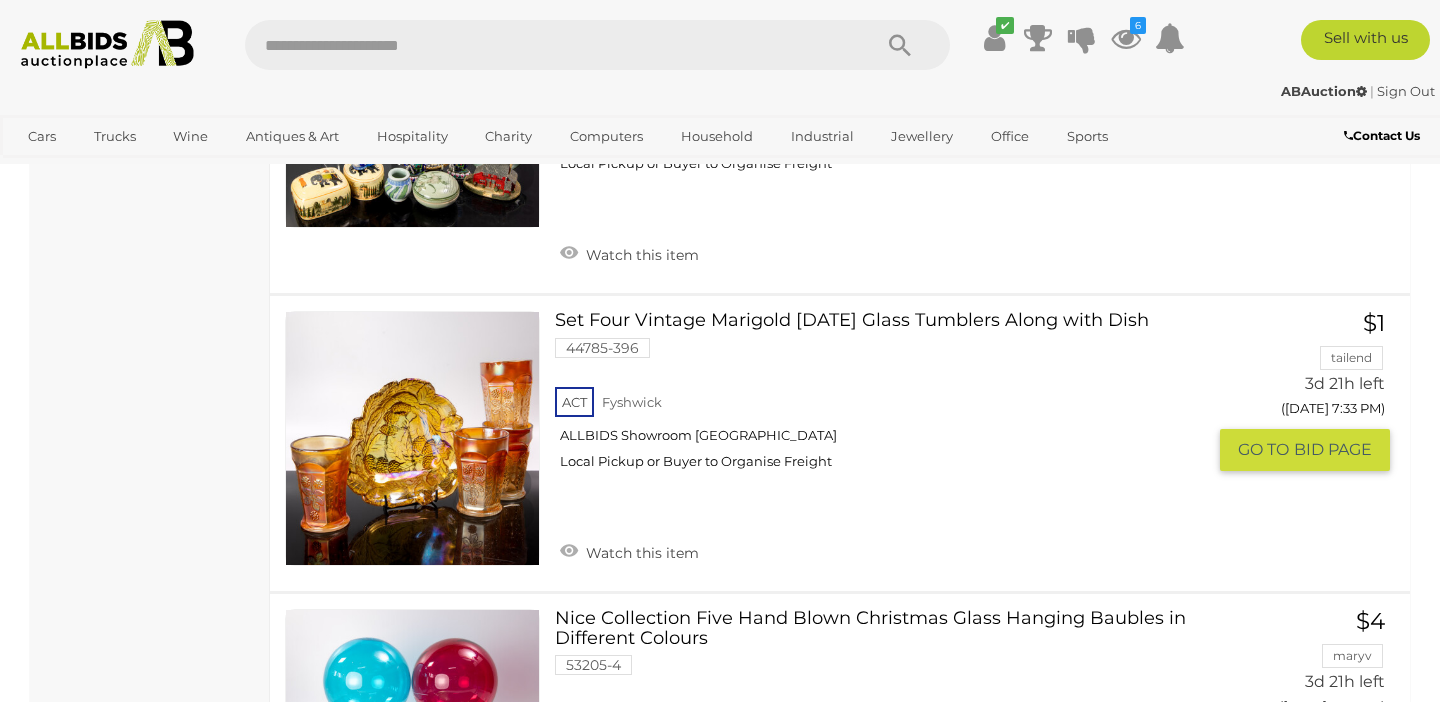 click at bounding box center [412, 438] 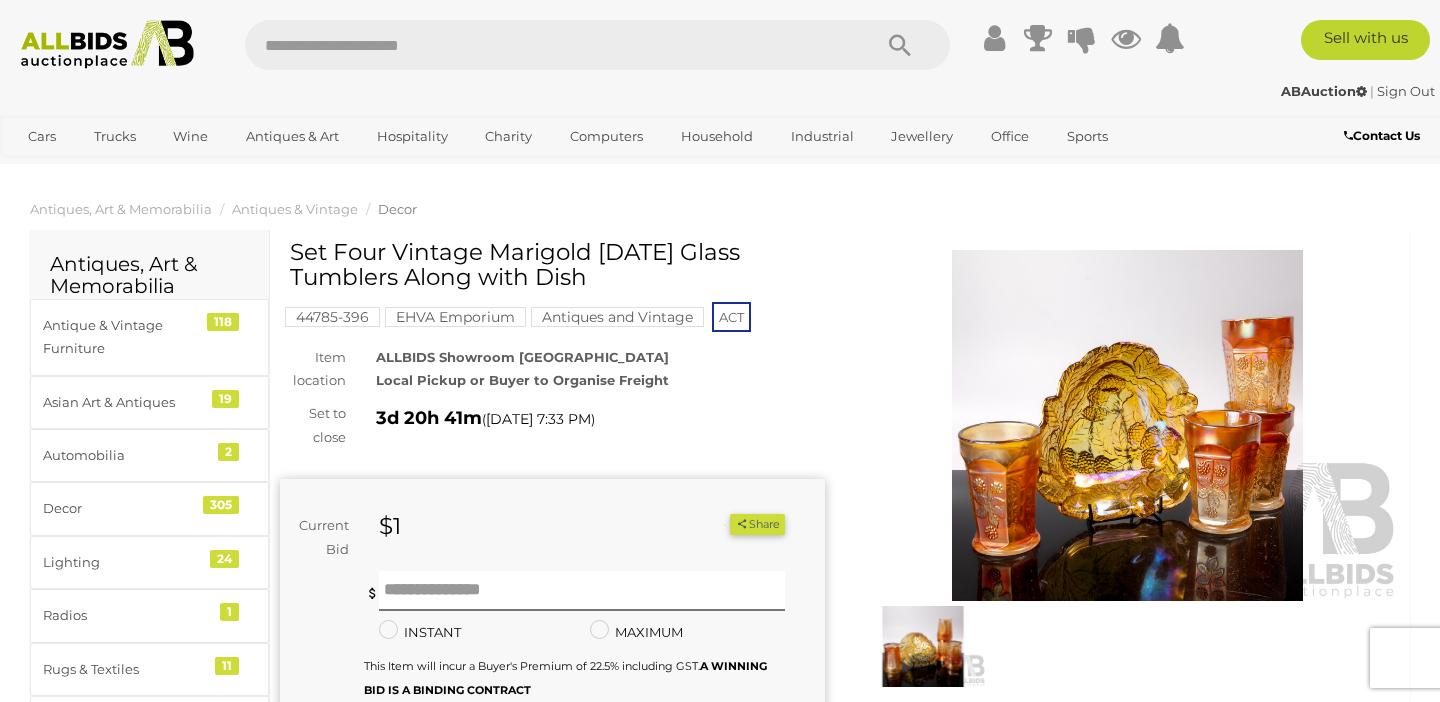 scroll, scrollTop: 0, scrollLeft: 0, axis: both 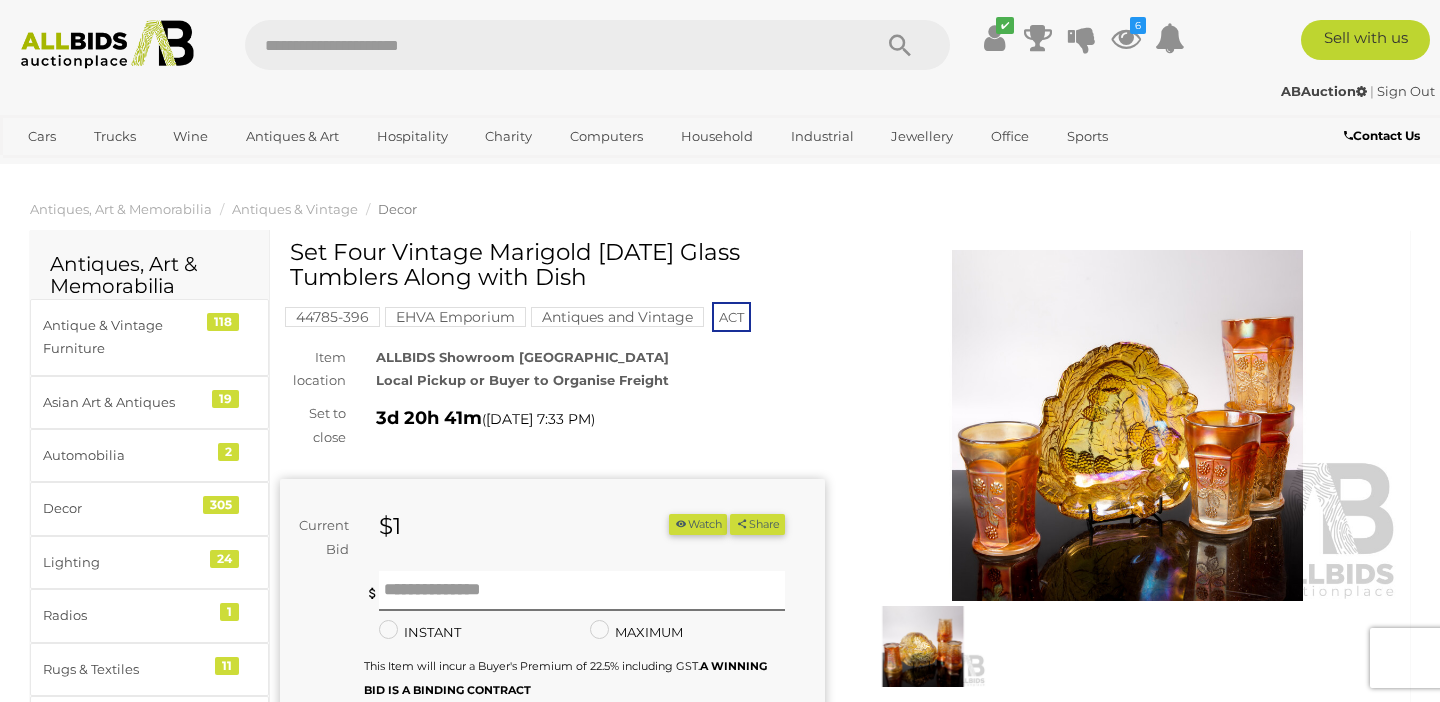 click at bounding box center (1127, 425) 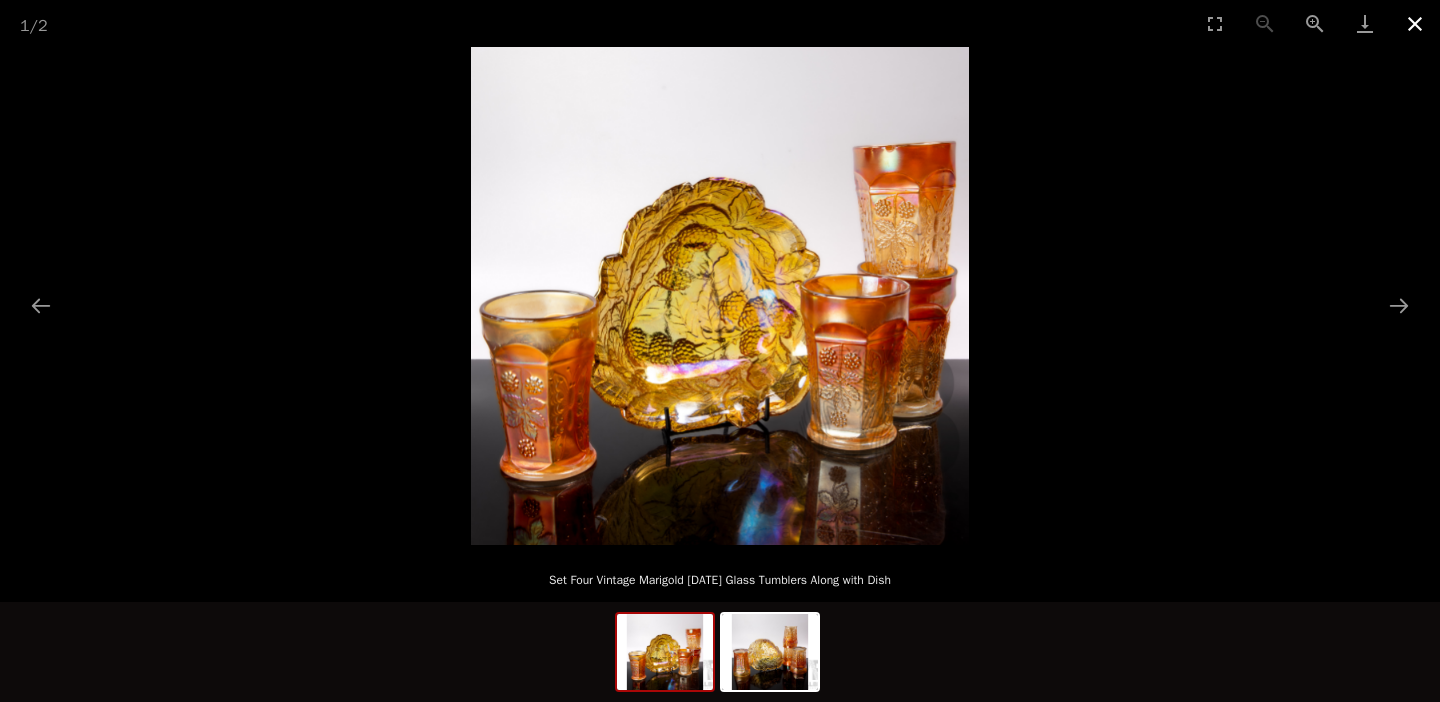 click at bounding box center [1415, 23] 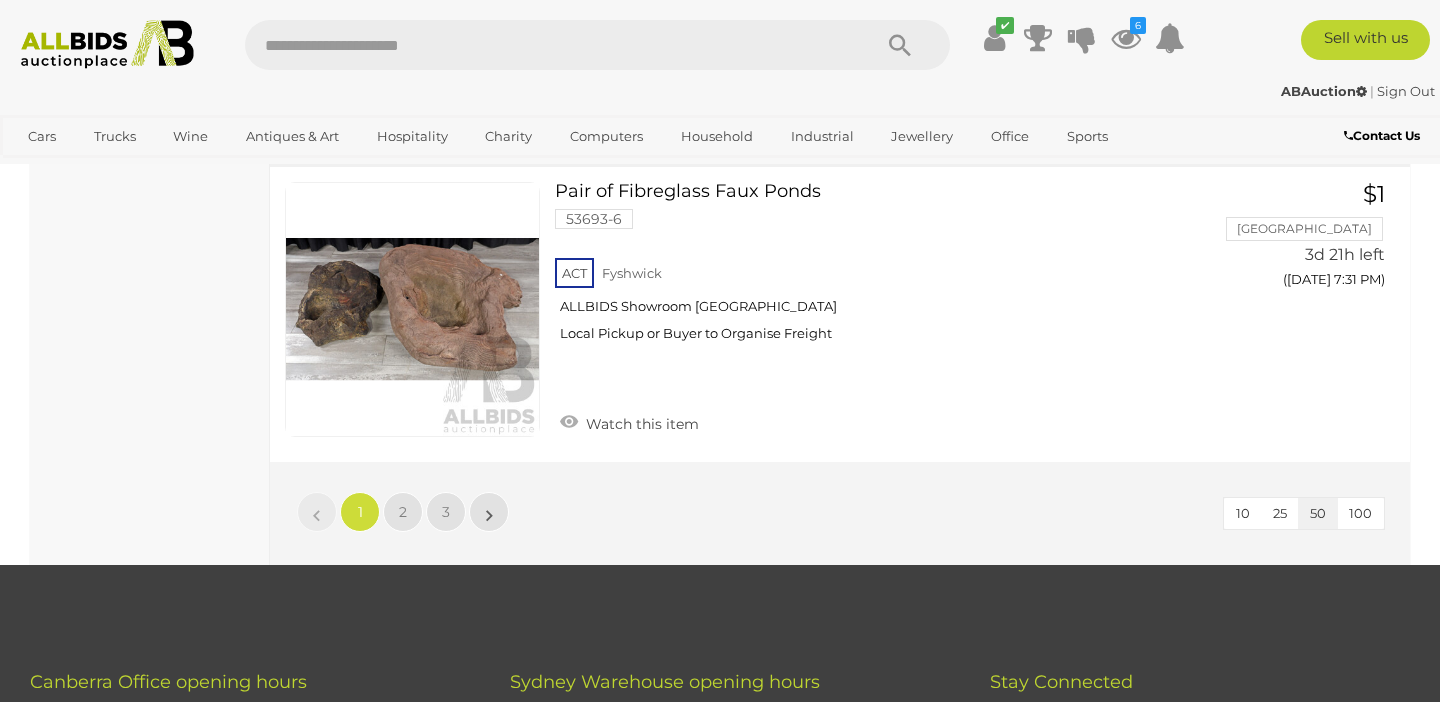 scroll, scrollTop: 15341, scrollLeft: 0, axis: vertical 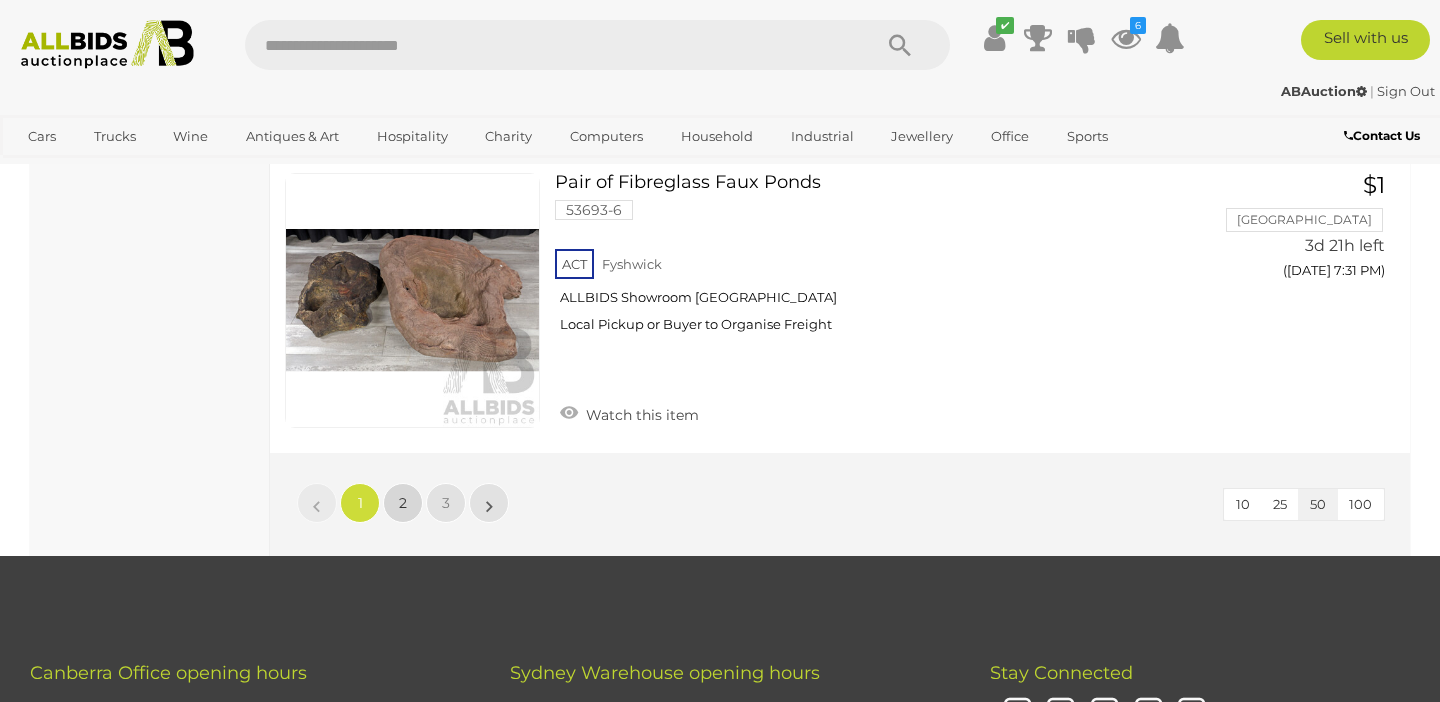 click on "2" at bounding box center (403, 503) 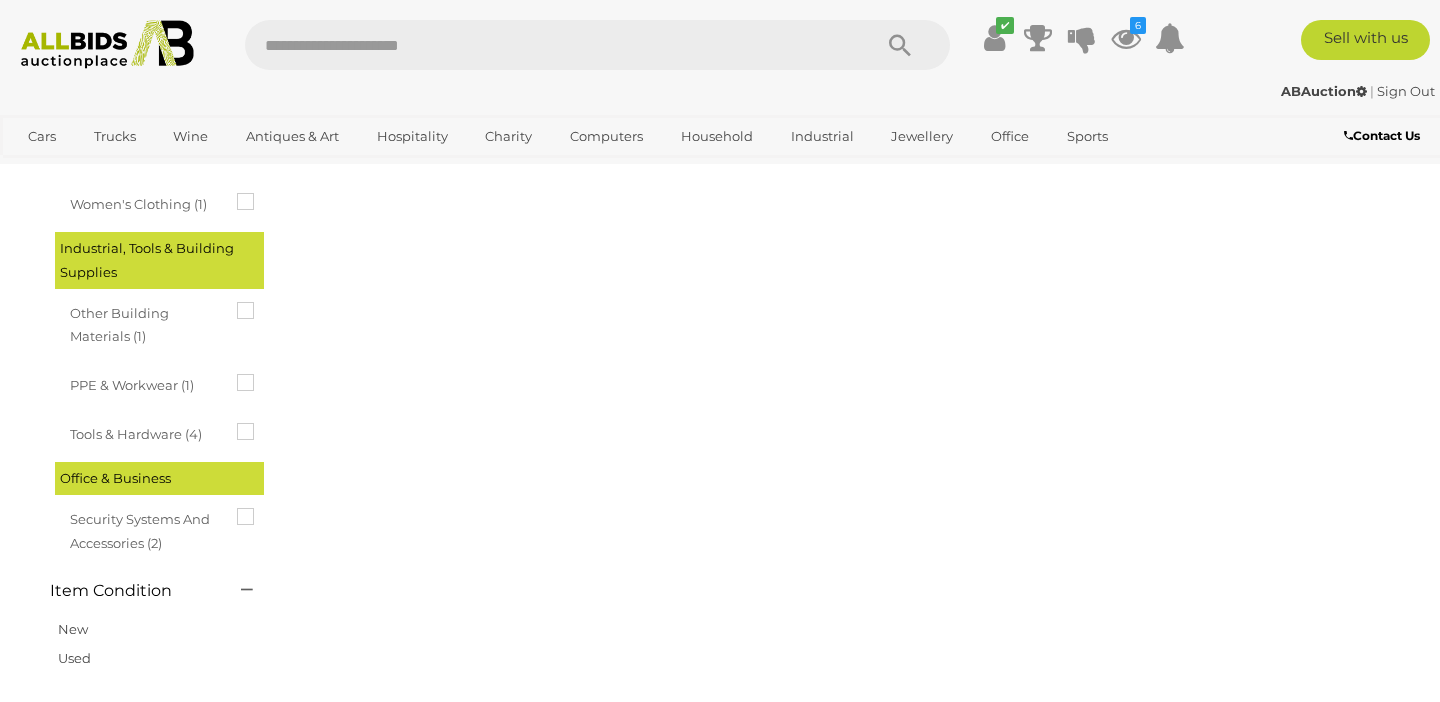 scroll, scrollTop: 0, scrollLeft: 0, axis: both 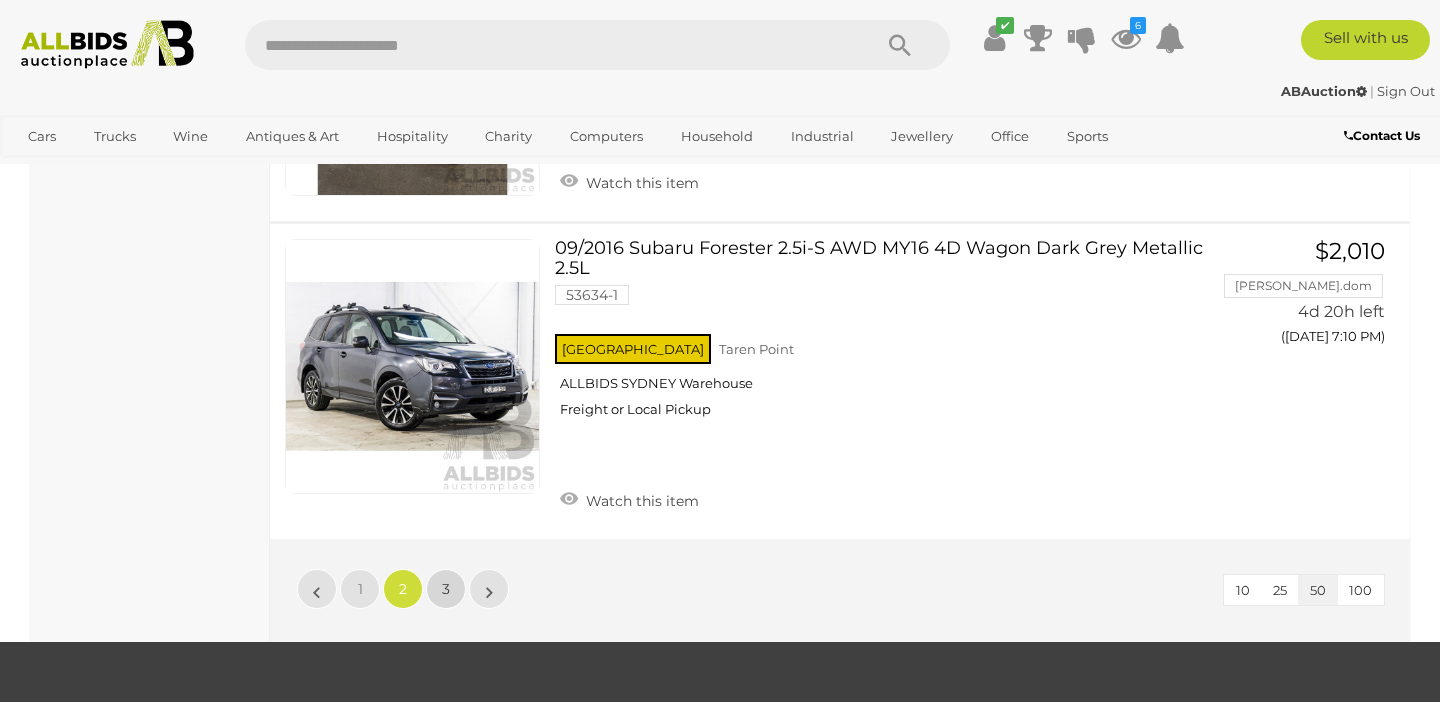 click on "3" at bounding box center (446, 589) 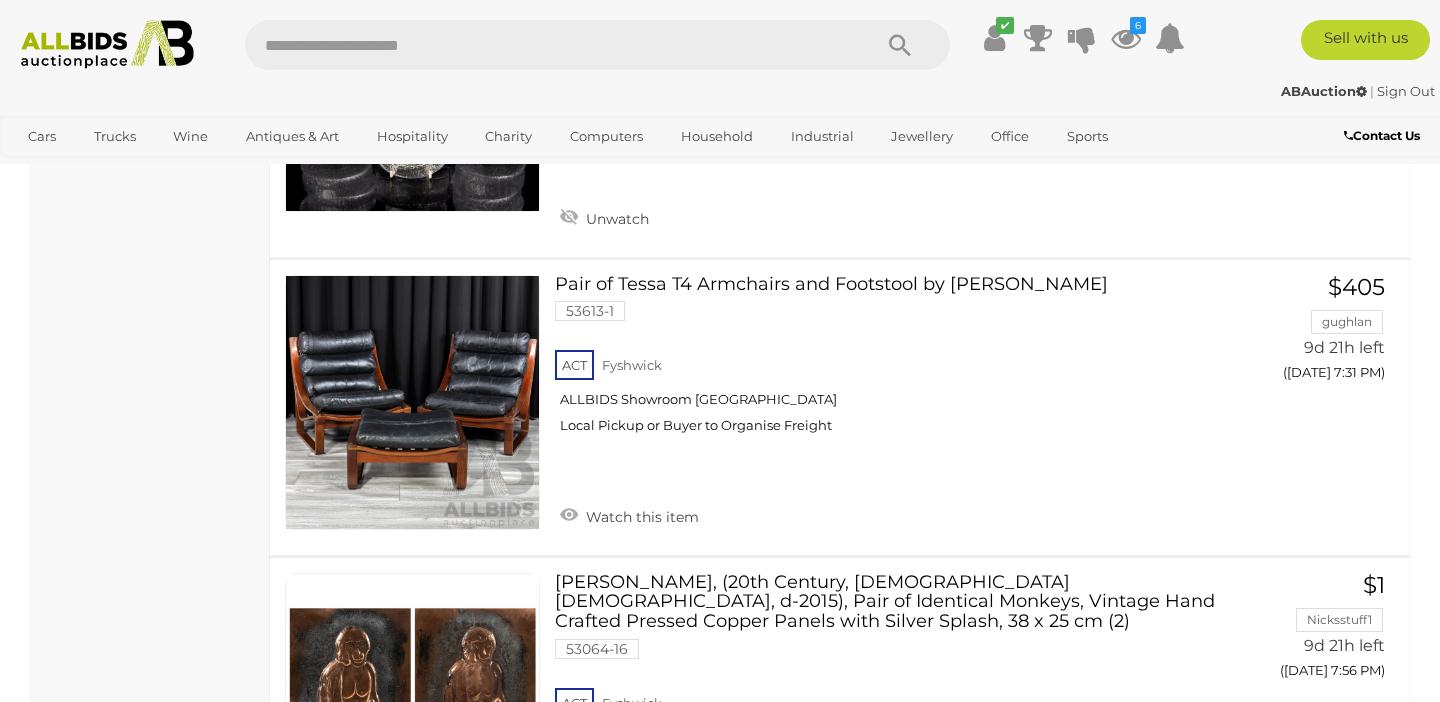scroll, scrollTop: 5089, scrollLeft: 0, axis: vertical 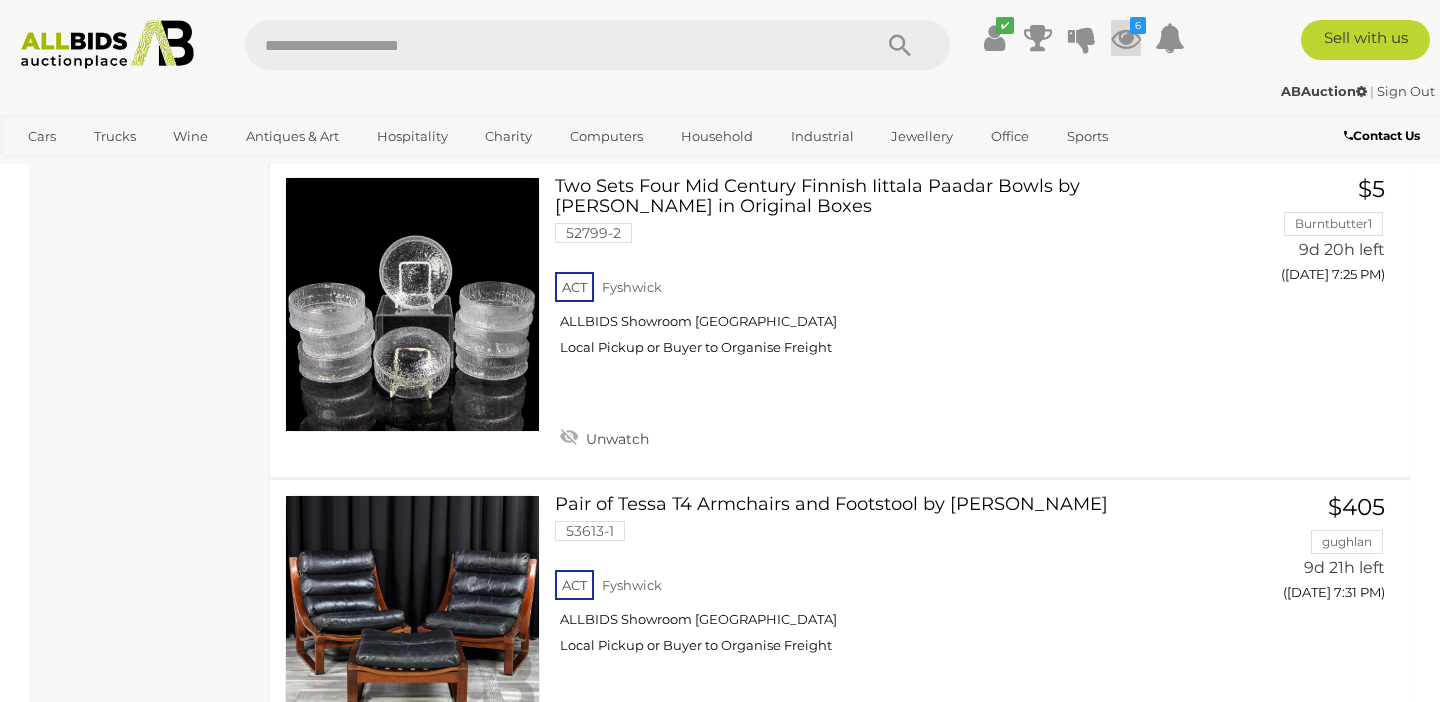 click at bounding box center (1126, 38) 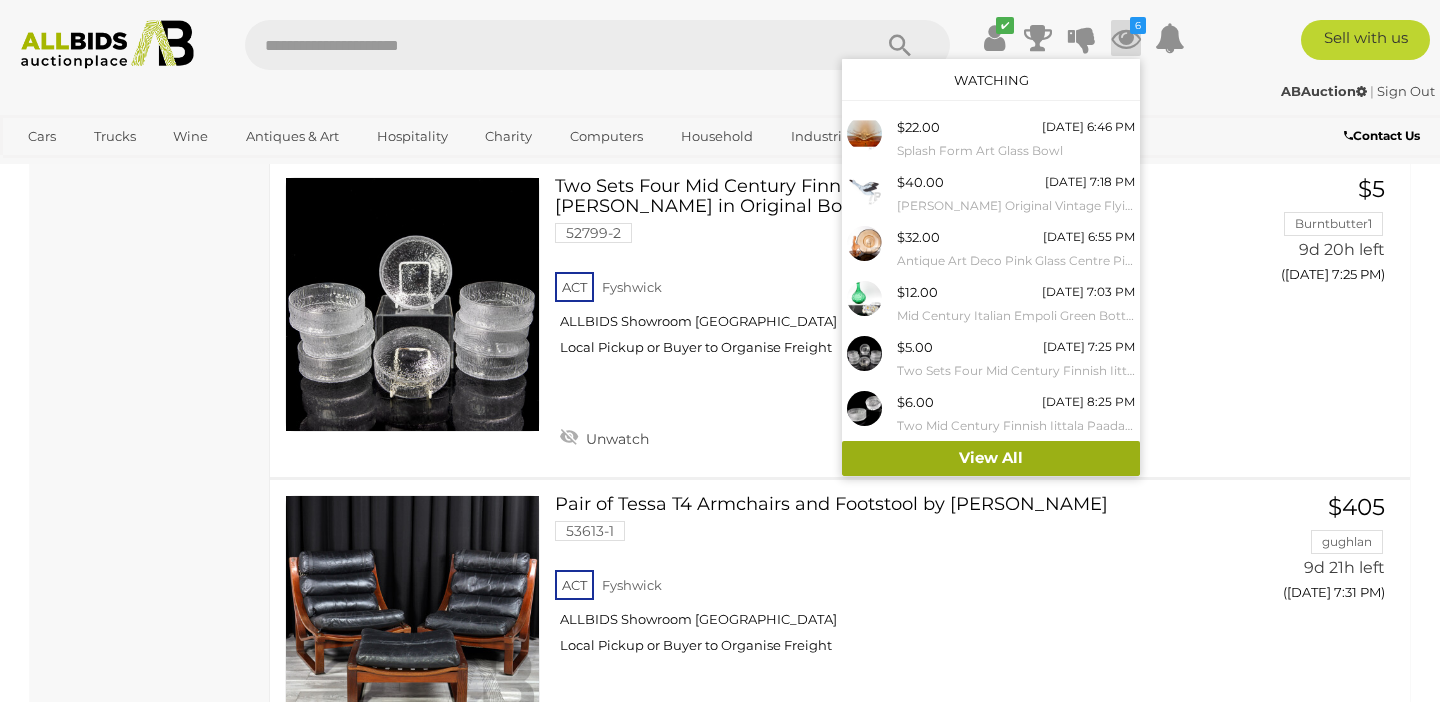 click on "View All" at bounding box center [991, 458] 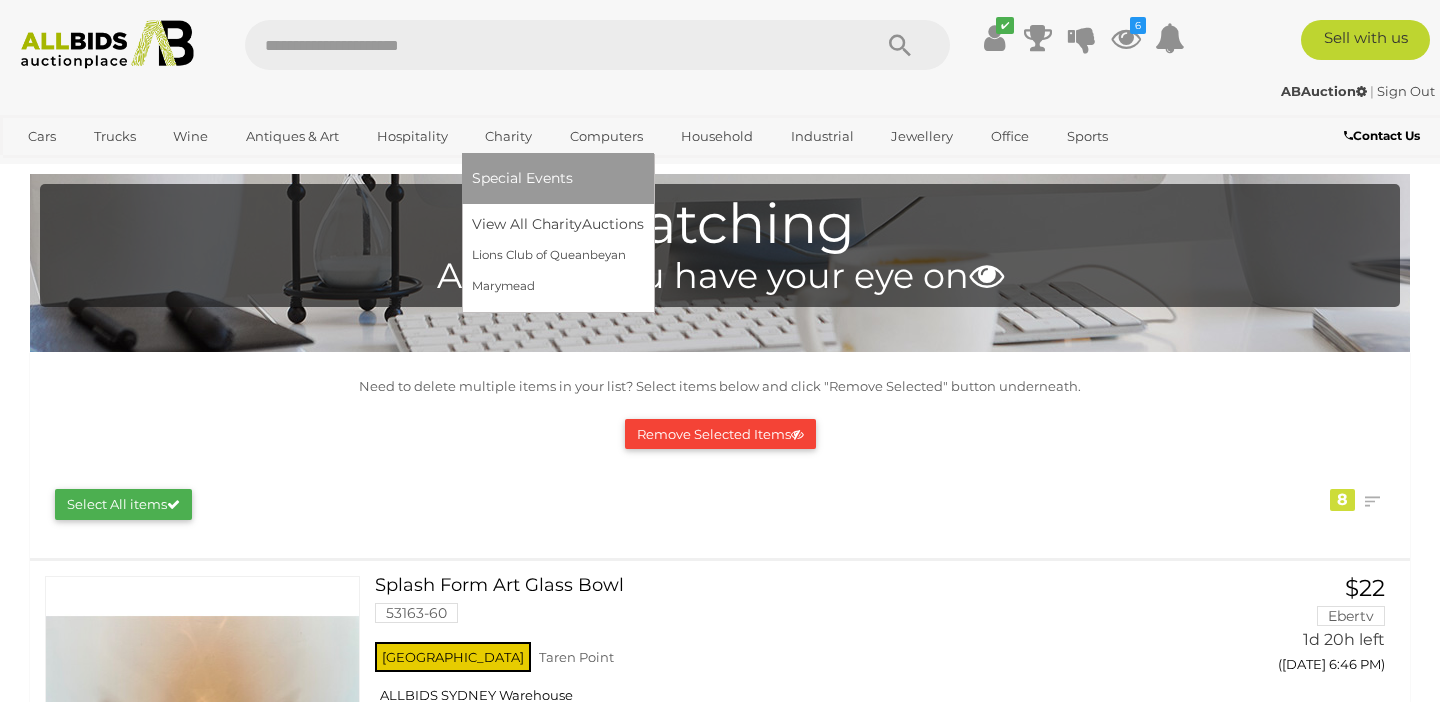 scroll, scrollTop: 16, scrollLeft: 0, axis: vertical 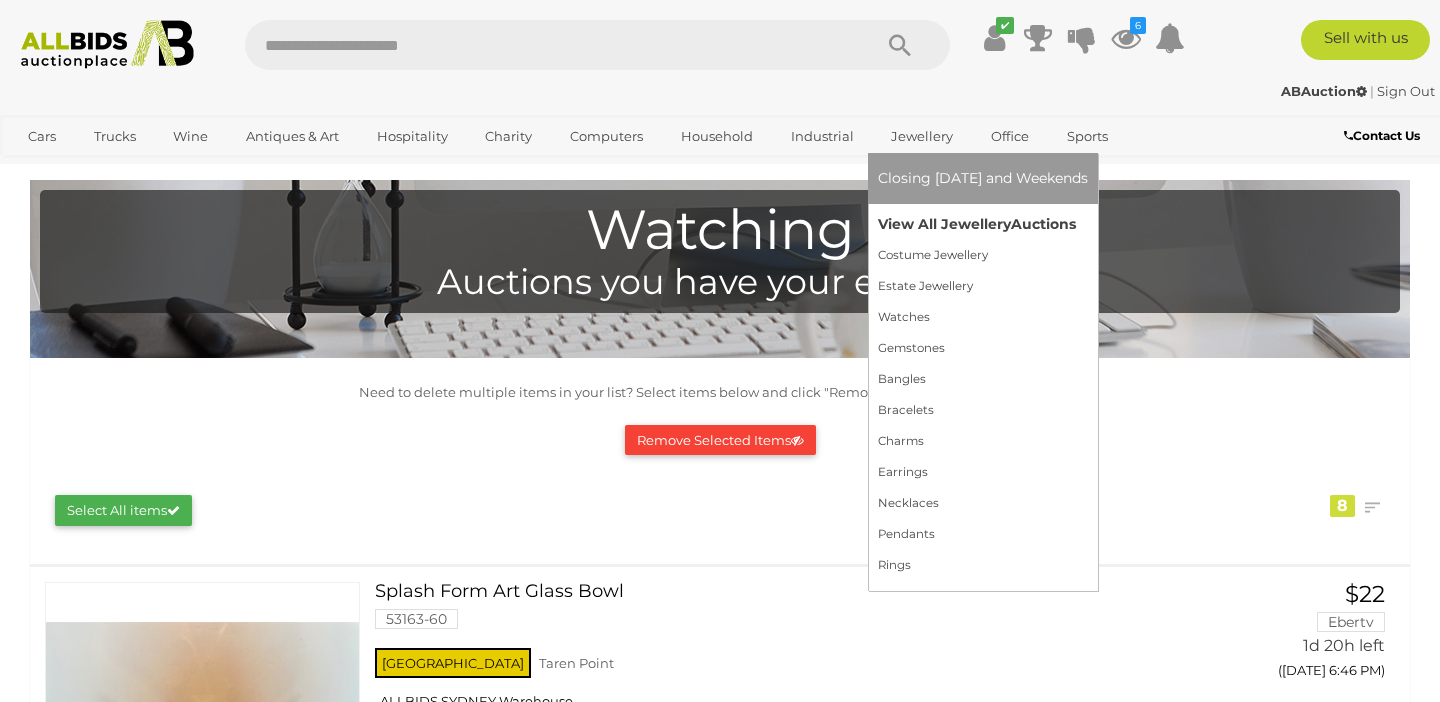 click on "View All Jewellery  Auctions" at bounding box center [983, 224] 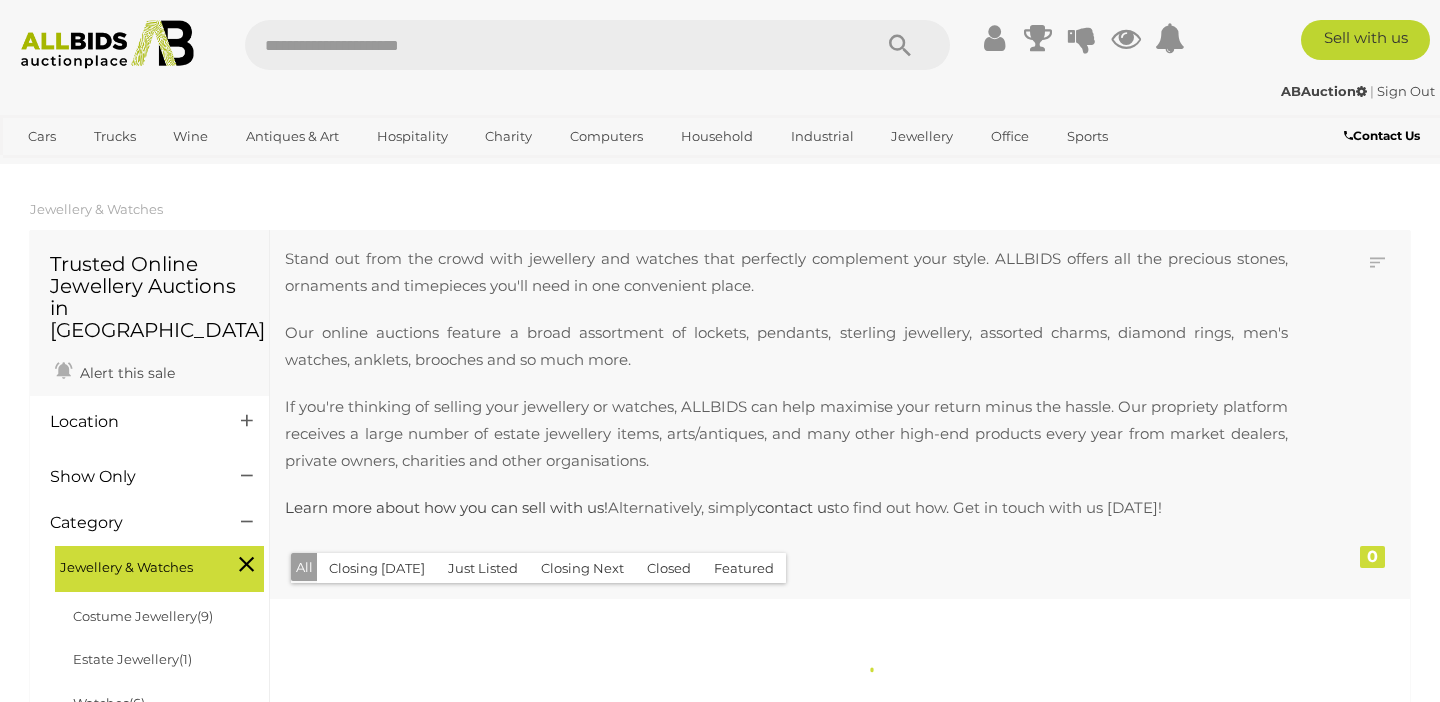 scroll, scrollTop: 0, scrollLeft: 0, axis: both 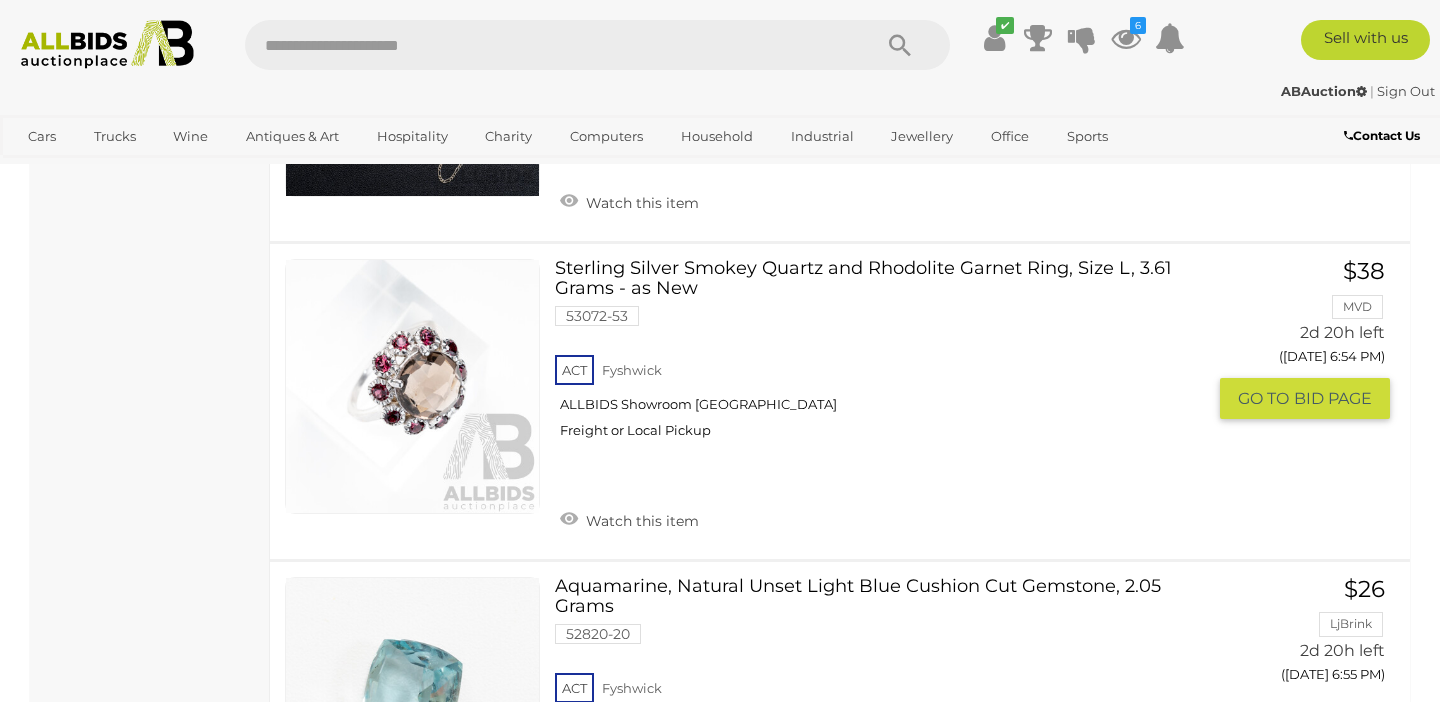 click at bounding box center [412, 386] 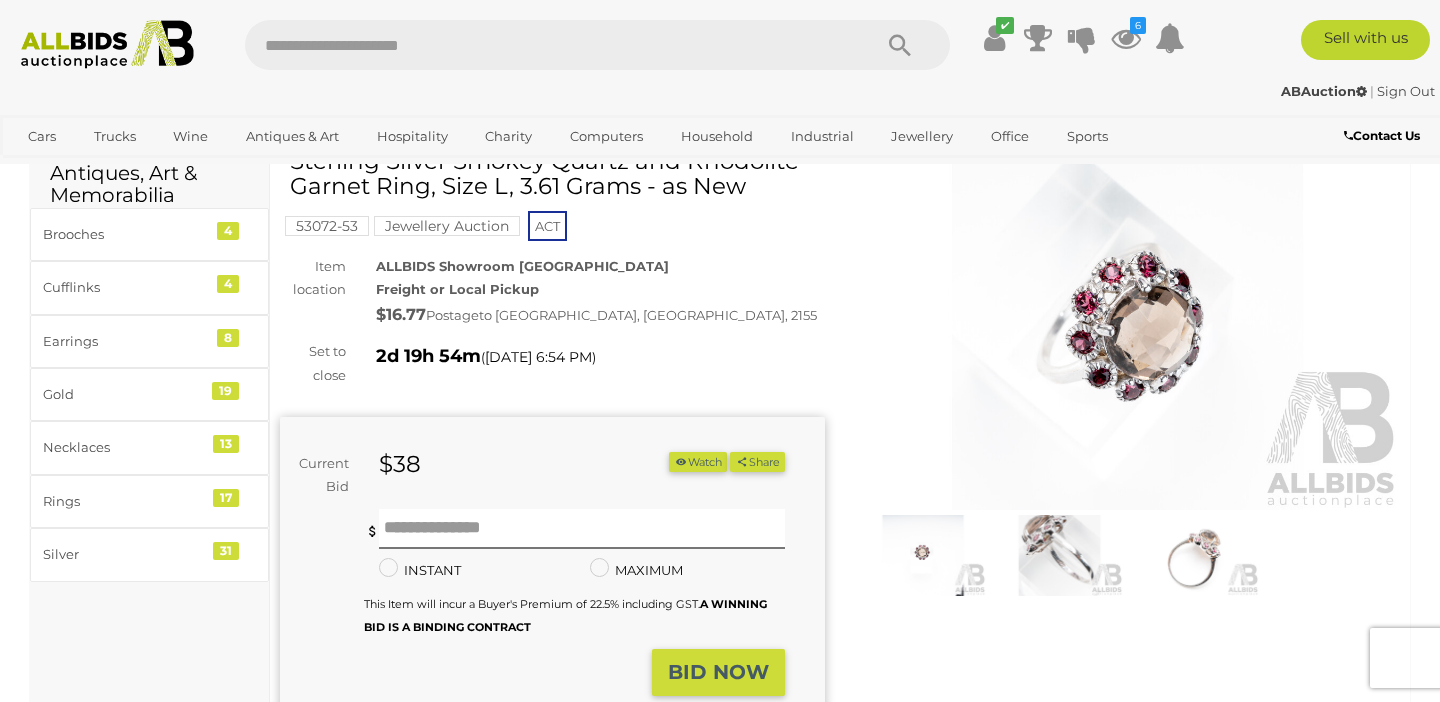 scroll, scrollTop: 93, scrollLeft: 0, axis: vertical 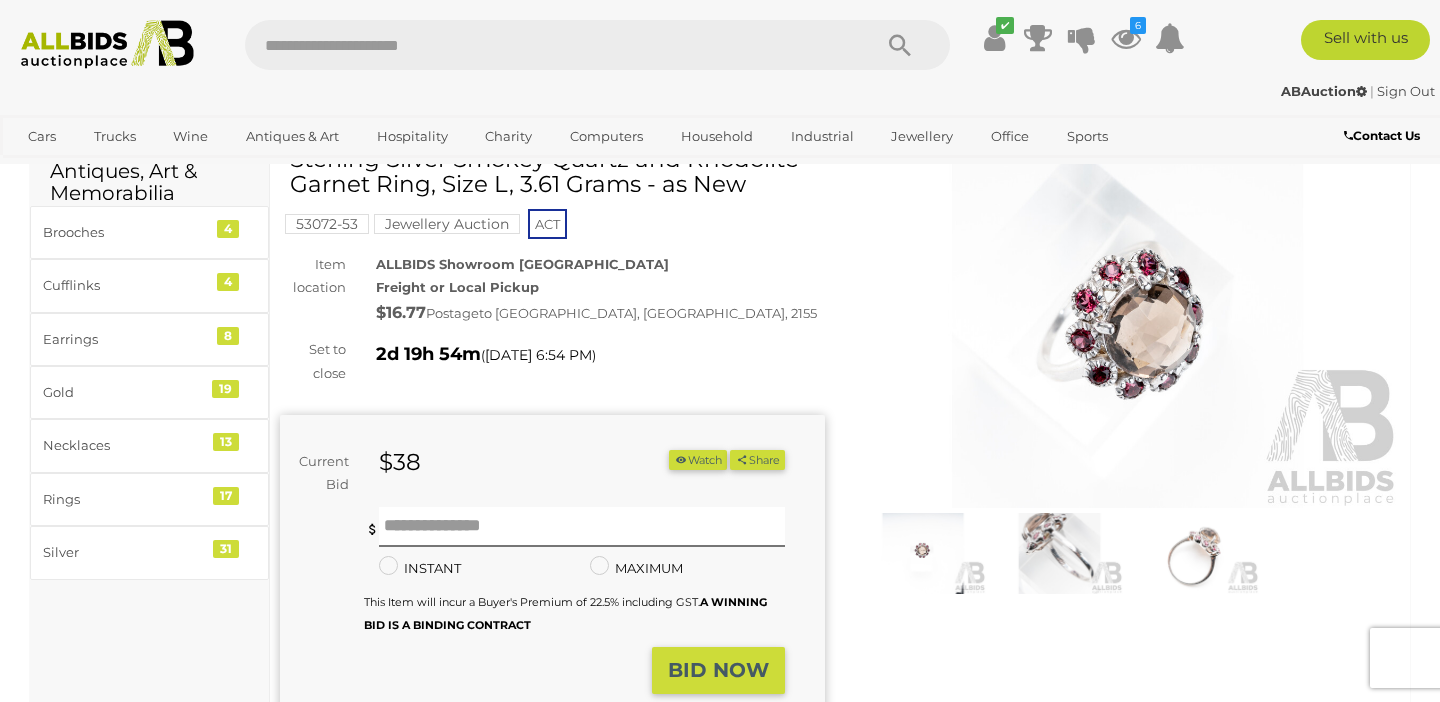 click at bounding box center [1059, 553] 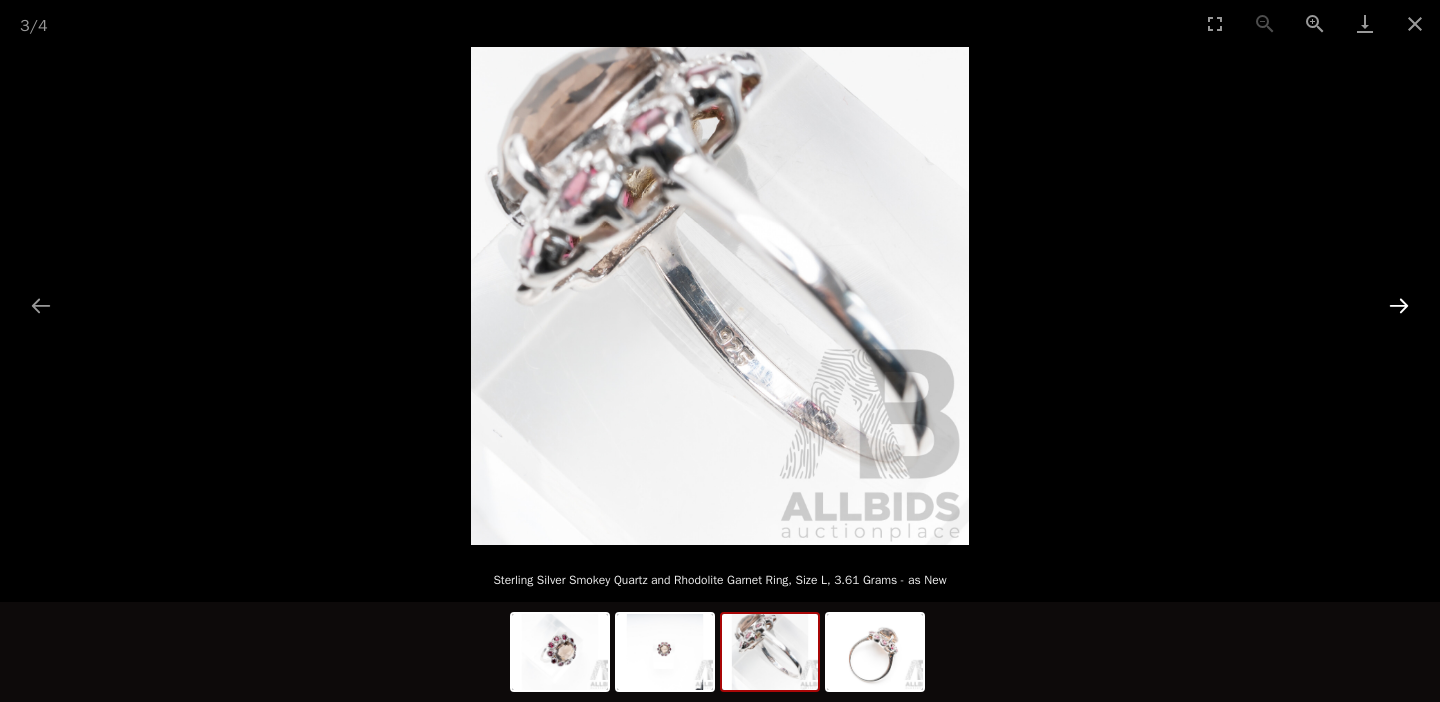 click at bounding box center [1399, 305] 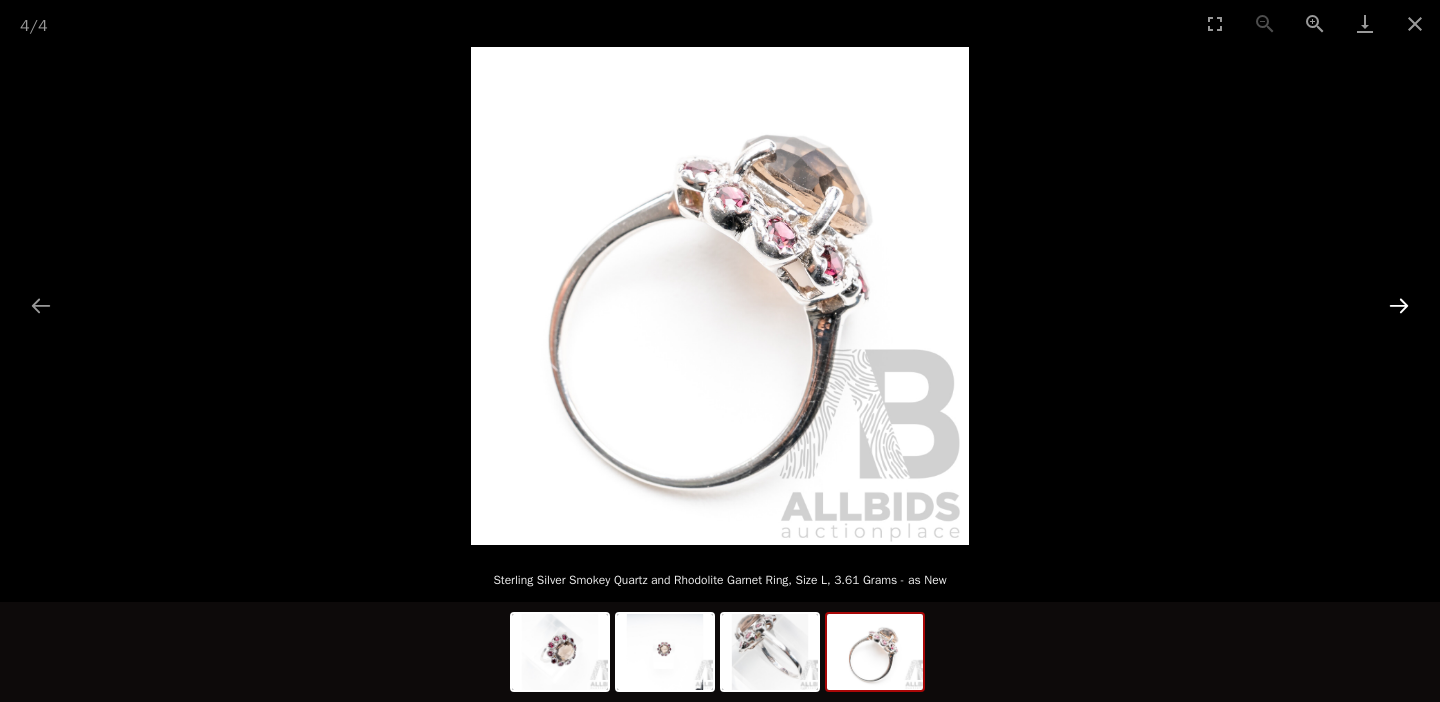 click at bounding box center (1399, 305) 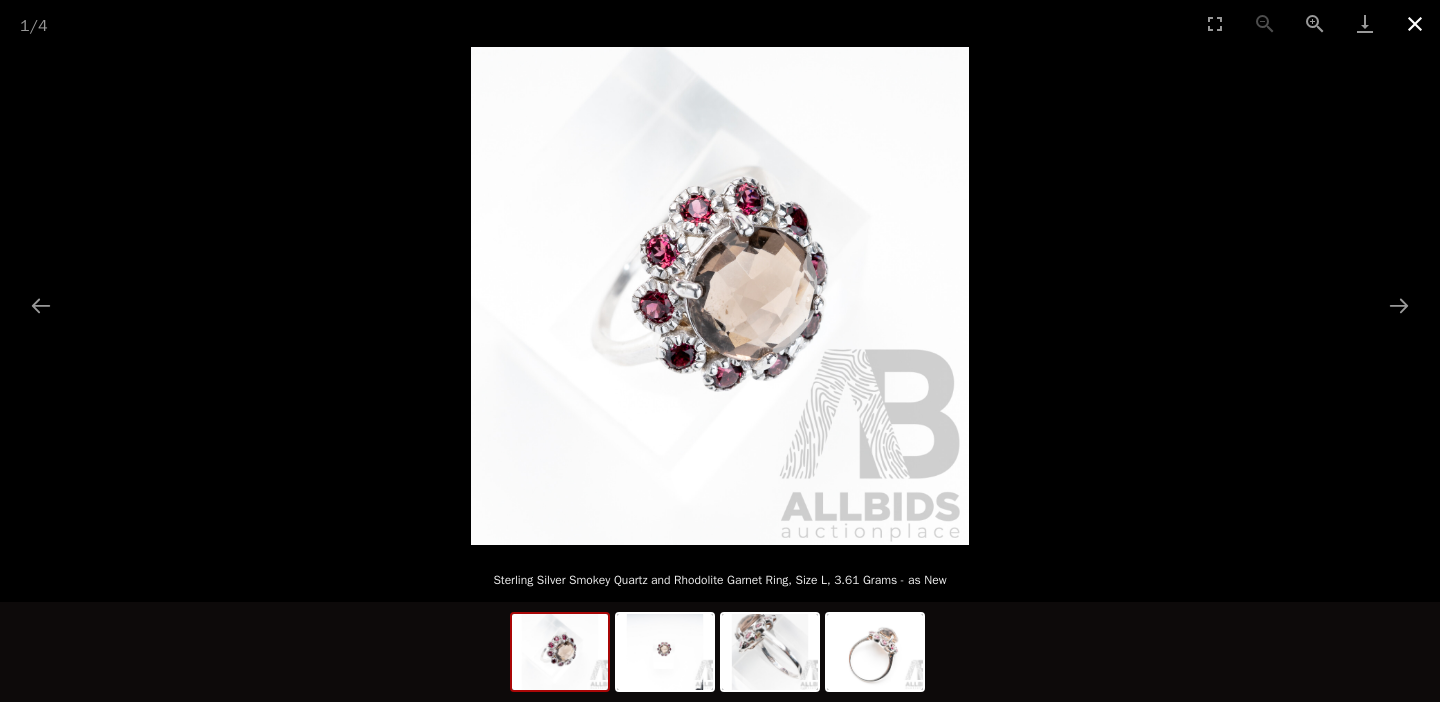 click at bounding box center [1415, 23] 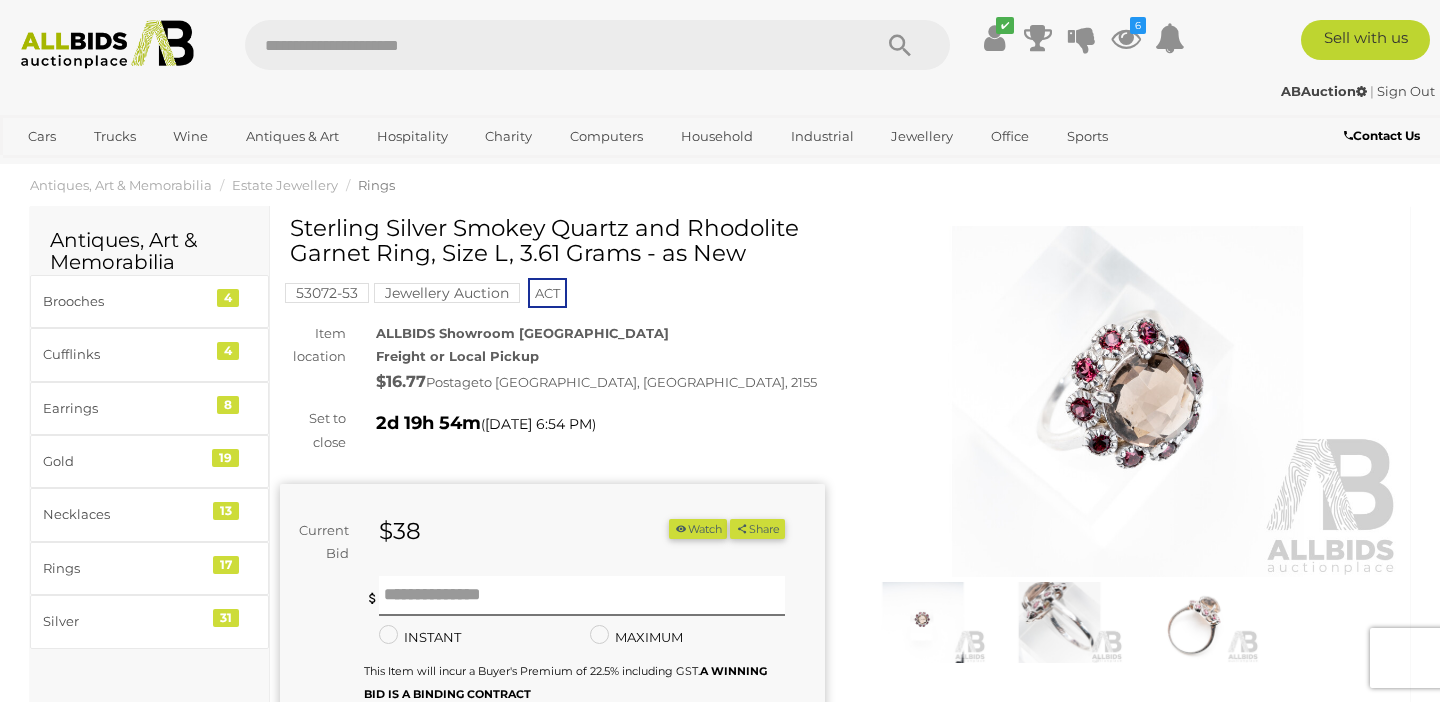 scroll, scrollTop: 0, scrollLeft: 0, axis: both 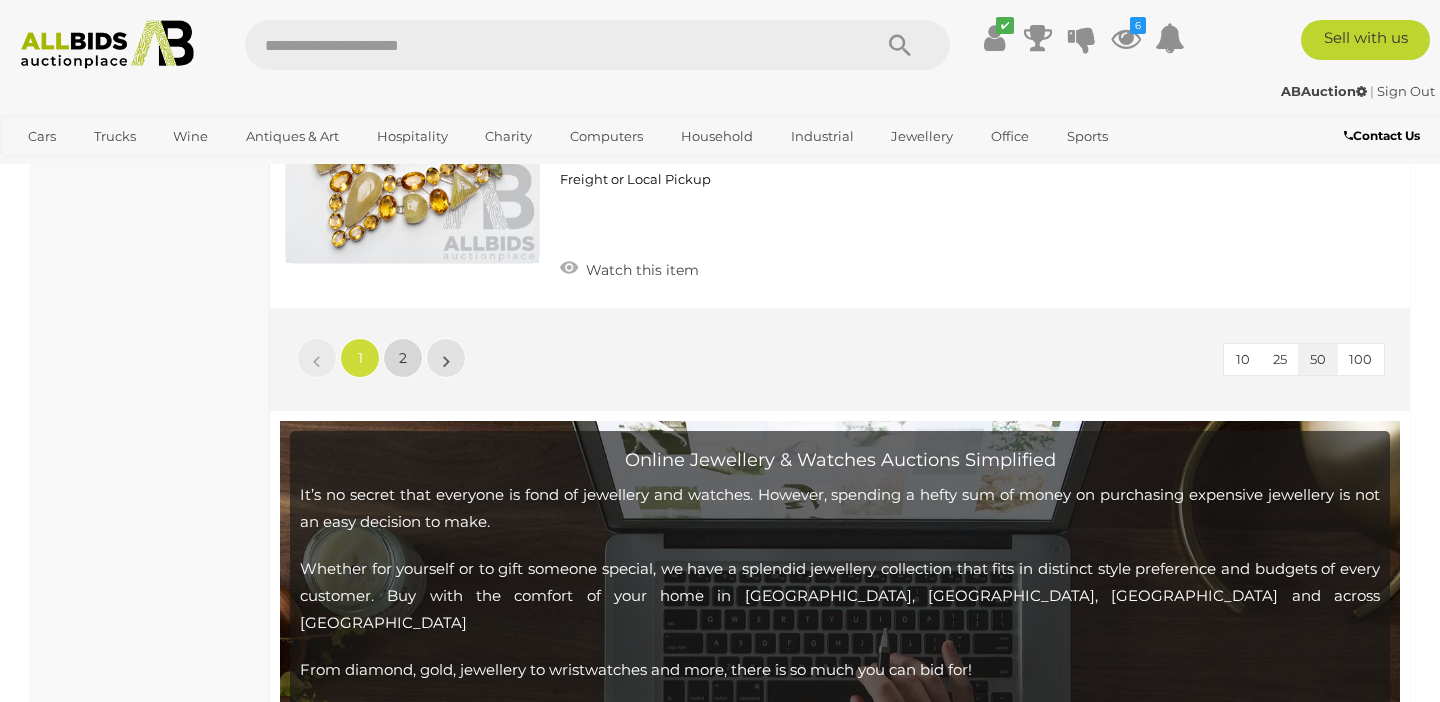 click on "2" at bounding box center (403, 358) 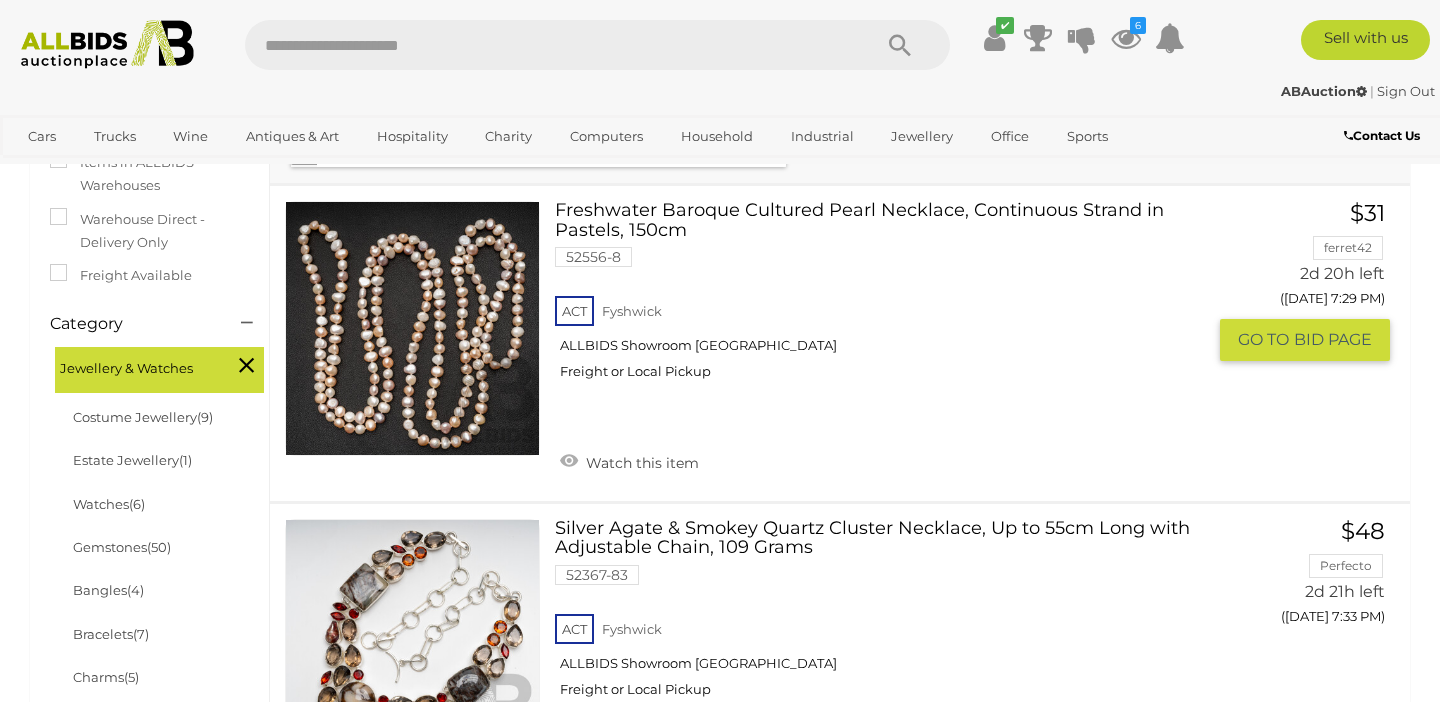 scroll, scrollTop: 447, scrollLeft: 0, axis: vertical 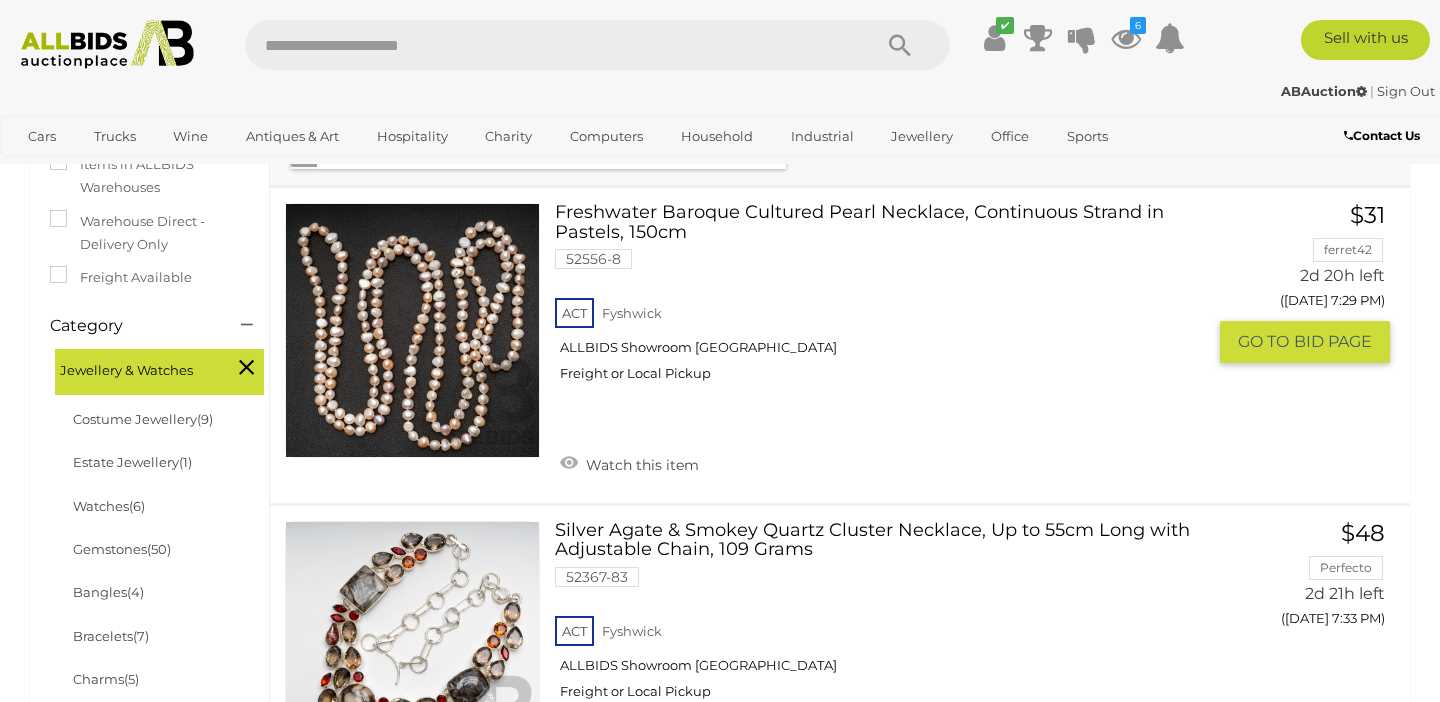 click at bounding box center (412, 330) 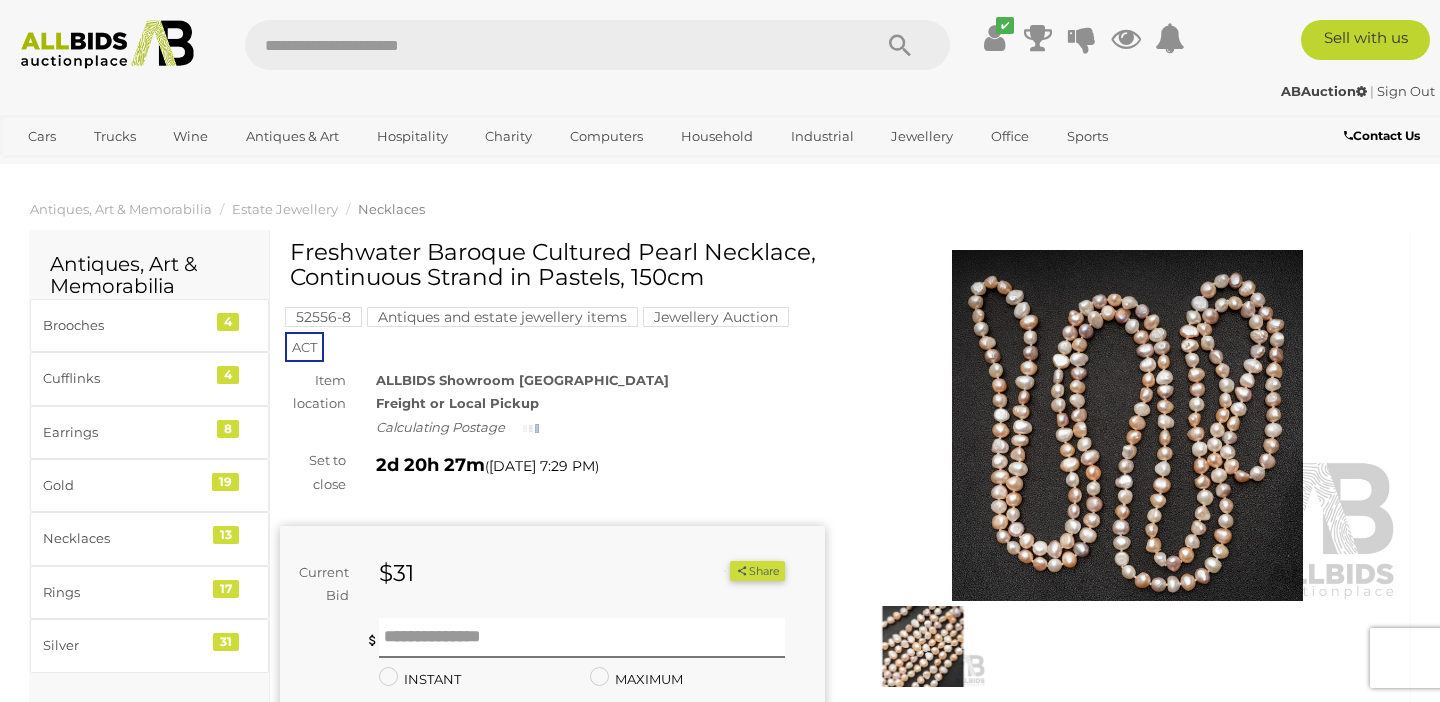 scroll, scrollTop: 0, scrollLeft: 0, axis: both 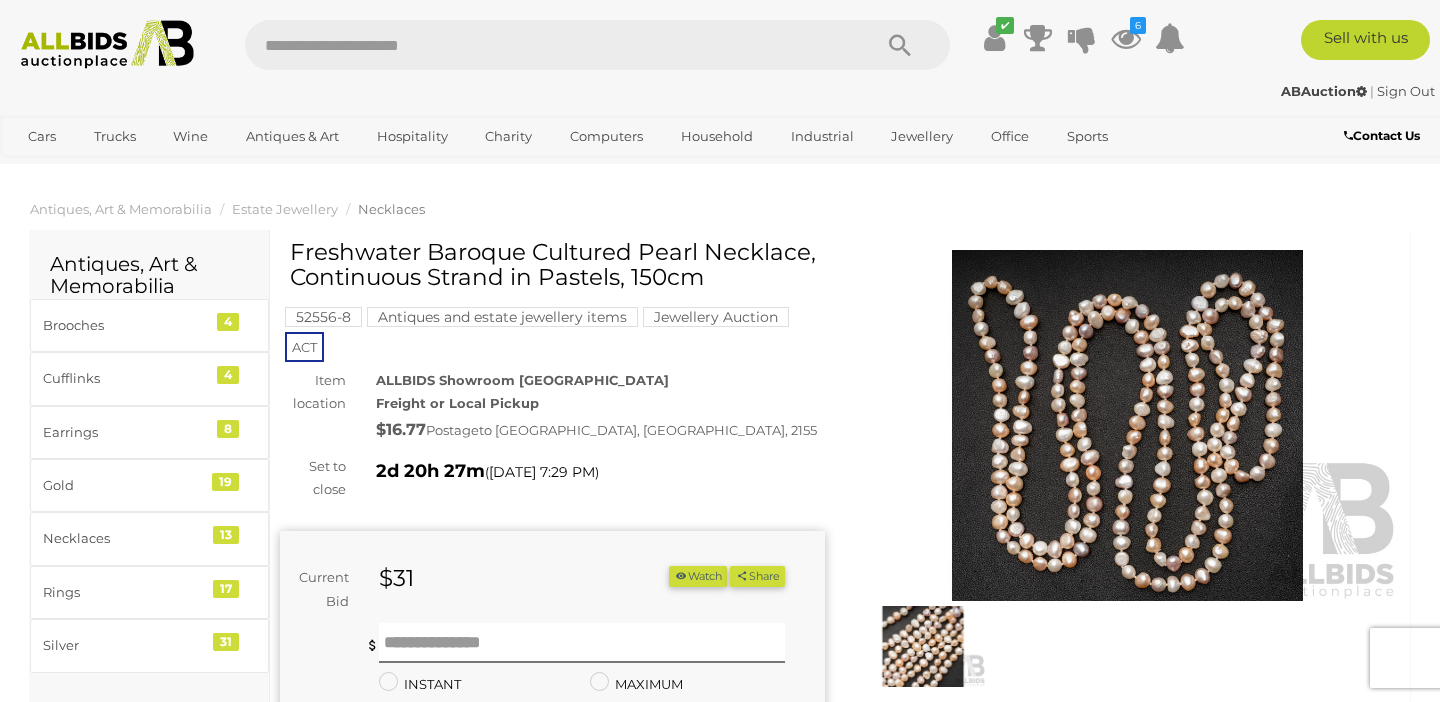 click at bounding box center [1127, 425] 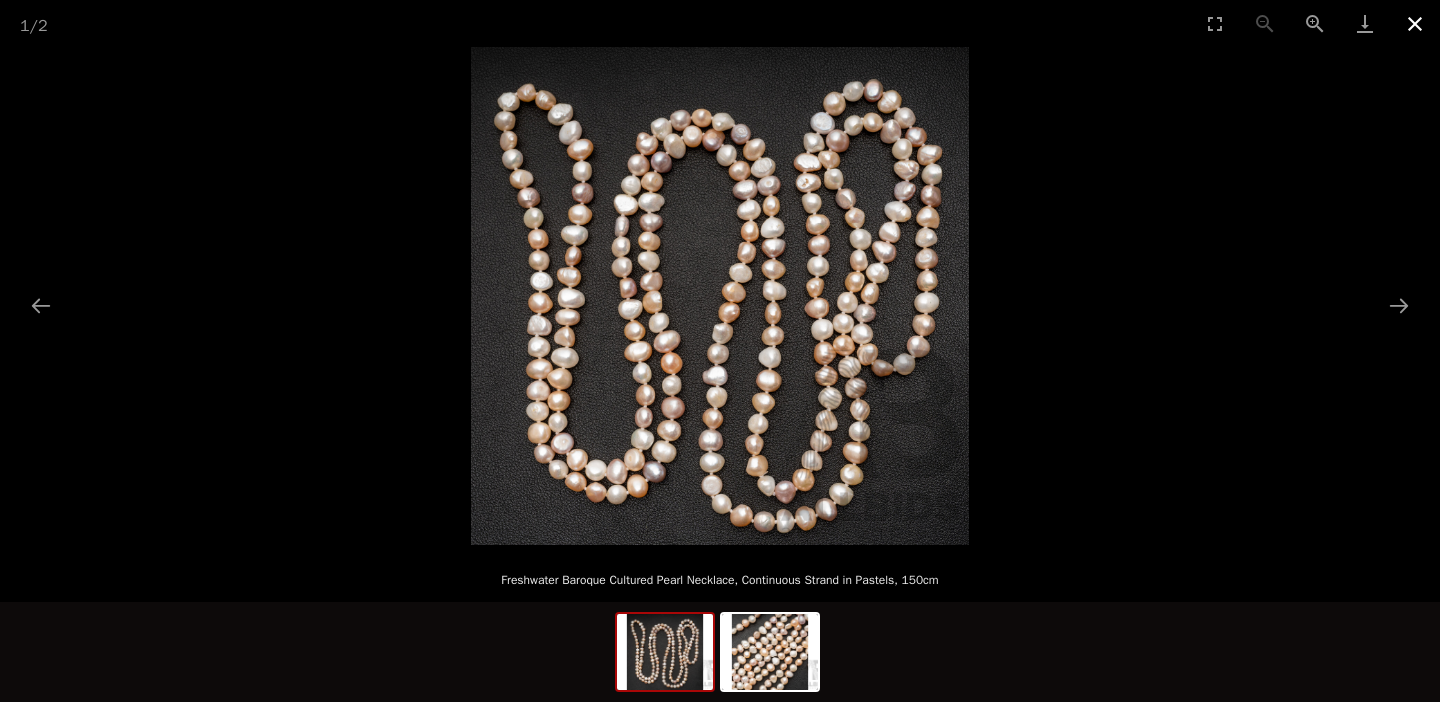 click at bounding box center (1415, 23) 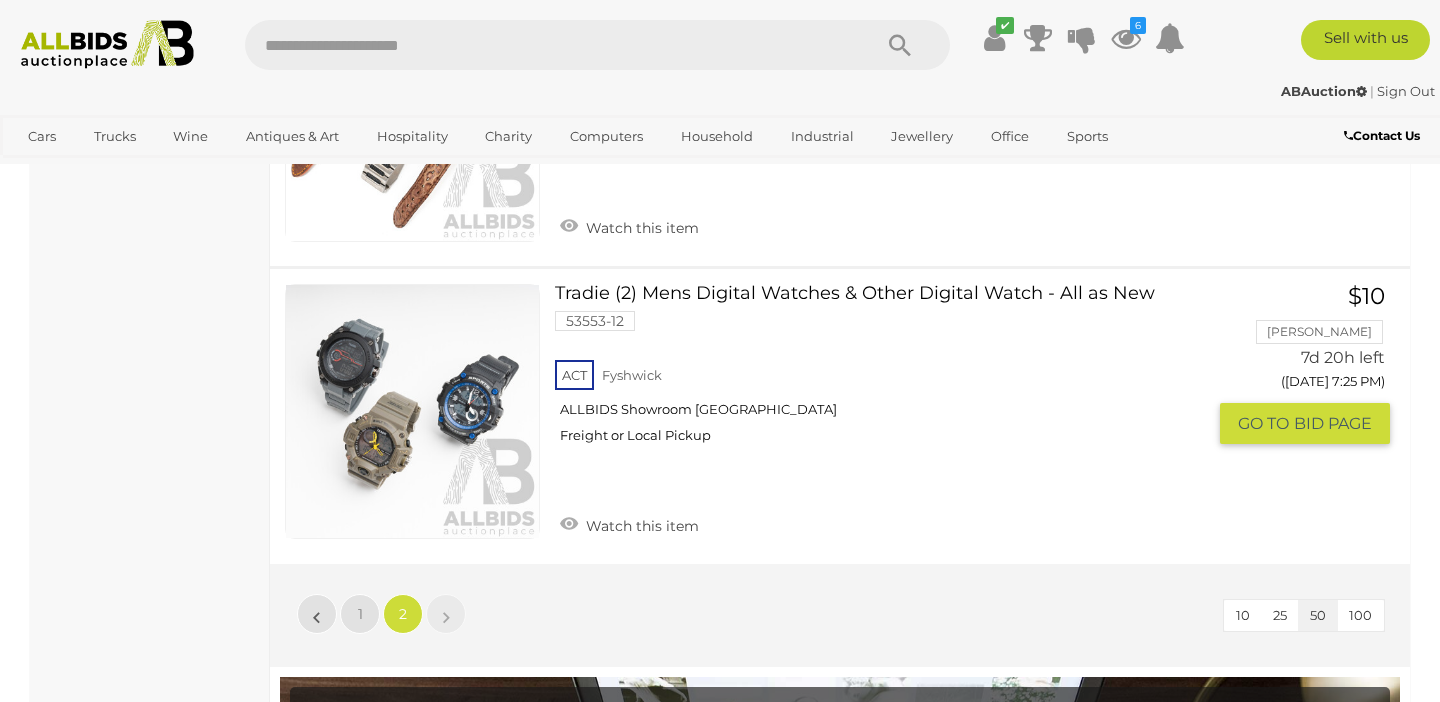 scroll, scrollTop: 8815, scrollLeft: 0, axis: vertical 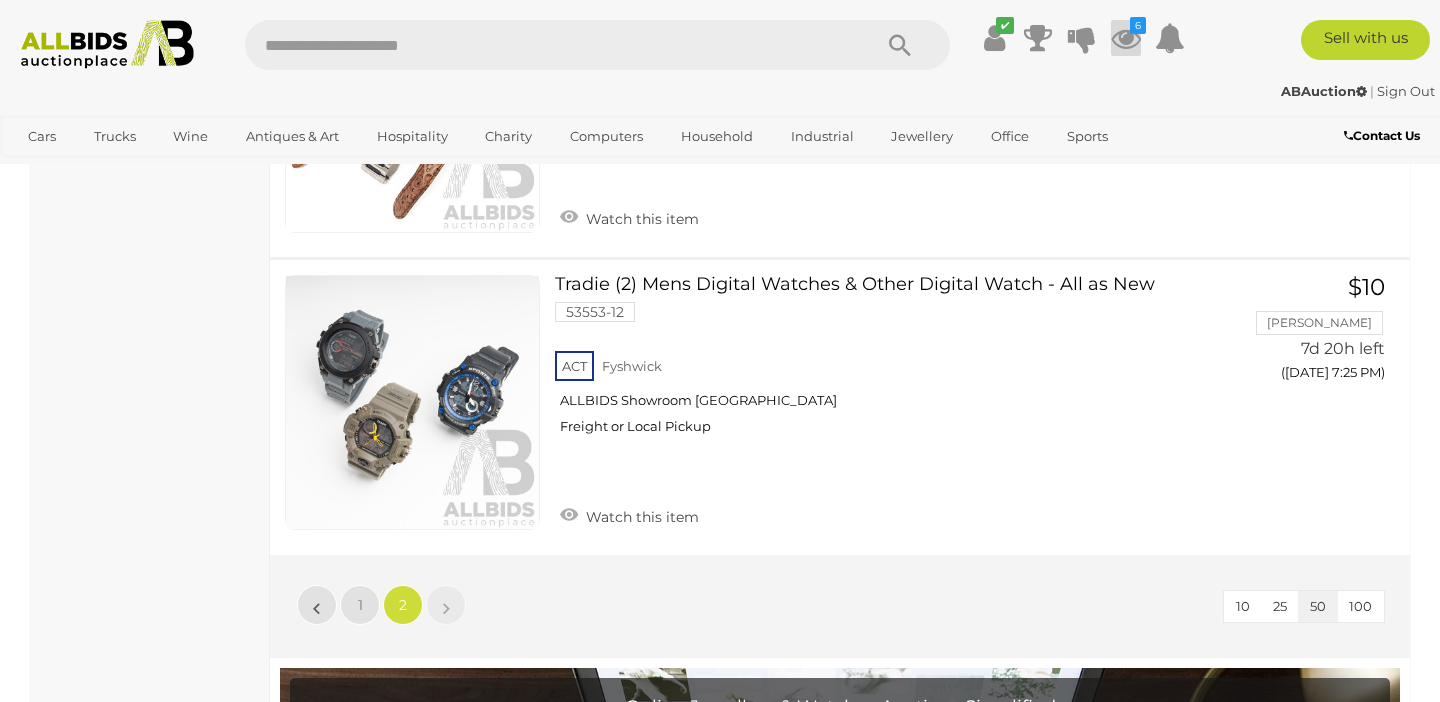 click on "6" at bounding box center [1138, 25] 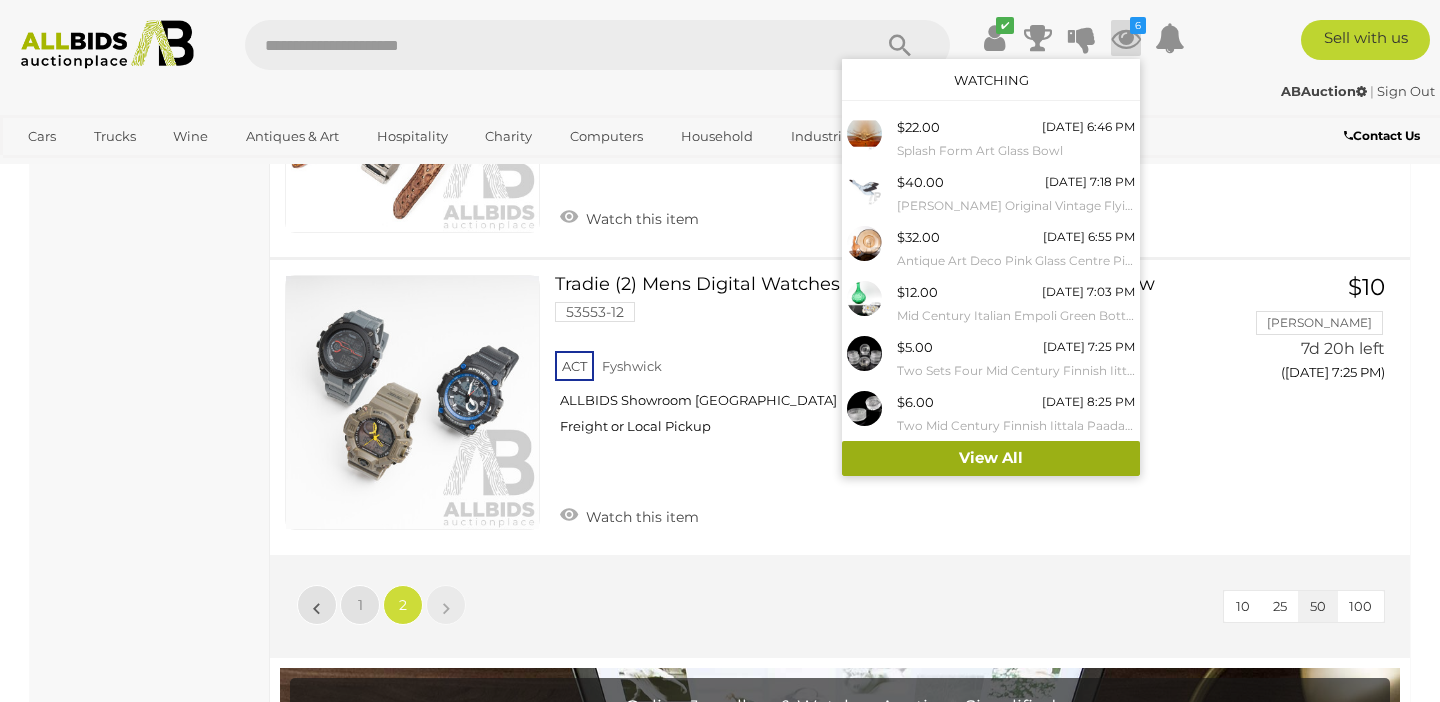 click on "View All" at bounding box center (991, 458) 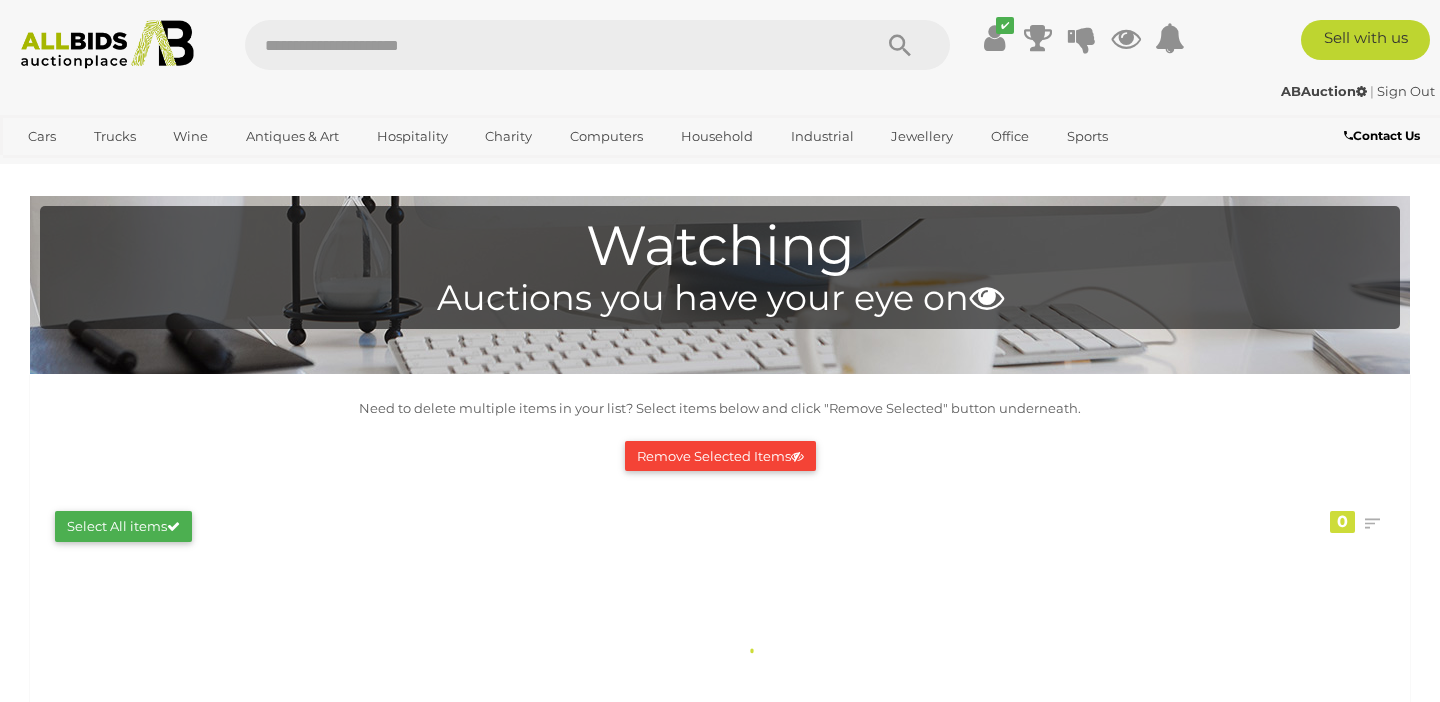 scroll, scrollTop: 0, scrollLeft: 0, axis: both 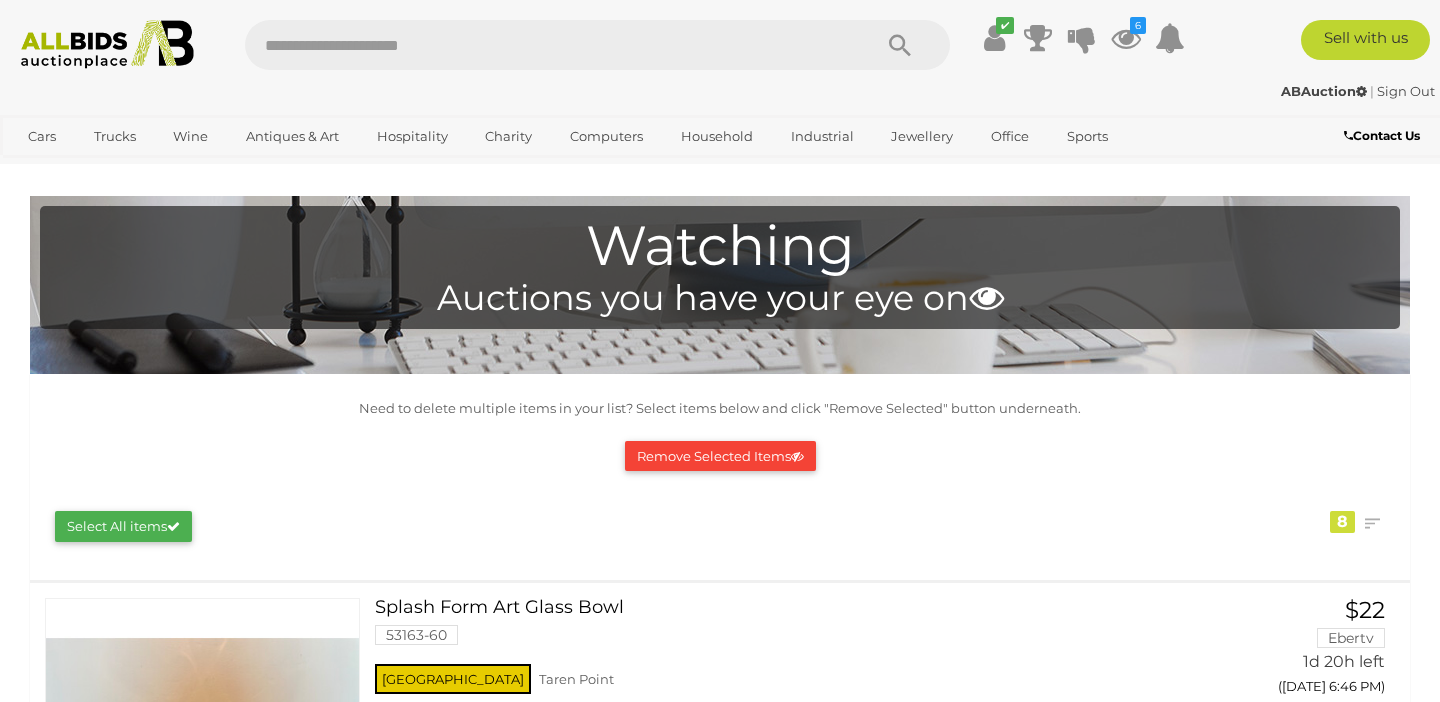 click on "Remove Selected Items" at bounding box center [720, 456] 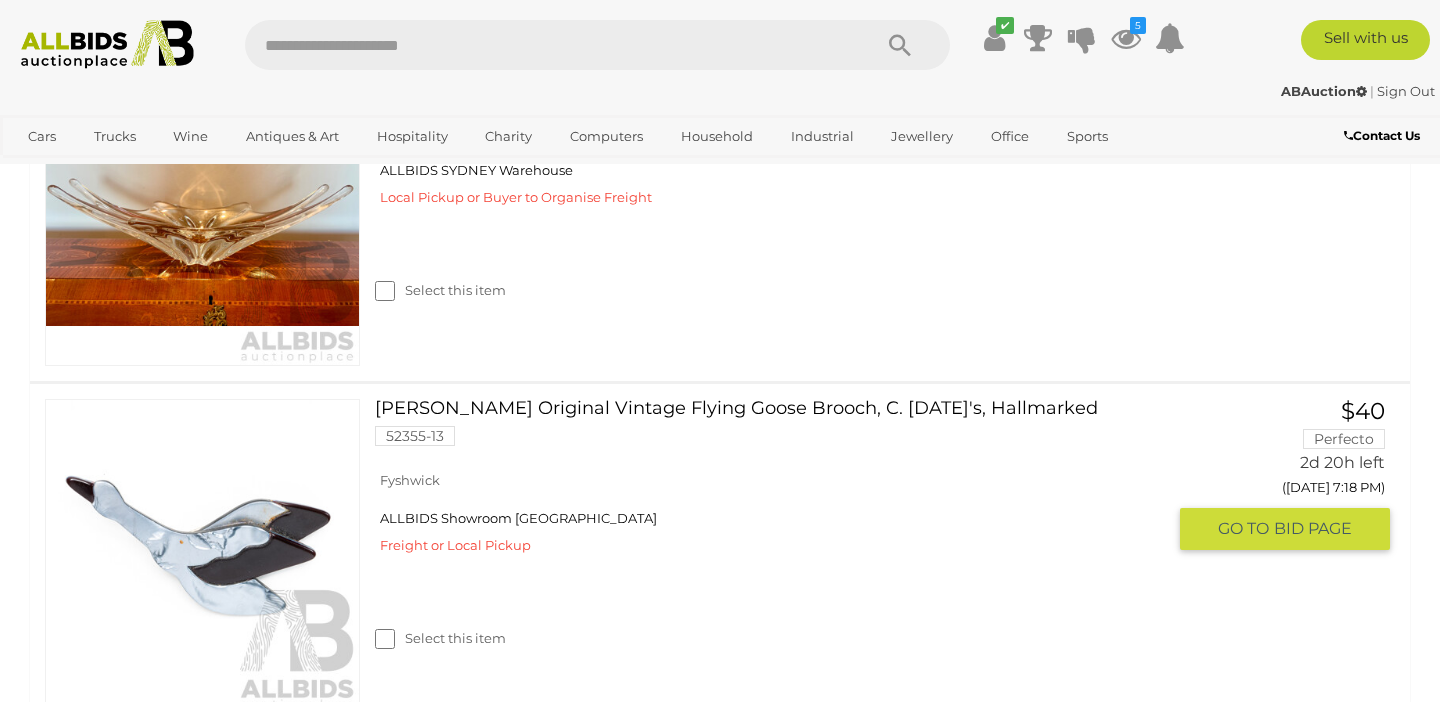 scroll, scrollTop: 585, scrollLeft: 0, axis: vertical 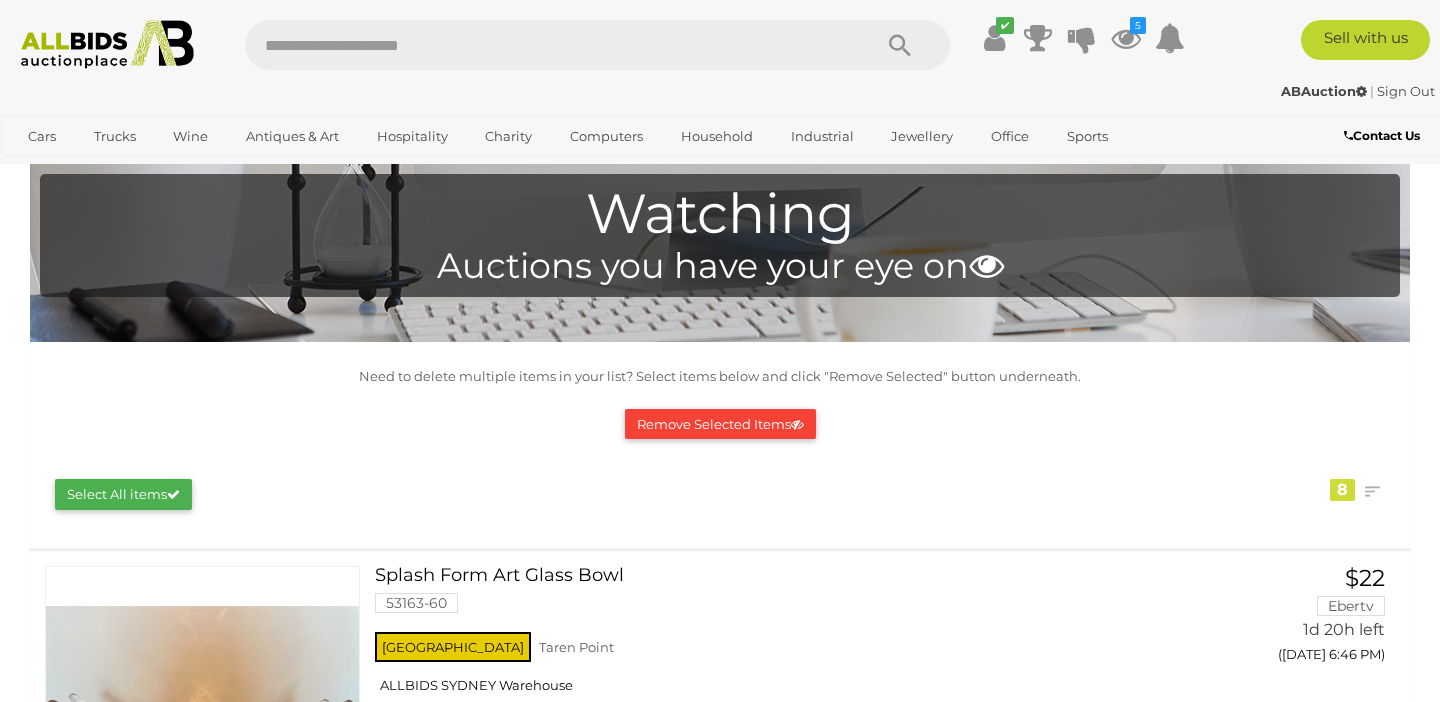 click on "Remove Selected Items" at bounding box center [720, 424] 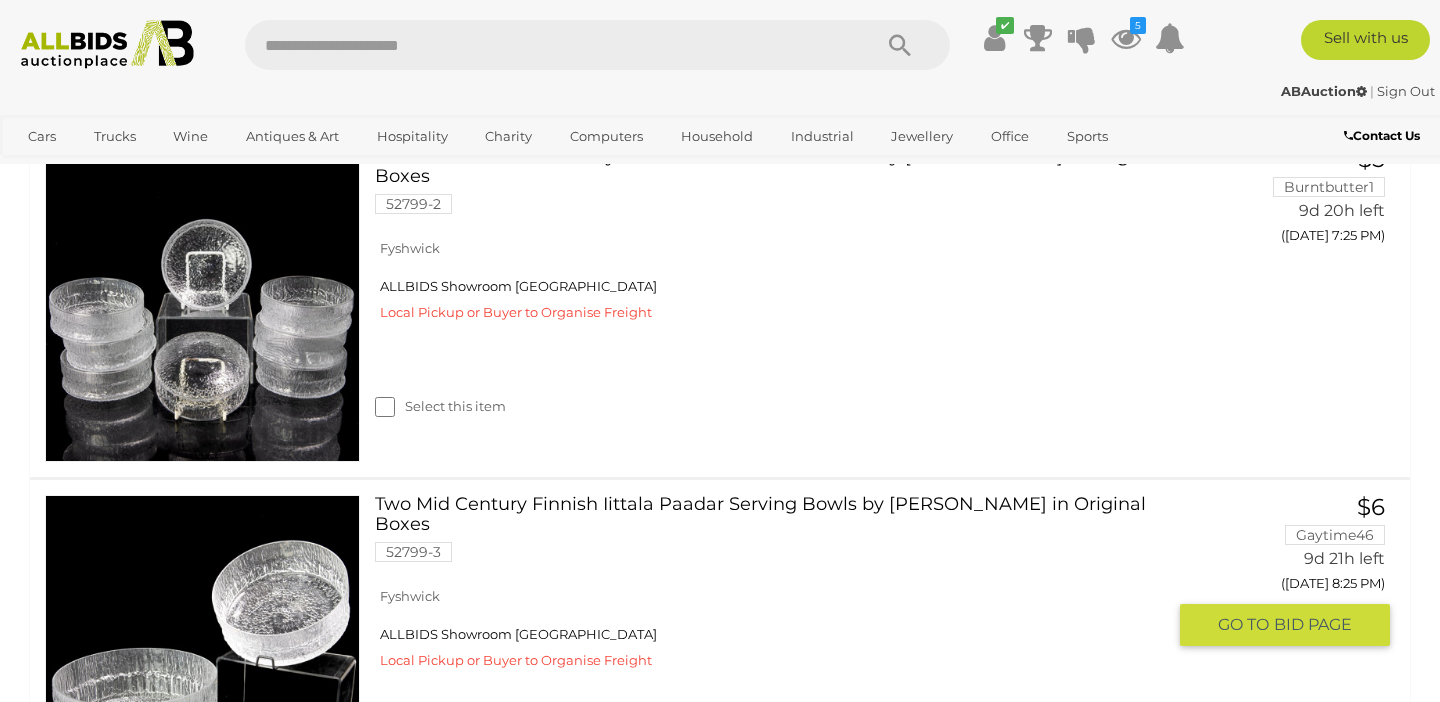 scroll, scrollTop: 1493, scrollLeft: 0, axis: vertical 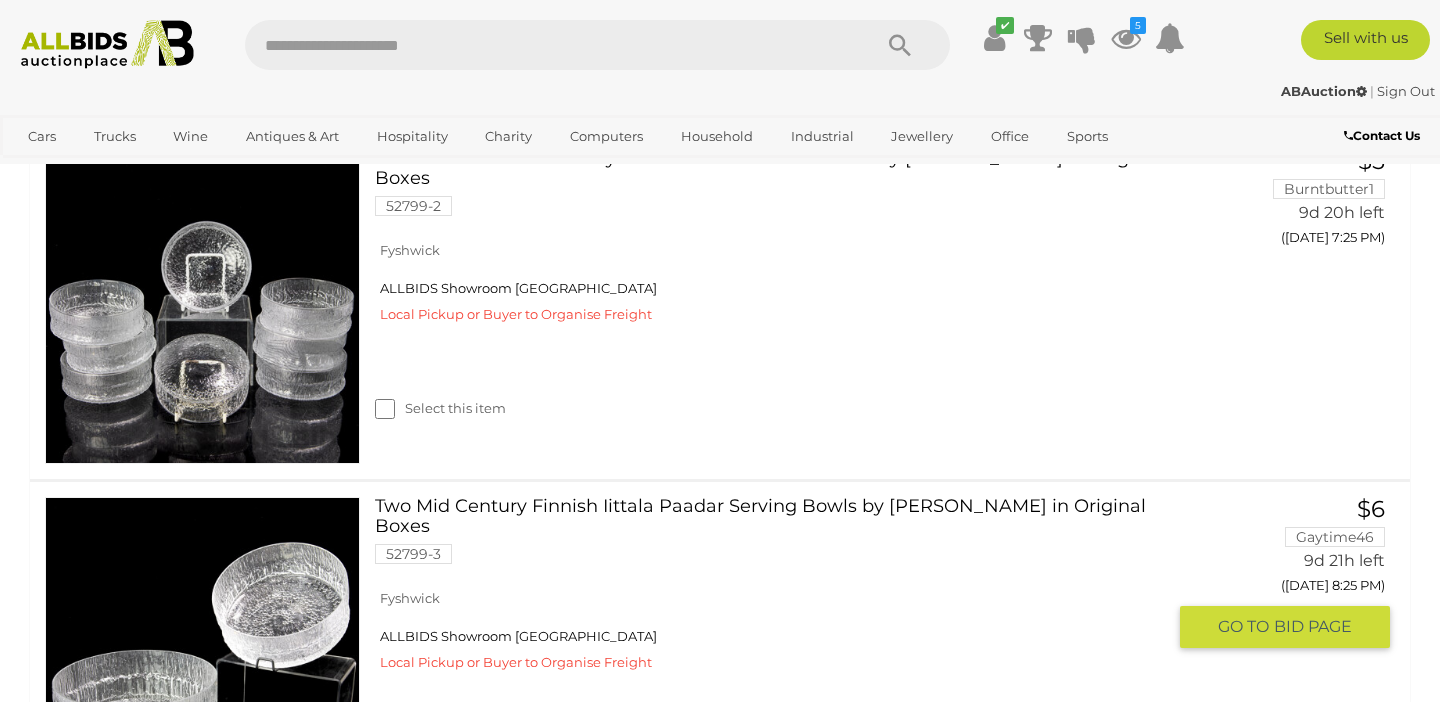click on "Two Mid Century Finnish Iittala Paadar Serving Bowls by [PERSON_NAME] in Original Boxes
52799-3
Fyshwick  $6" at bounding box center [720, 654] 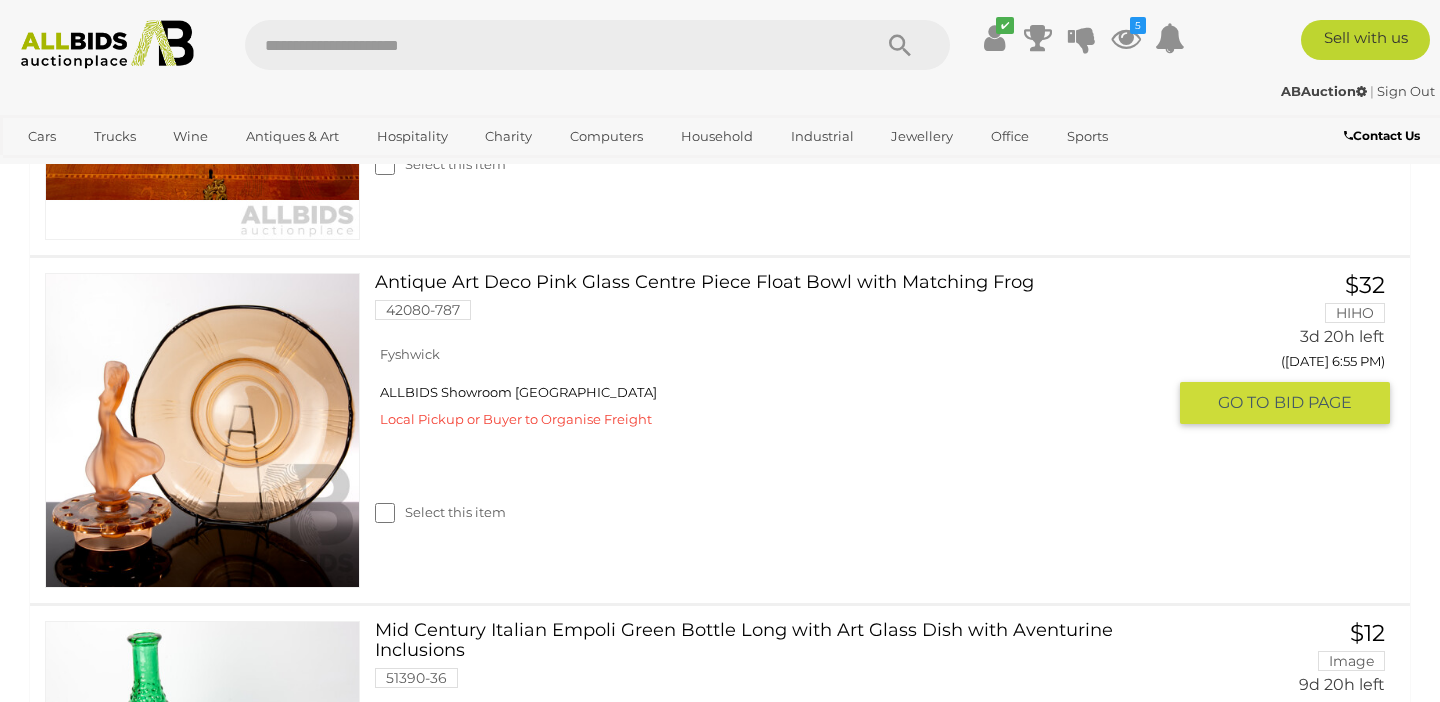 scroll, scrollTop: 0, scrollLeft: 0, axis: both 